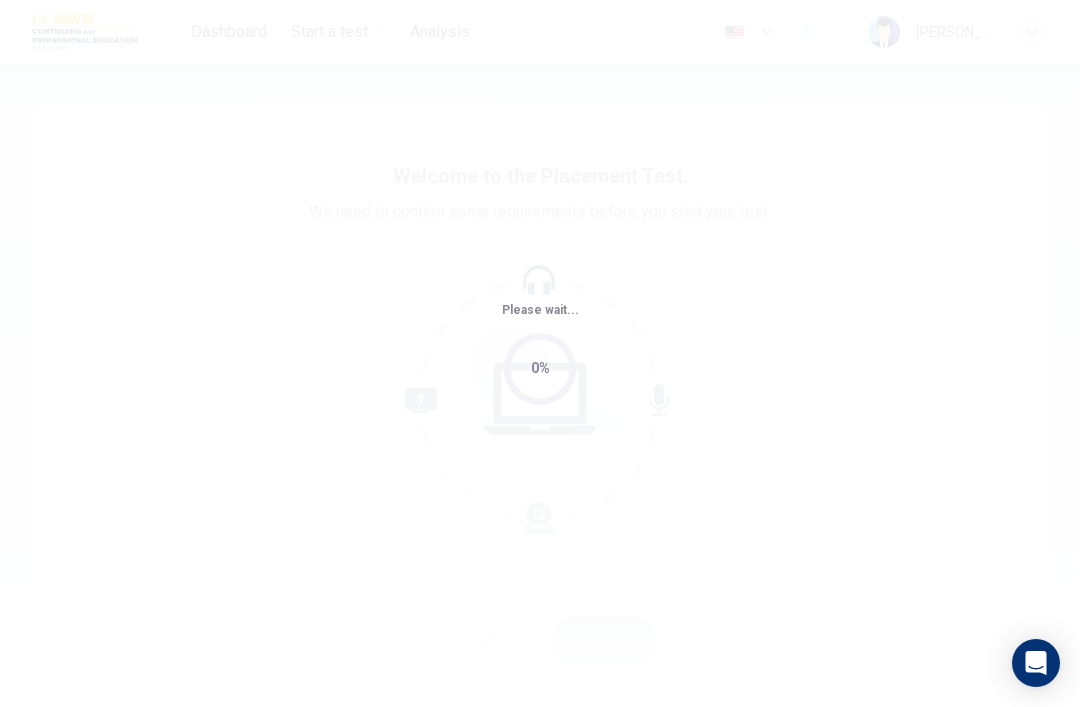 scroll, scrollTop: 0, scrollLeft: 0, axis: both 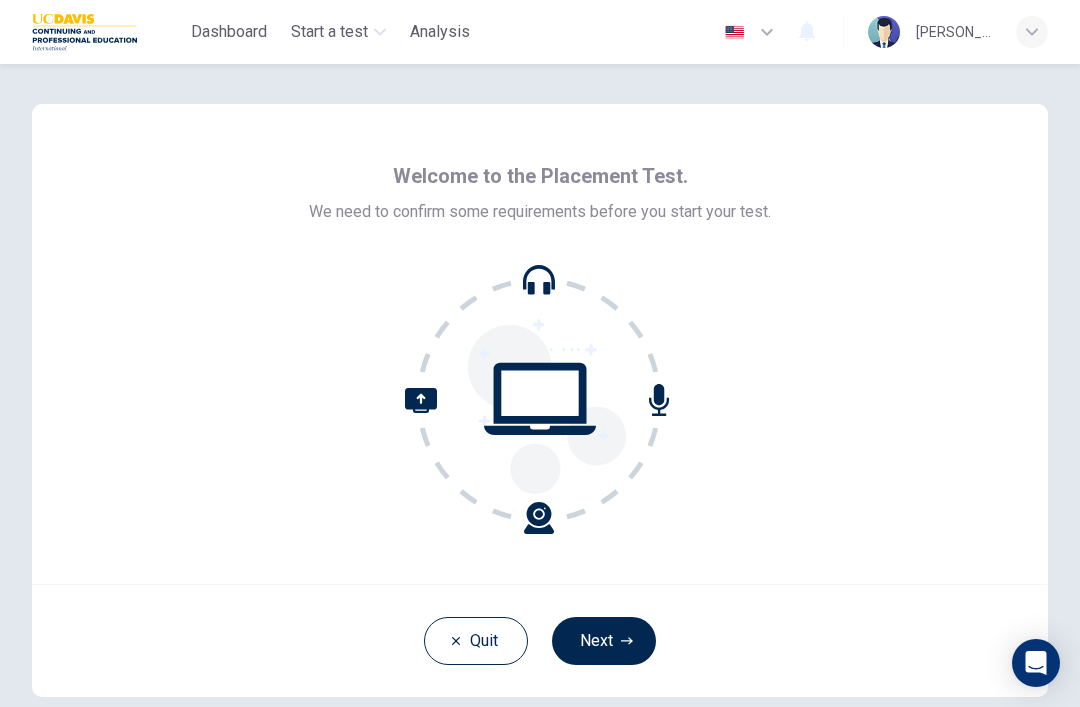 click 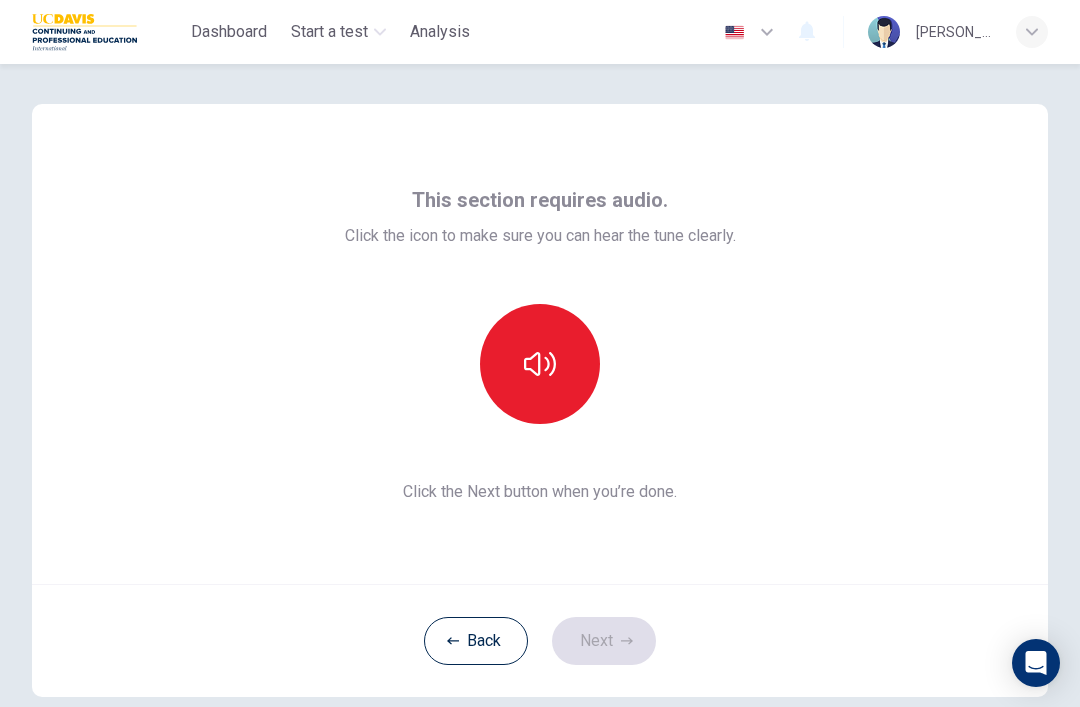 click at bounding box center (540, 364) 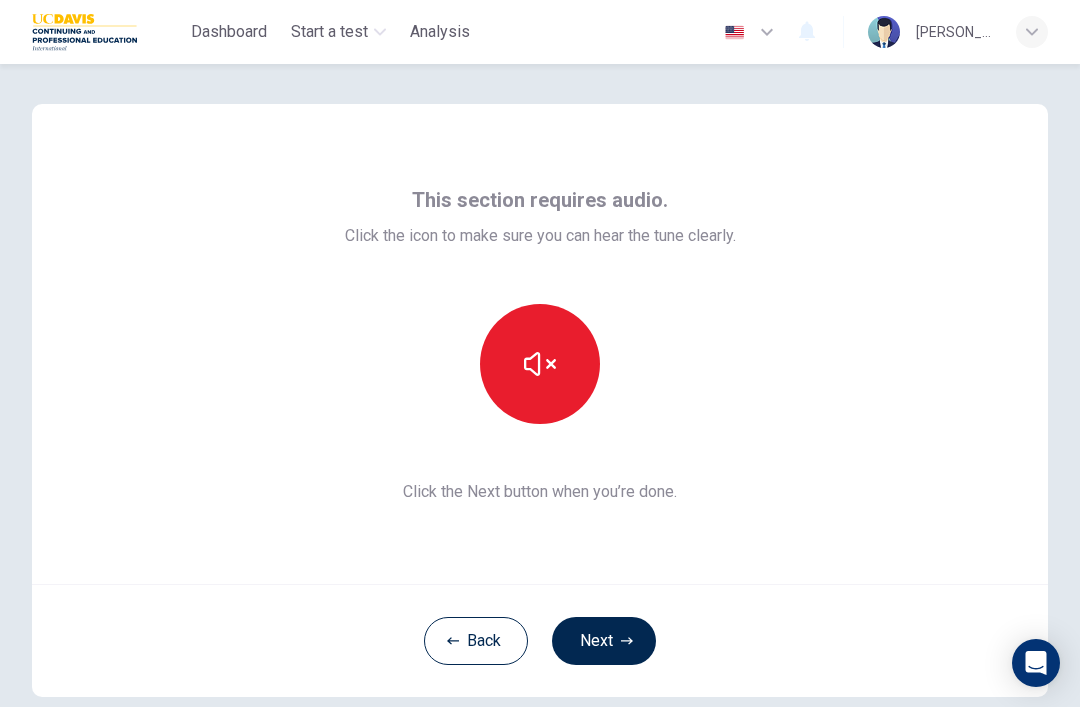 click on "Next" at bounding box center (604, 641) 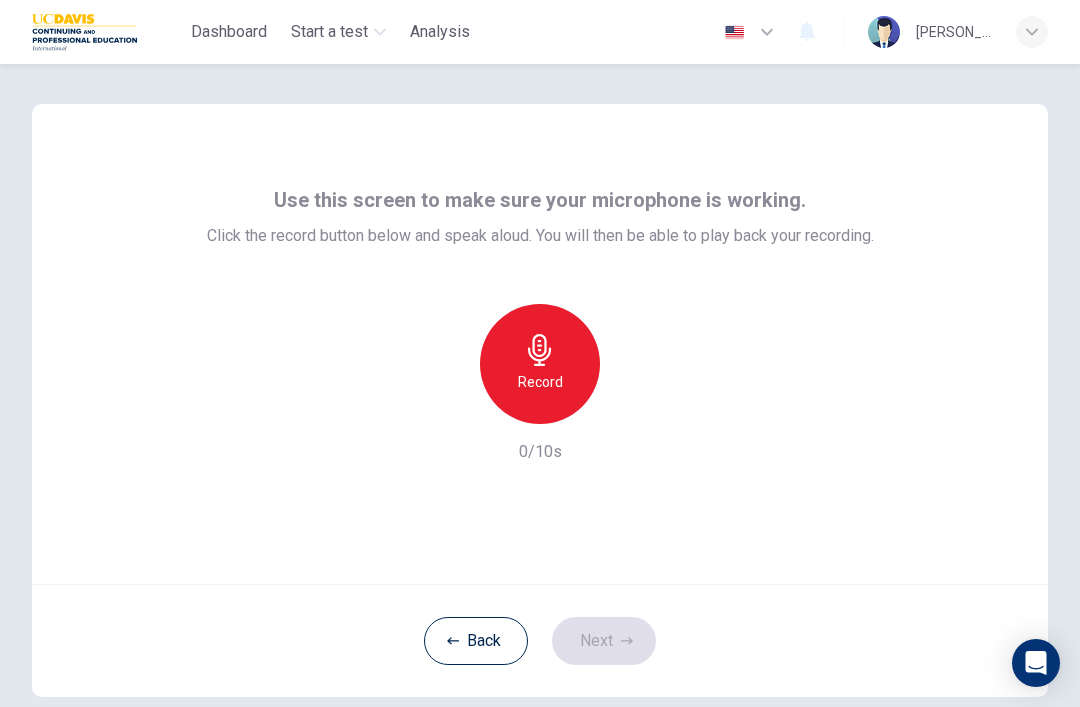 click on "Record" at bounding box center [540, 382] 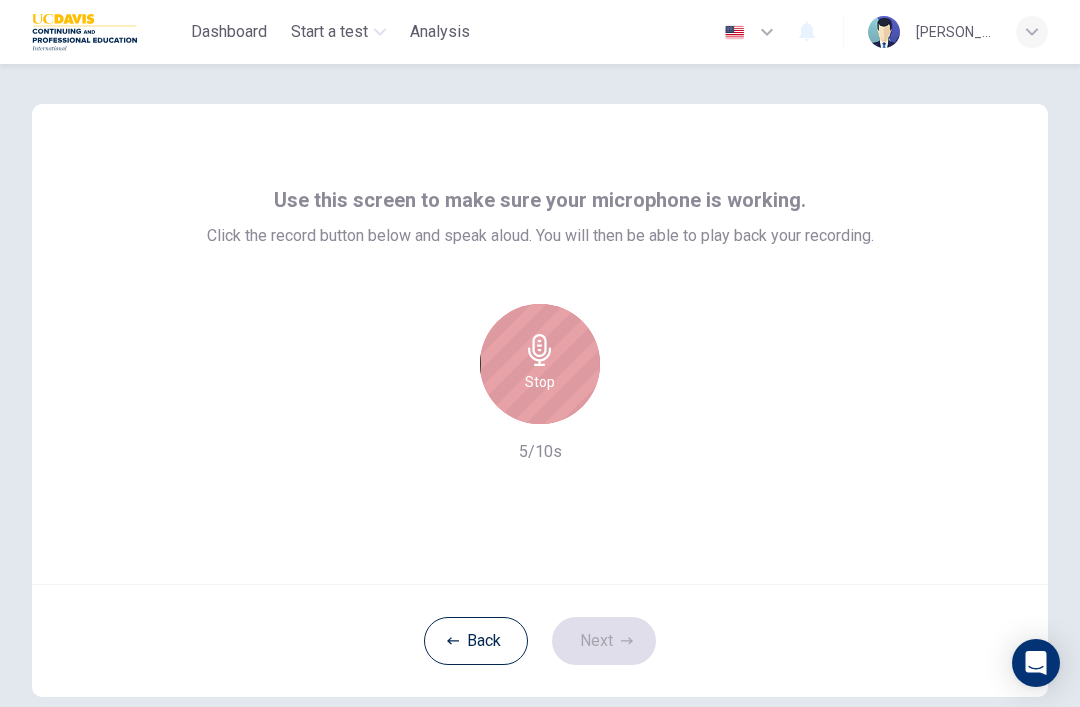 click on "Stop" at bounding box center [540, 364] 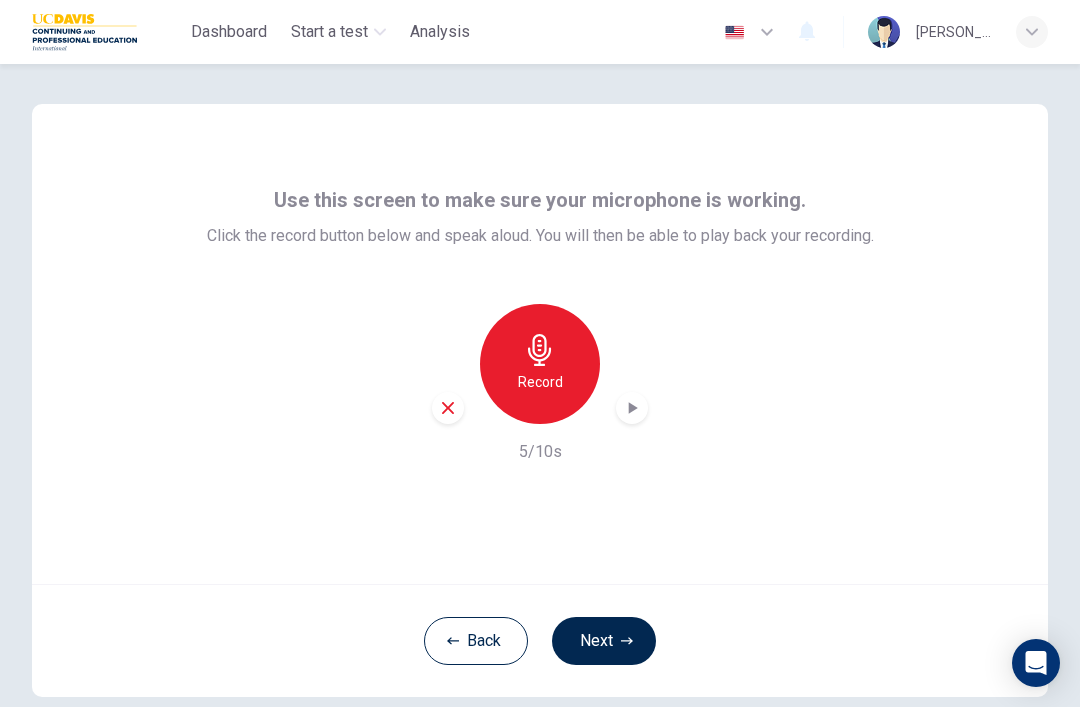 click at bounding box center (632, 408) 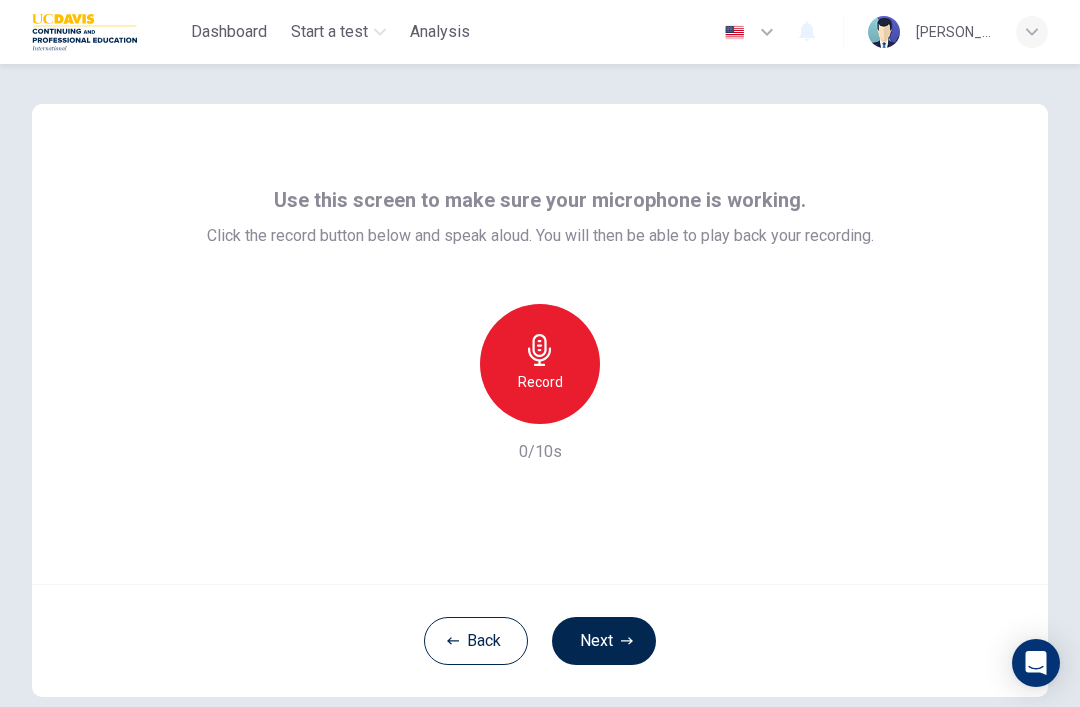 click on "Record" at bounding box center [540, 382] 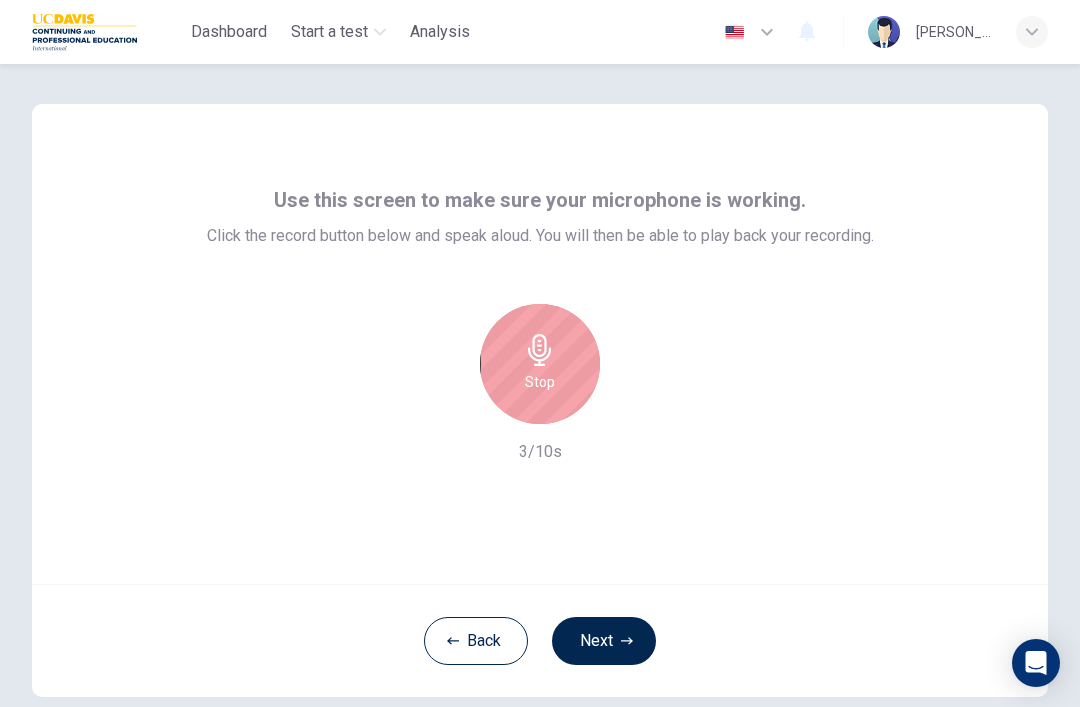 click on "Next" at bounding box center (604, 641) 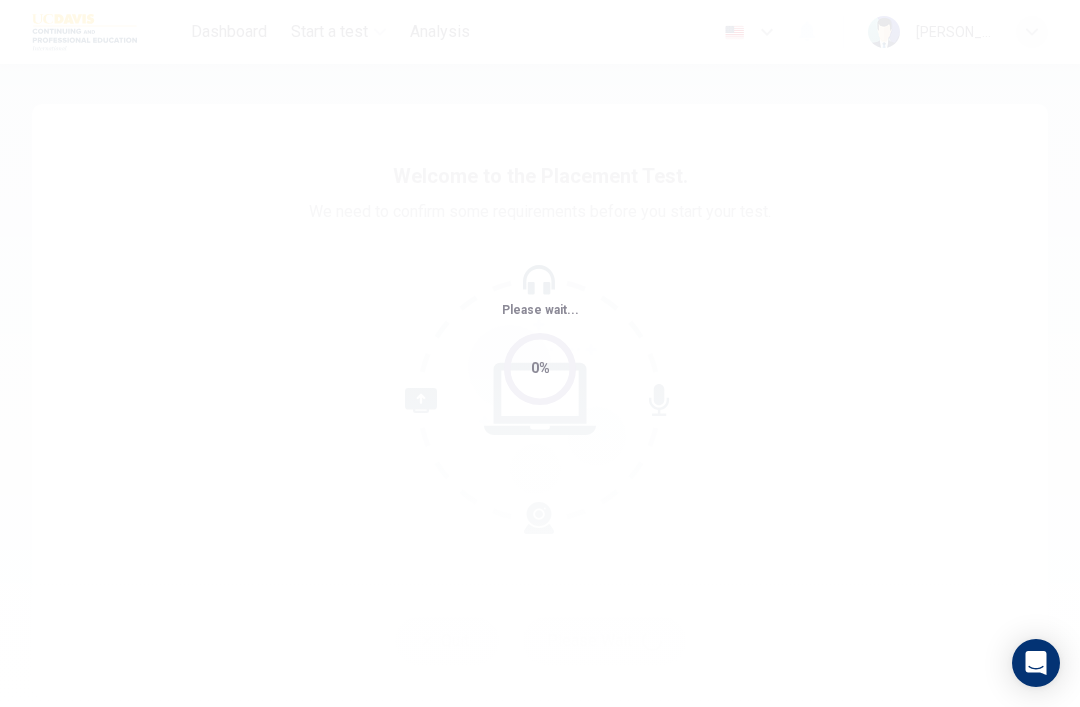 scroll, scrollTop: 0, scrollLeft: 0, axis: both 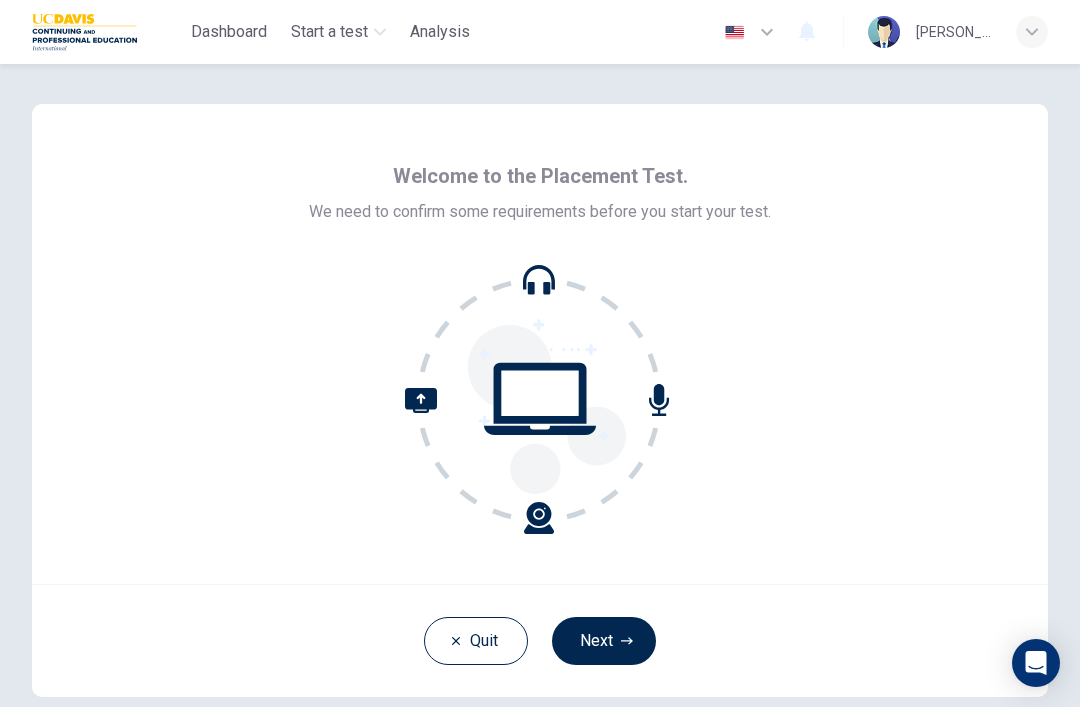 click on "Next" at bounding box center [604, 641] 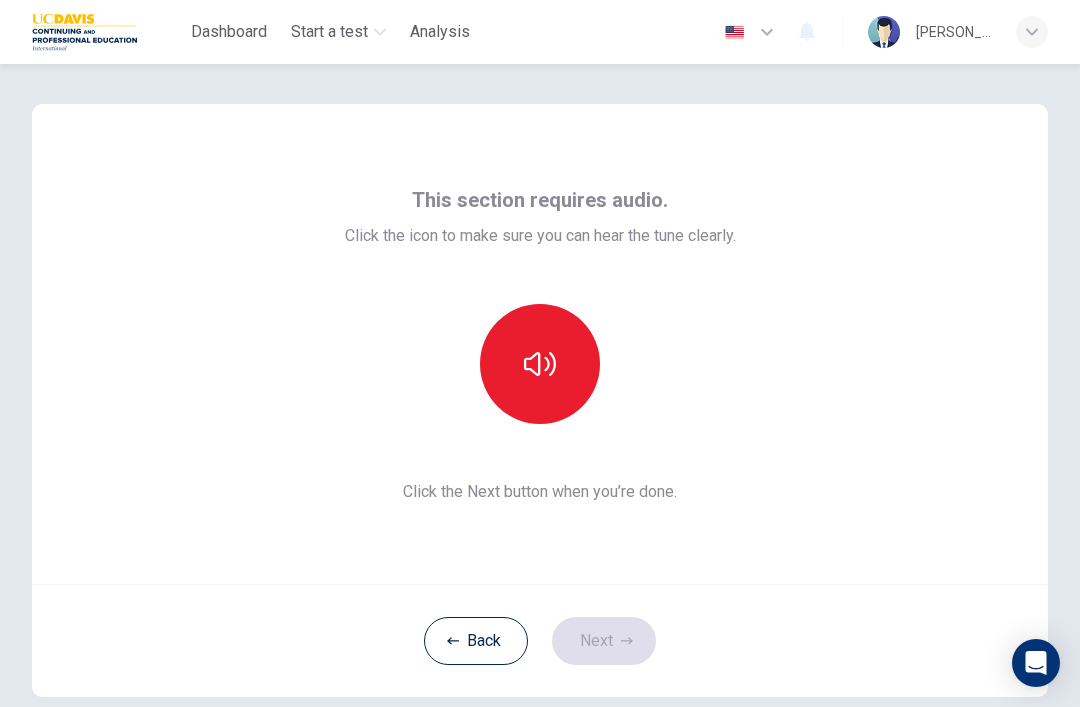 click 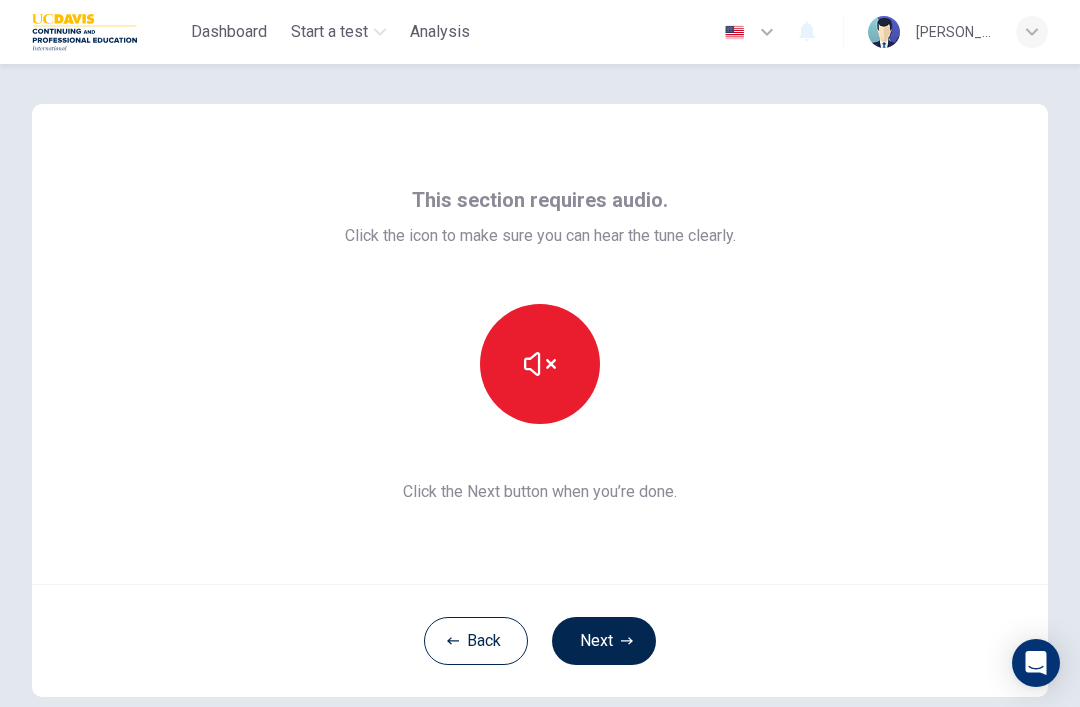 click on "Next" at bounding box center (604, 641) 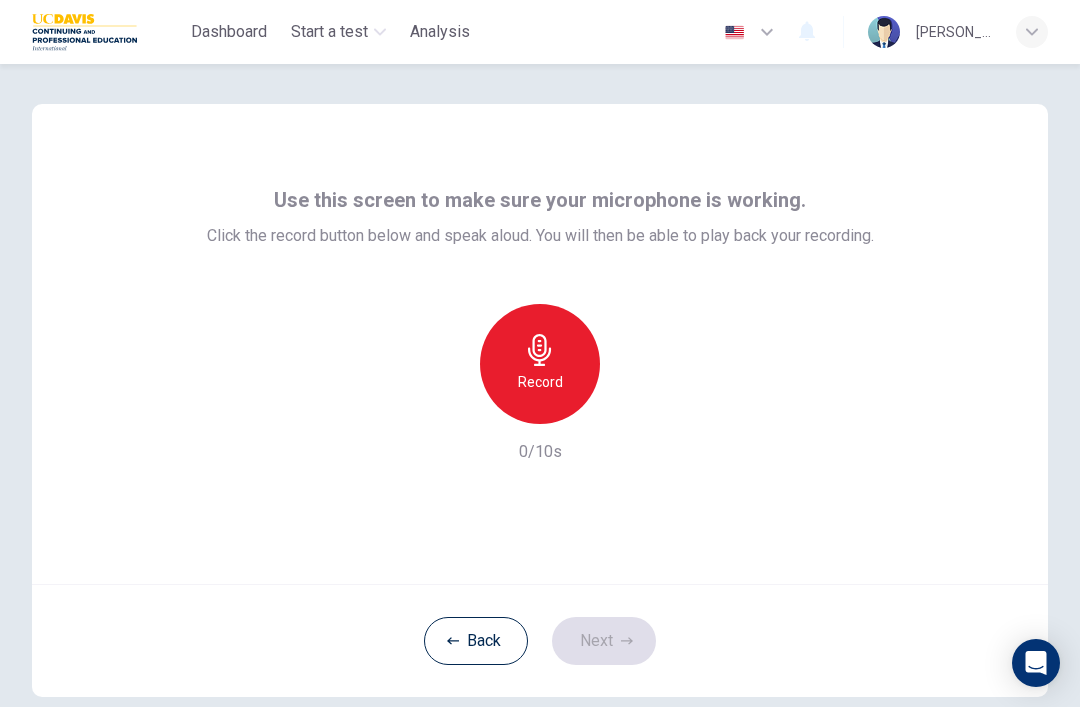click on "Record" at bounding box center [540, 382] 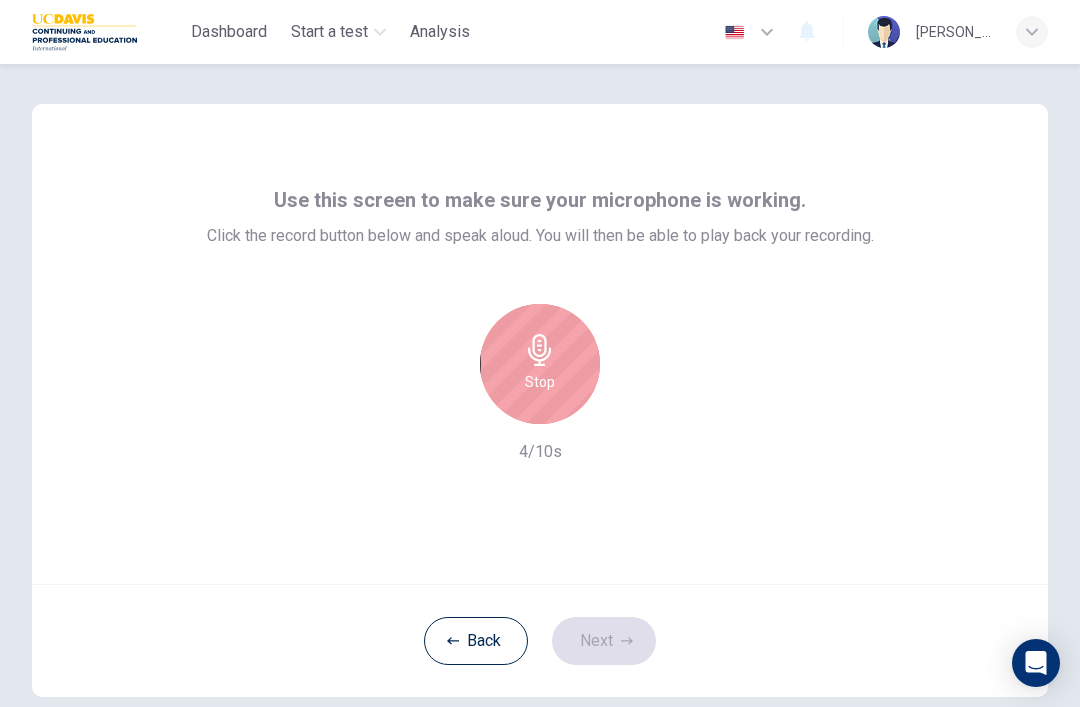 click on "Stop" at bounding box center (540, 364) 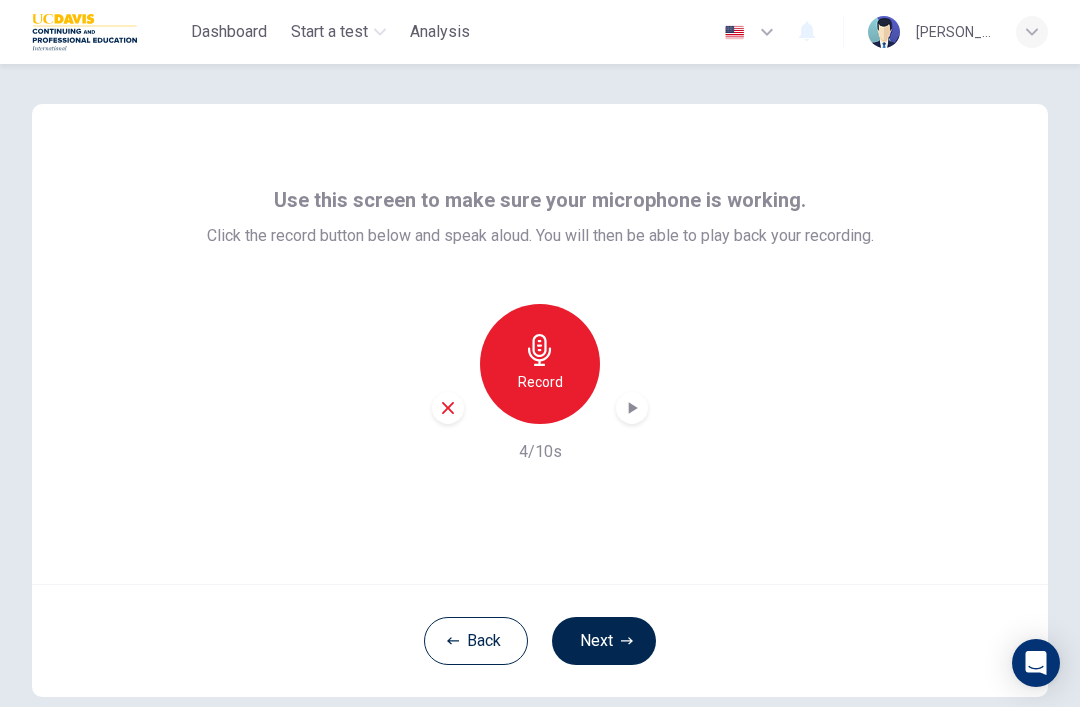 click 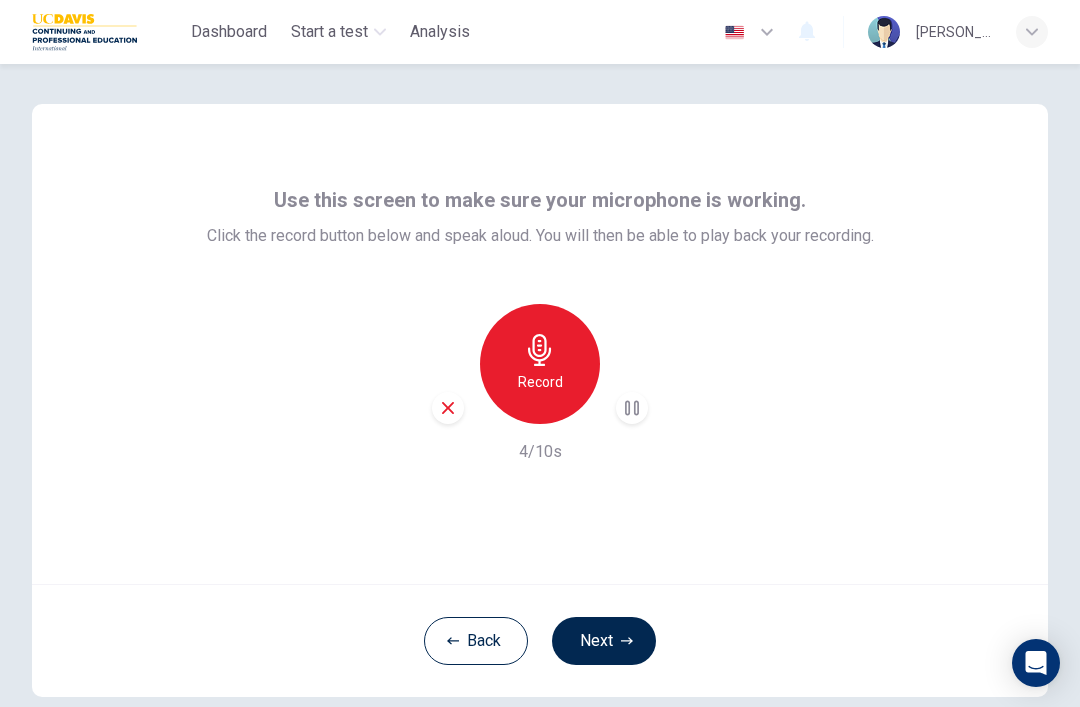 click on "Next" at bounding box center [604, 641] 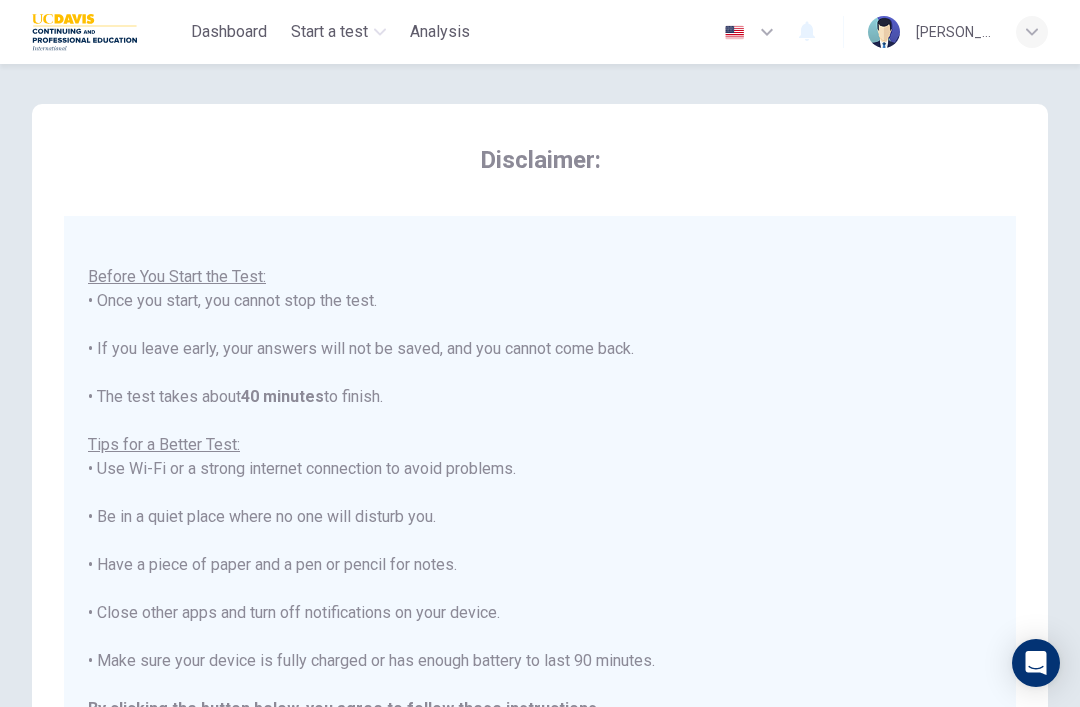 click on "You are about to start a  Placement Test .
Before You Start the Test:
• Once you start, you cannot stop the test.
• If you leave early, your answers will not be saved, and you cannot come back.
• The test takes about  40 minutes  to finish.
Tips for a Better Test:
• Use Wi-Fi or a strong internet connection to avoid problems.
• Be in a quiet place where no one will disturb you.
• Have a piece of paper and a pen or pencil for notes.
• Close other apps and turn off notifications on your device.
• Make sure your device is fully charged or has enough battery to last 90 minutes.
By clicking the button below, you agree to follow these instructions.
Good luck!" at bounding box center [540, 505] 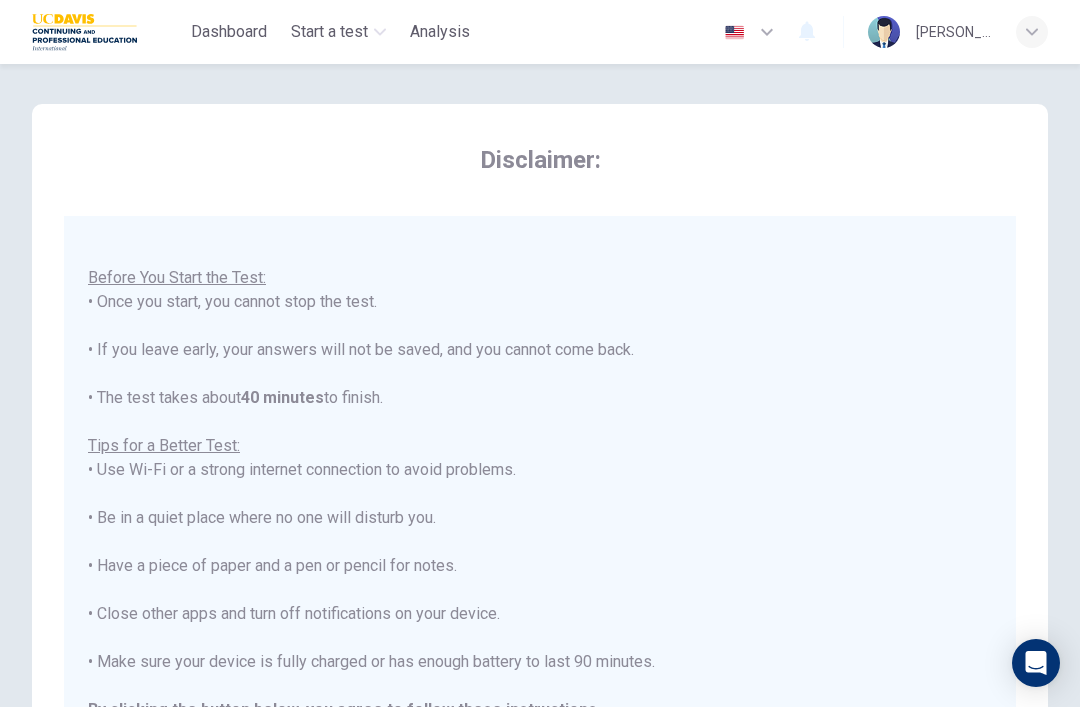 scroll, scrollTop: 21, scrollLeft: 0, axis: vertical 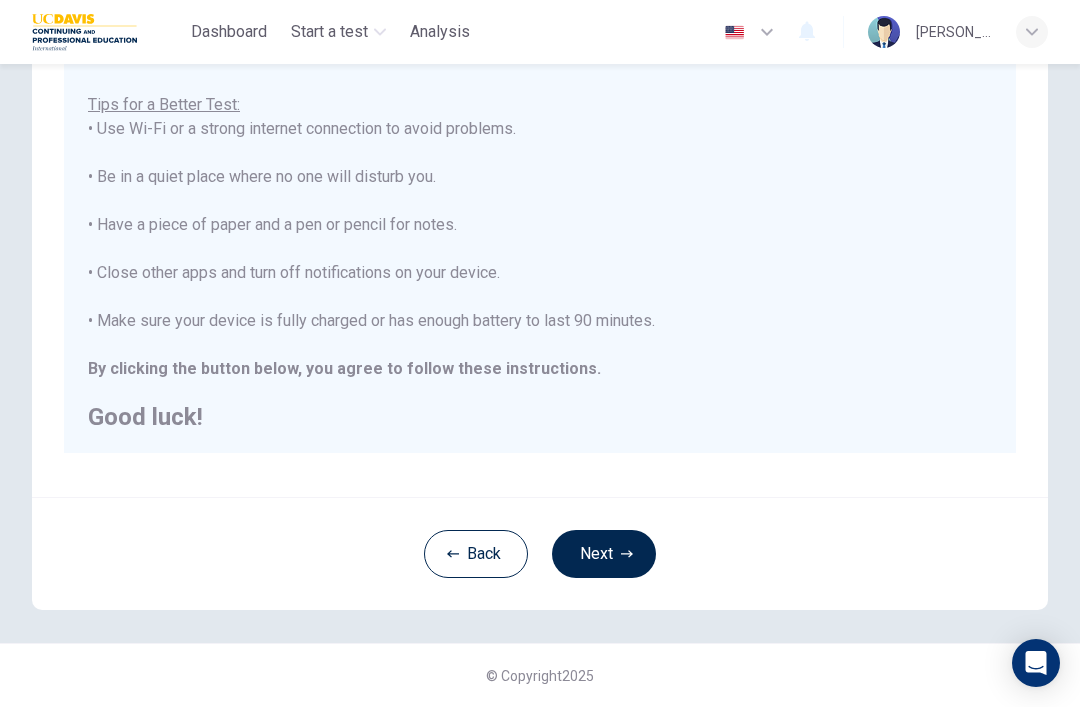 click on "Next" at bounding box center [604, 554] 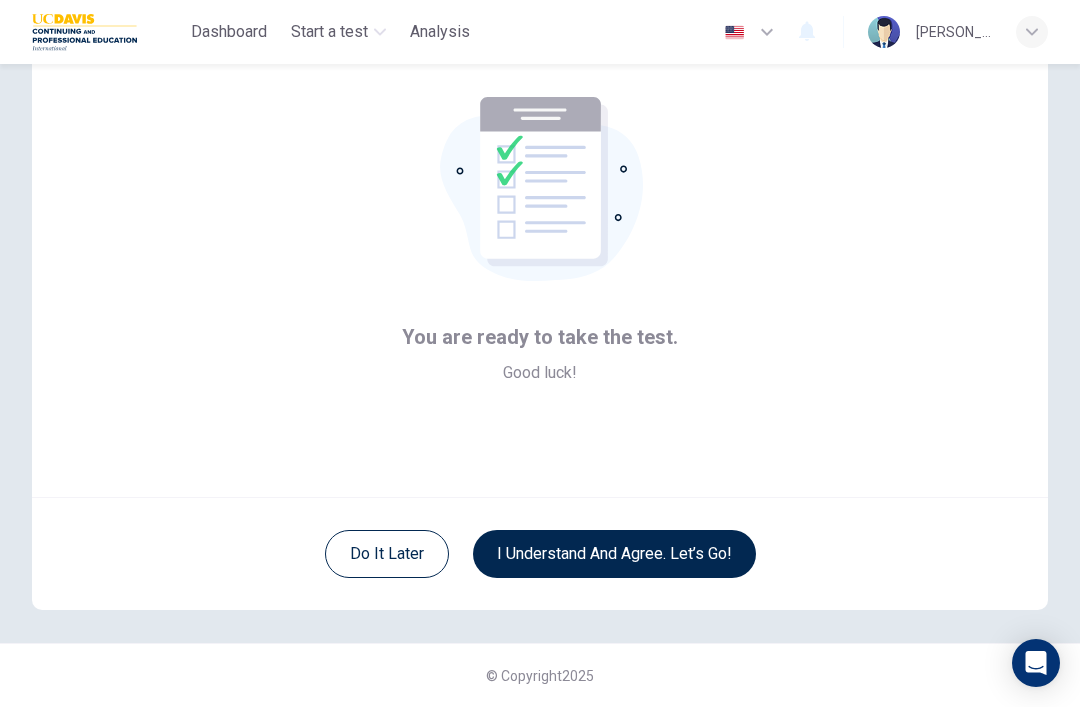 click on "I understand and agree. Let’s go!" at bounding box center (614, 554) 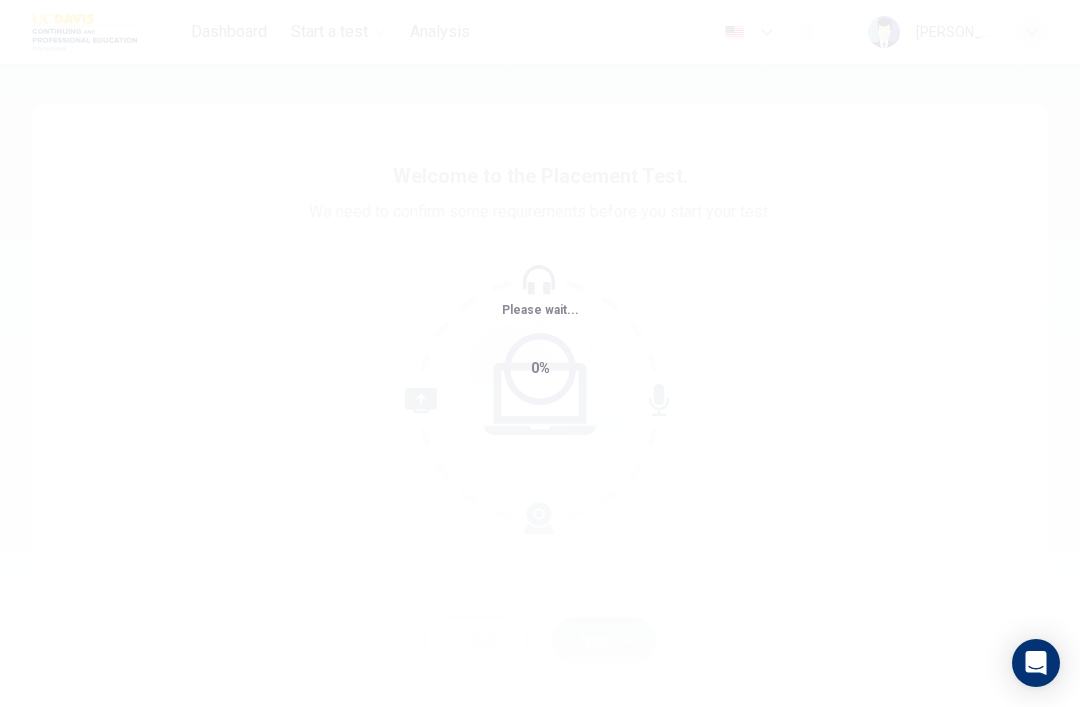 scroll, scrollTop: 0, scrollLeft: 0, axis: both 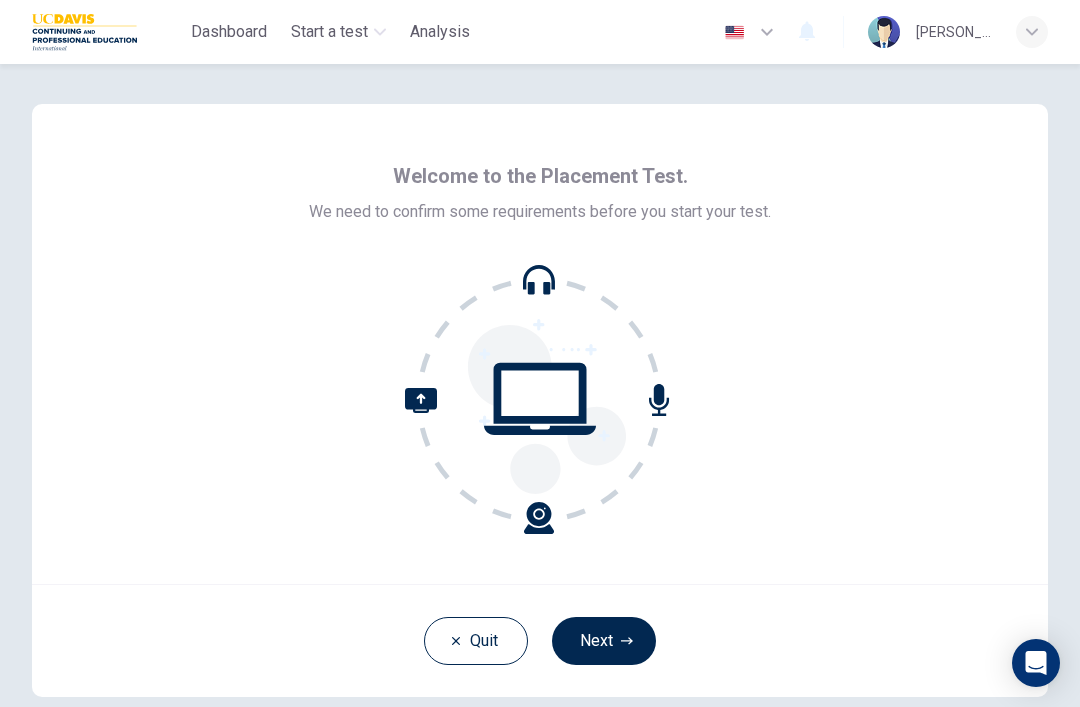 click on "Next" at bounding box center (604, 641) 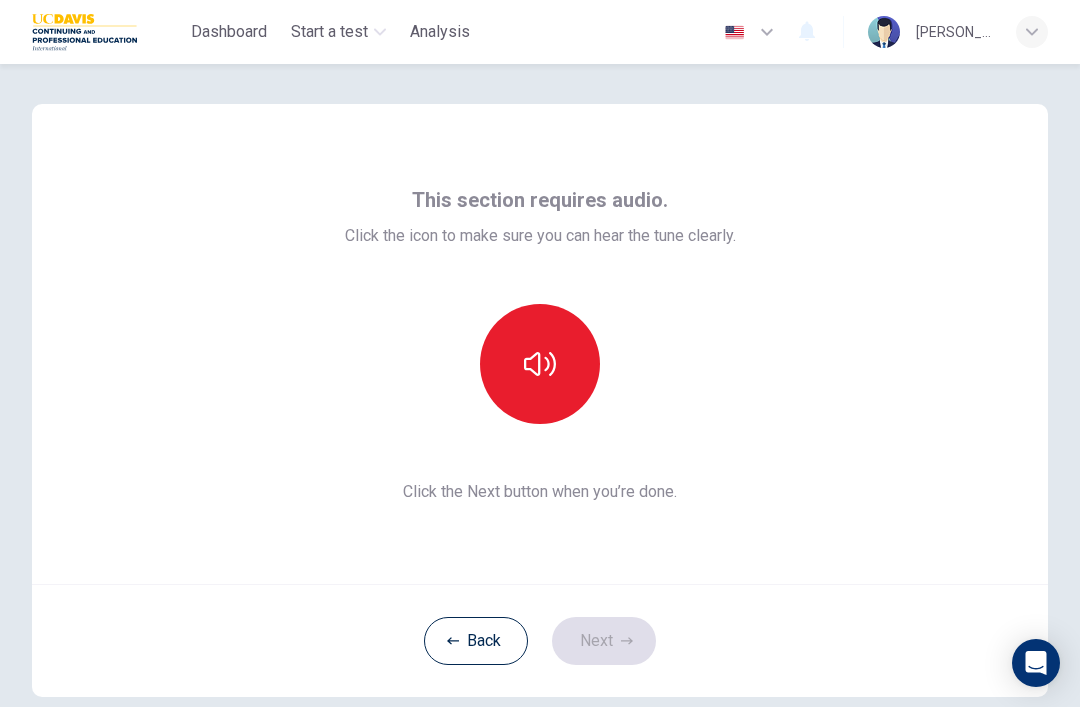 click on "Back" at bounding box center [476, 641] 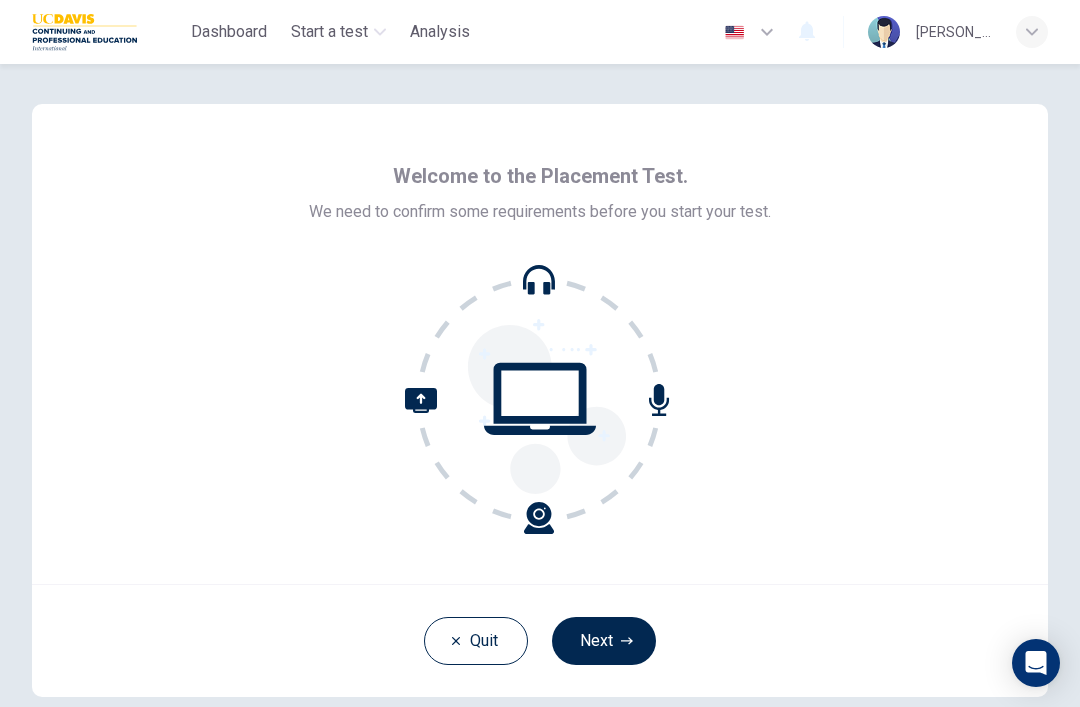 click on "Quit" at bounding box center (476, 641) 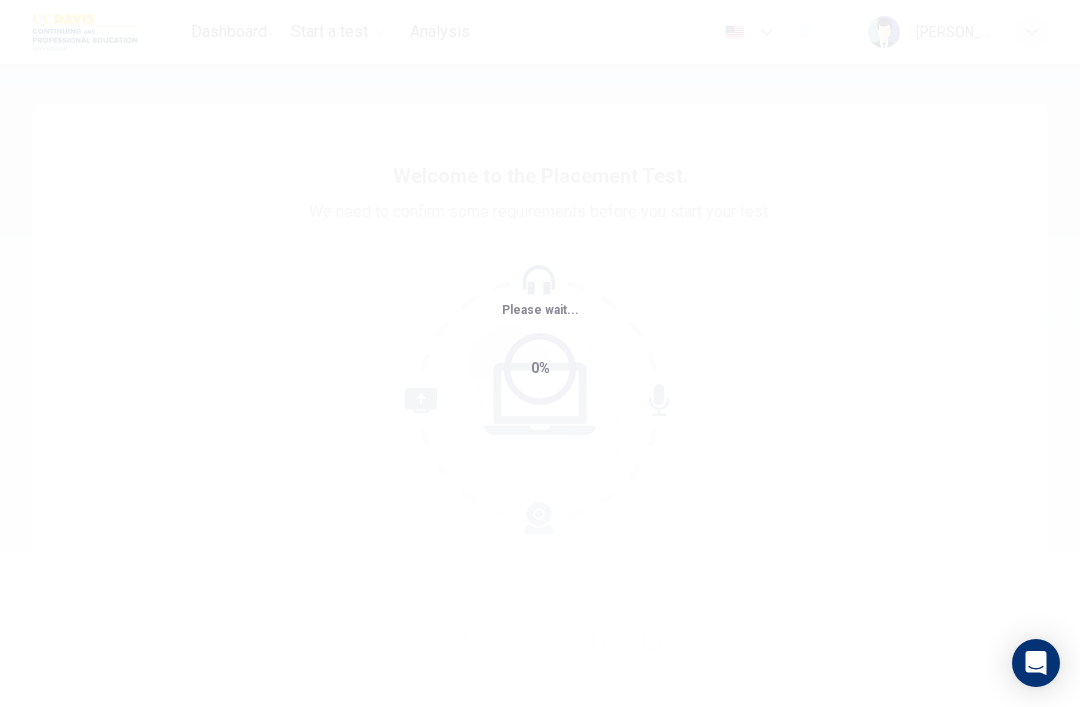 scroll, scrollTop: 0, scrollLeft: 0, axis: both 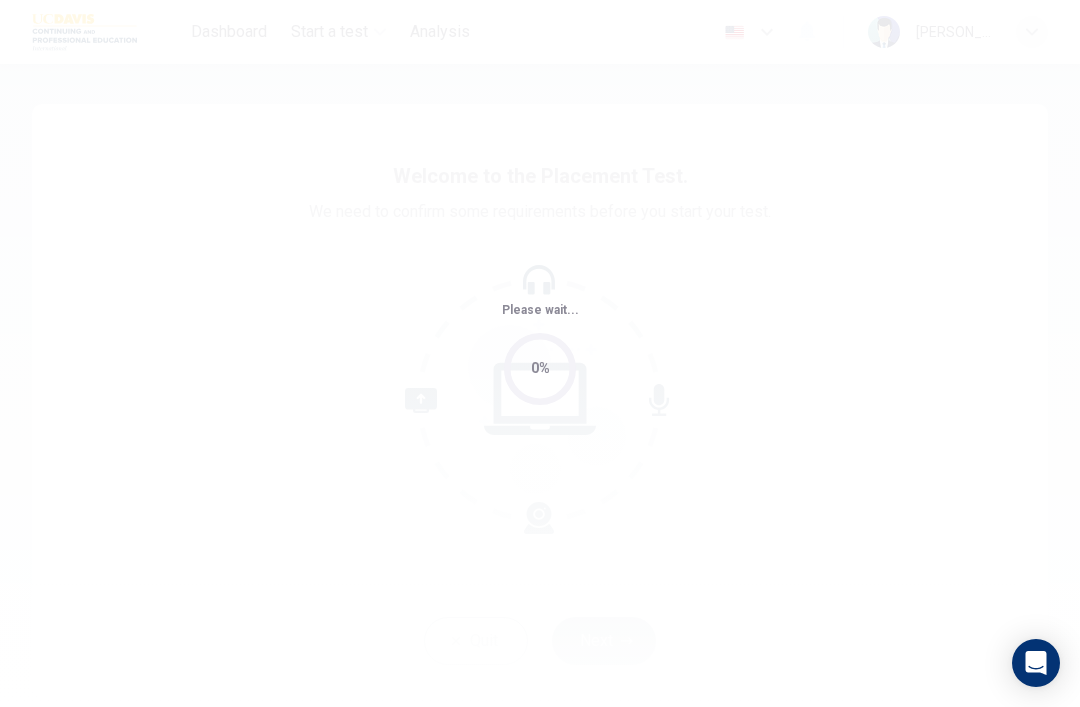 click on "Please wait... 0%" at bounding box center [540, 353] 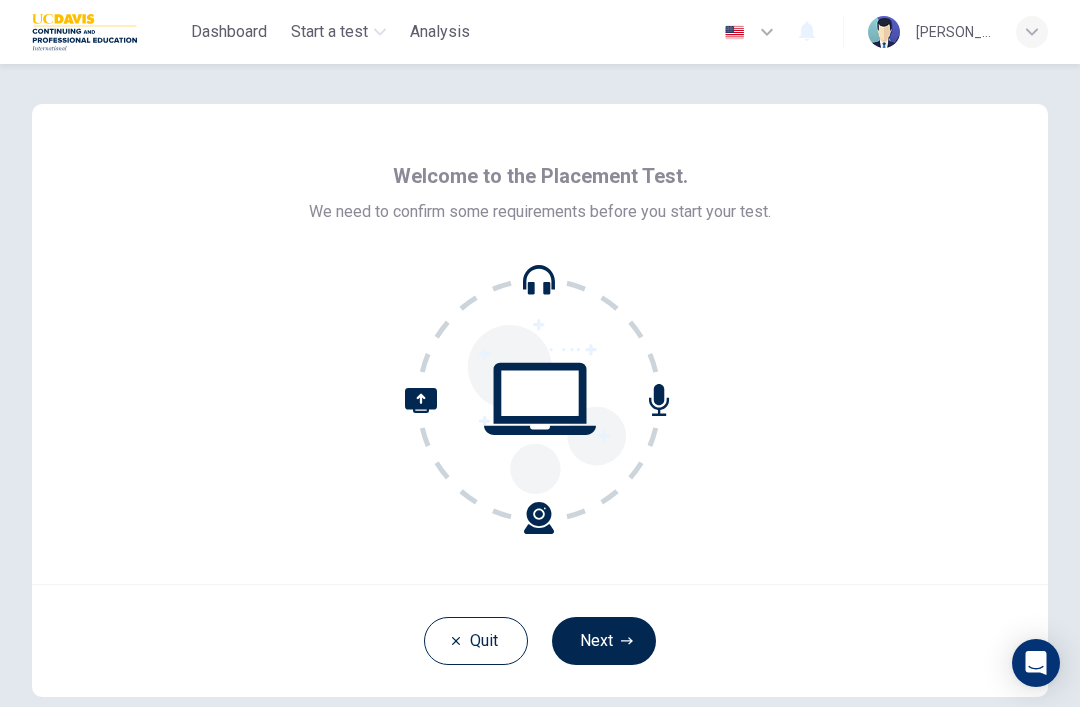 click on "Next" at bounding box center (604, 641) 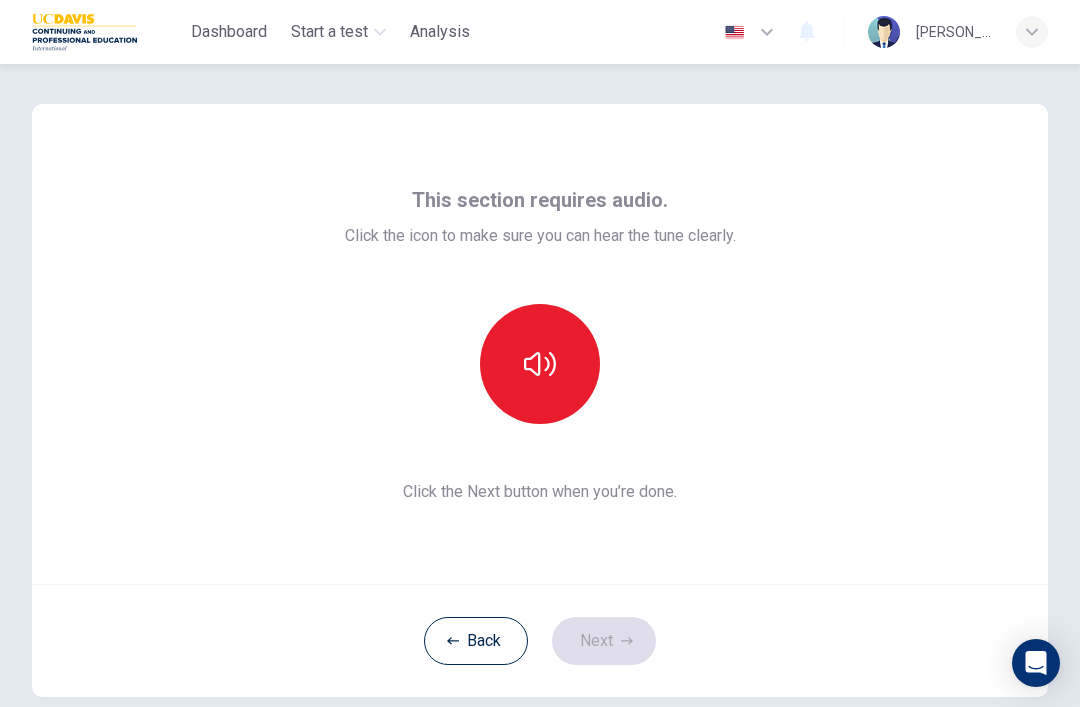 click at bounding box center [540, 364] 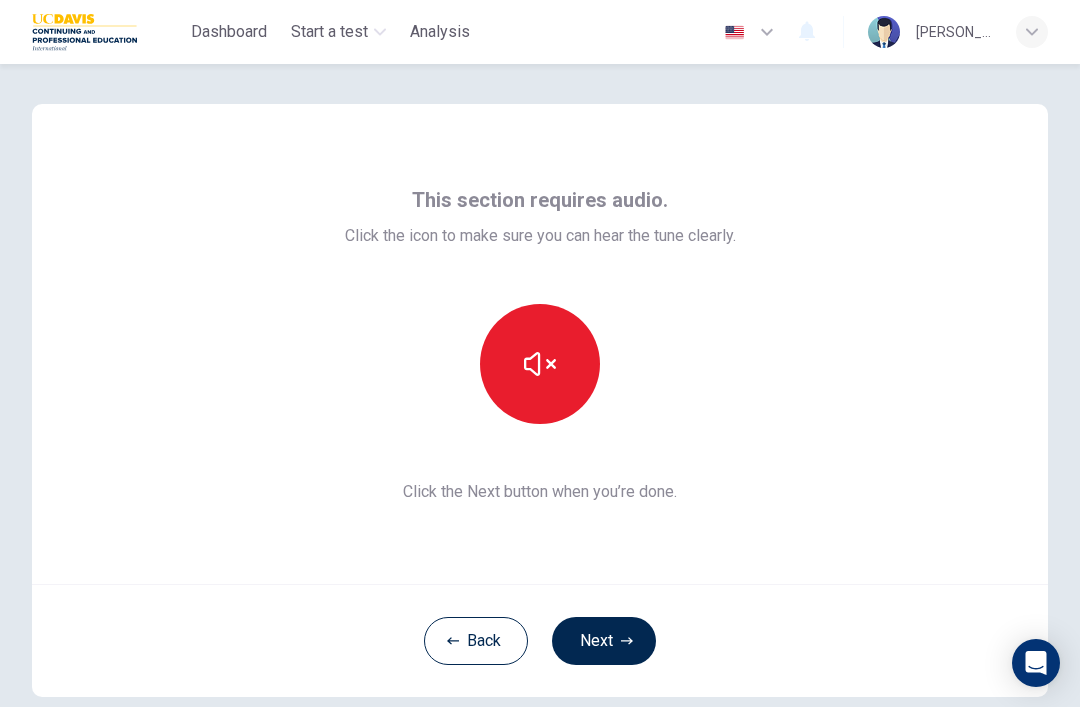 click on "Next" at bounding box center [604, 641] 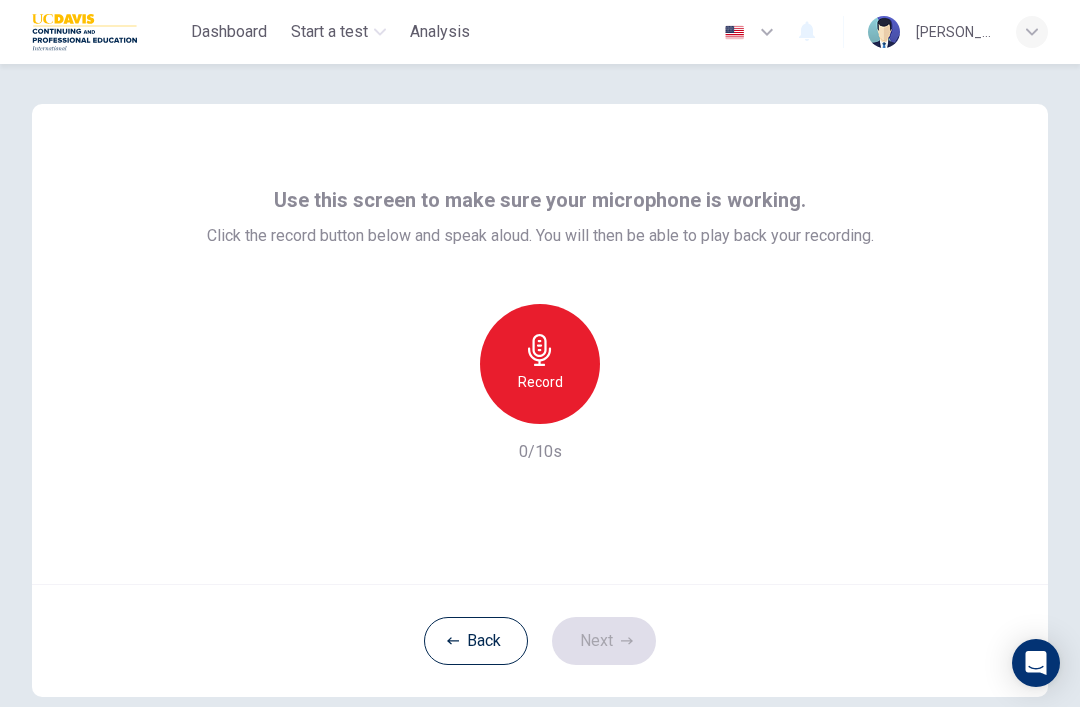 click on "Record" at bounding box center (540, 382) 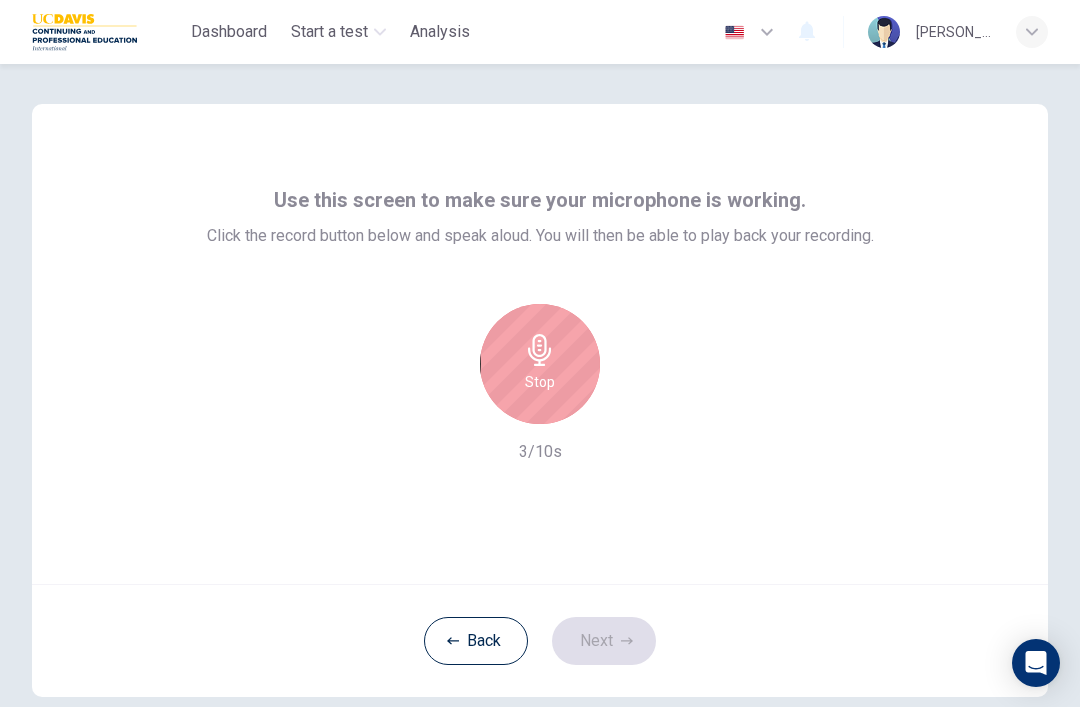 click on "Stop" at bounding box center [540, 364] 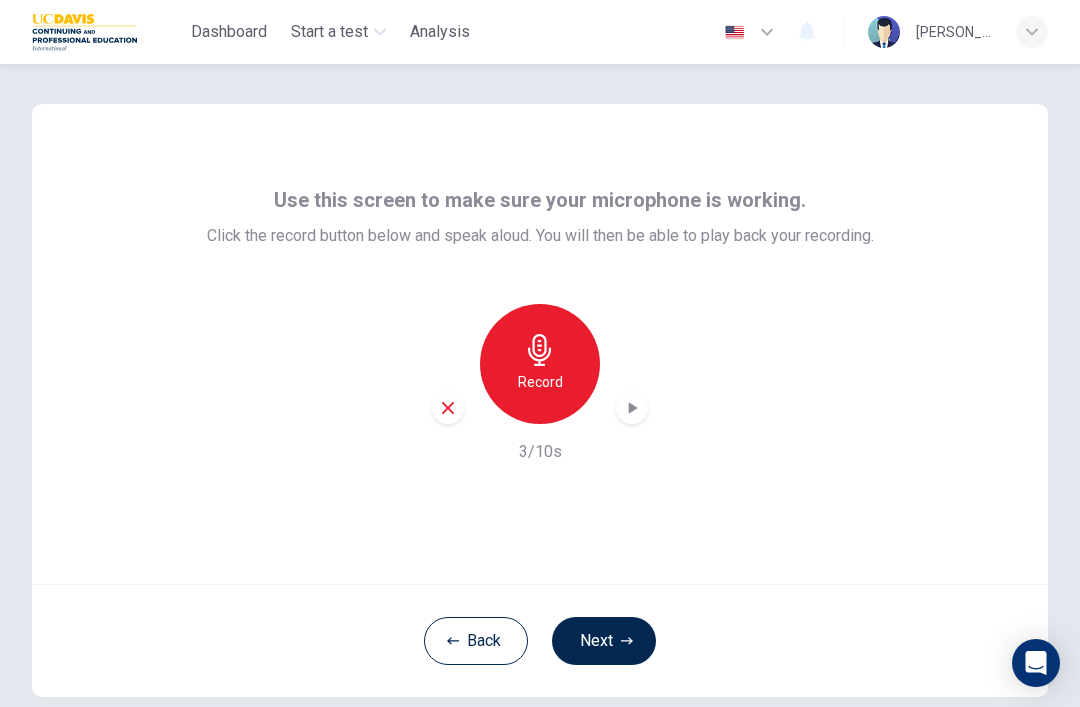 click 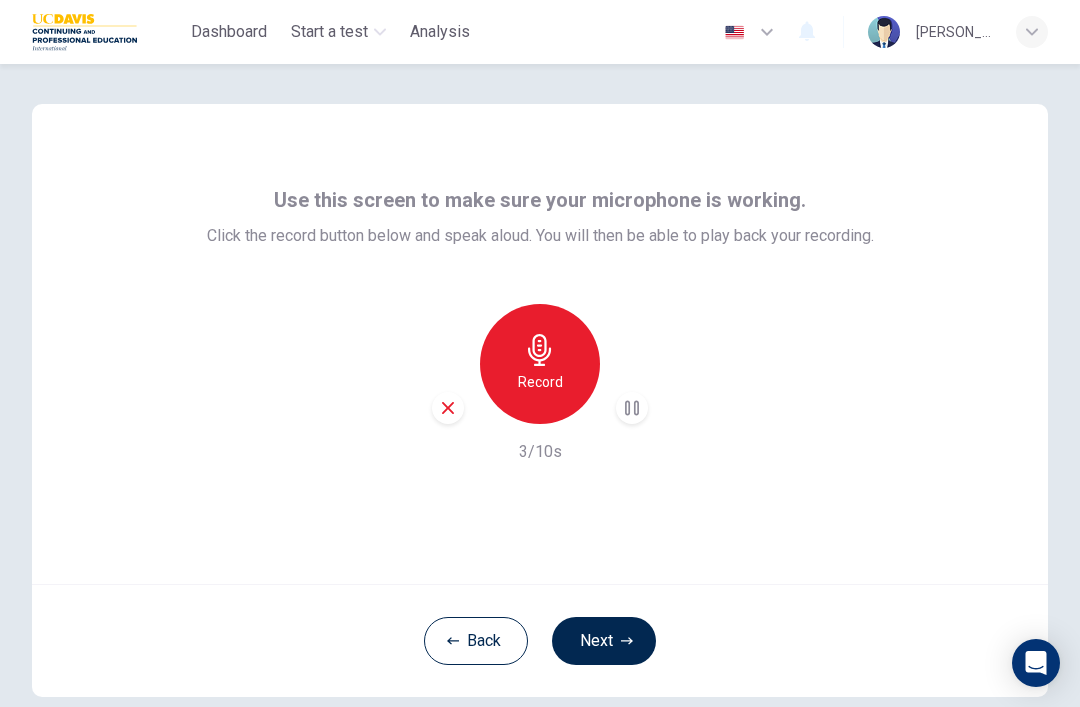 click on "Next" at bounding box center (604, 641) 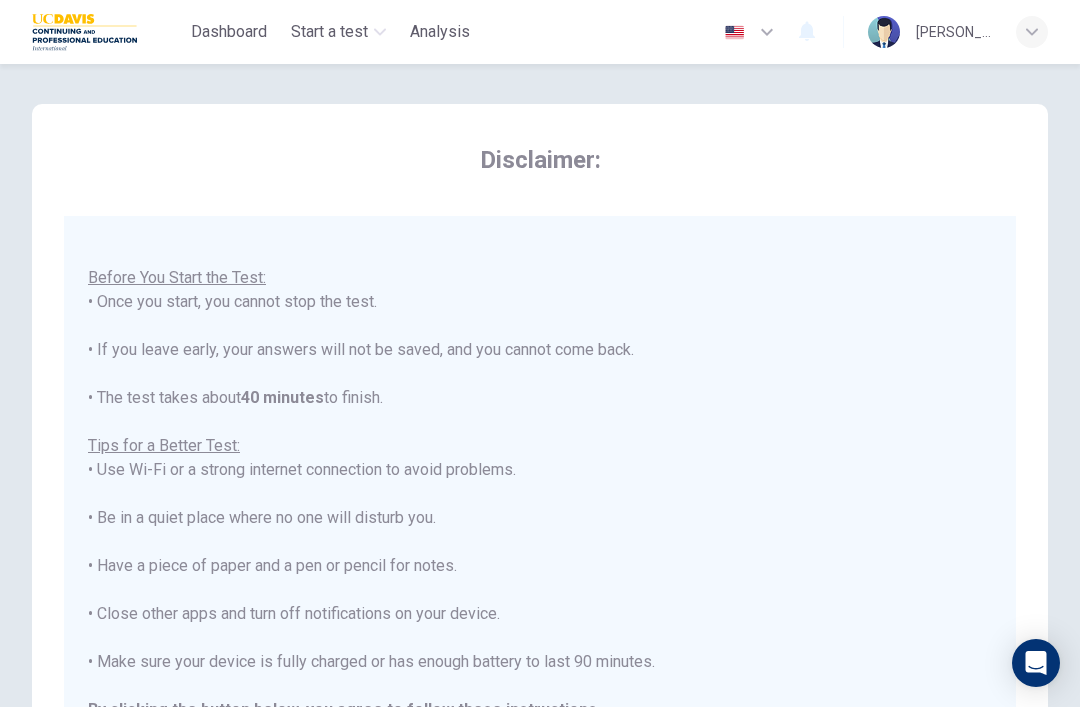 scroll, scrollTop: 21, scrollLeft: 0, axis: vertical 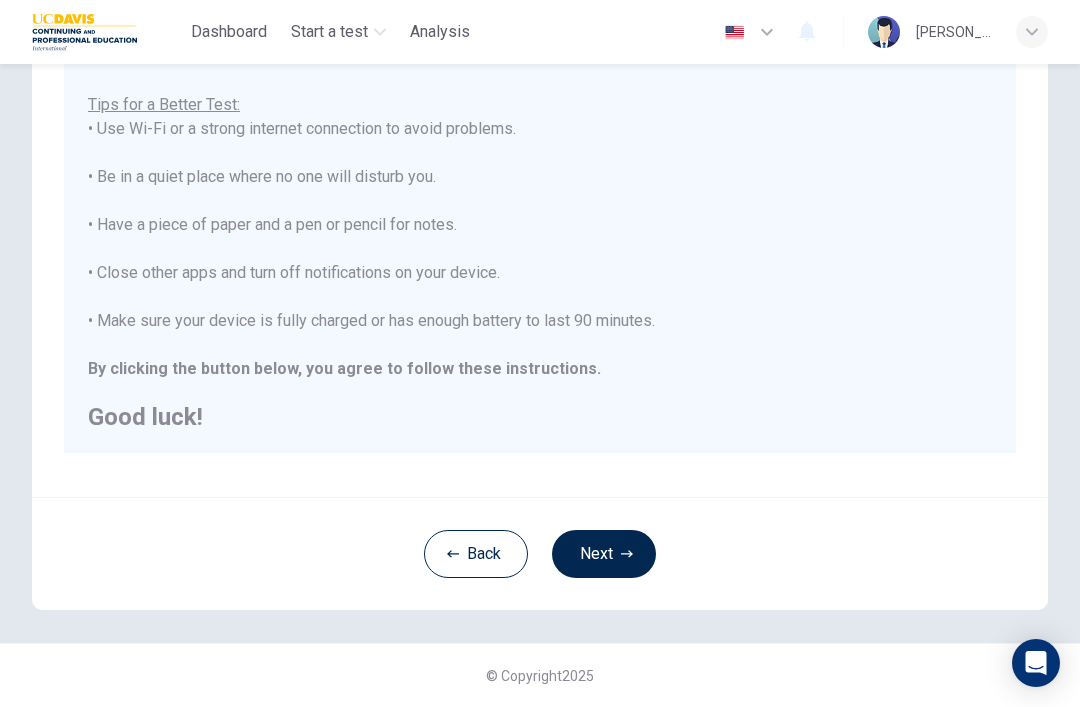click on "Next" at bounding box center (604, 554) 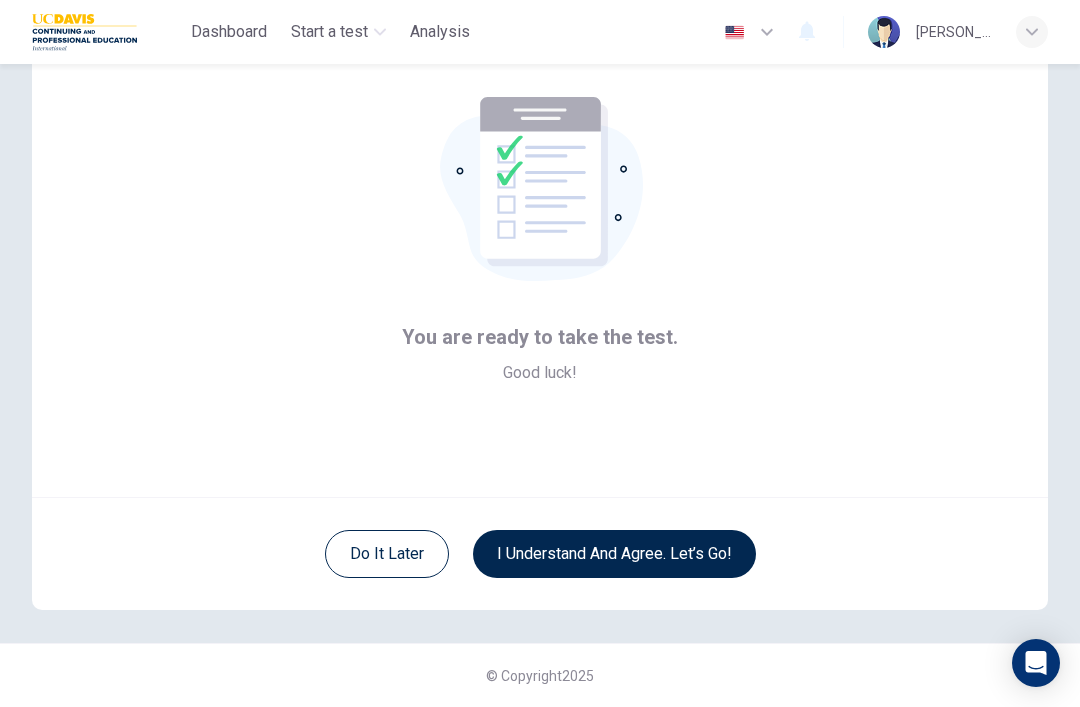 click on "I understand and agree. Let’s go!" at bounding box center (614, 554) 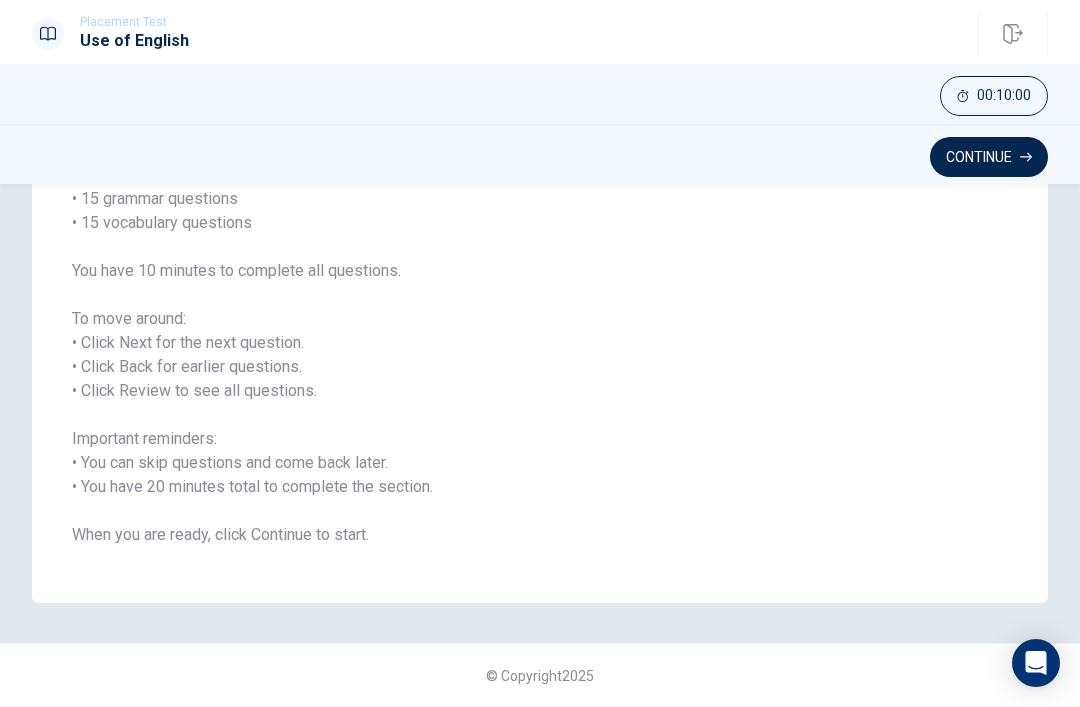 scroll, scrollTop: 189, scrollLeft: 0, axis: vertical 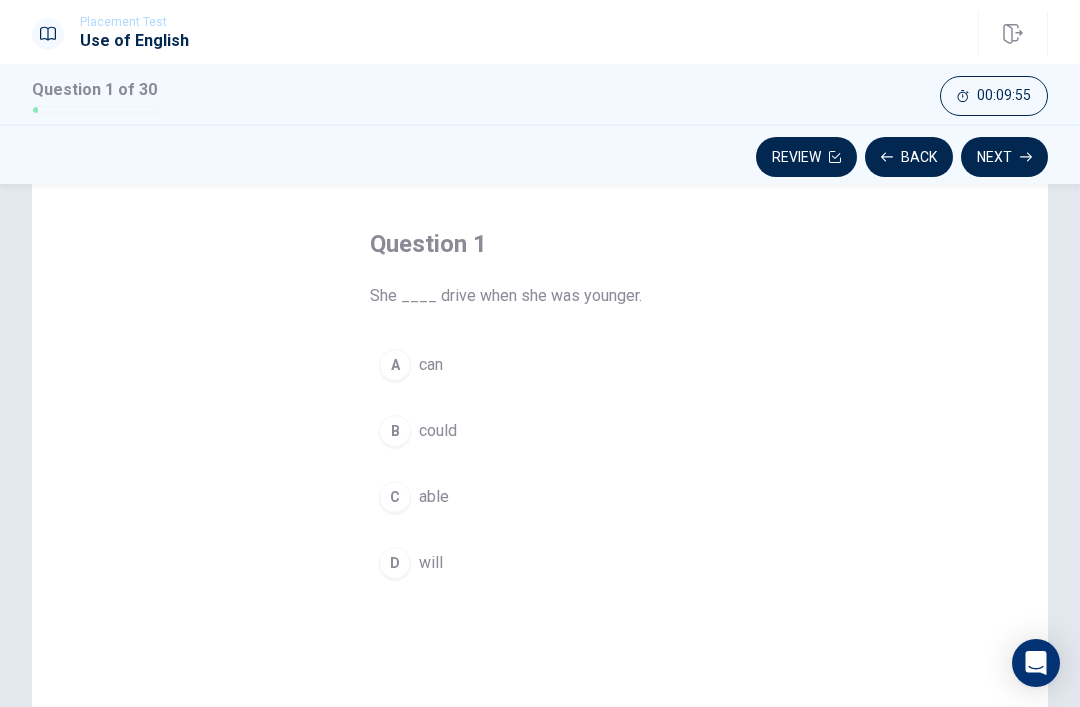 click on "B" at bounding box center [395, 431] 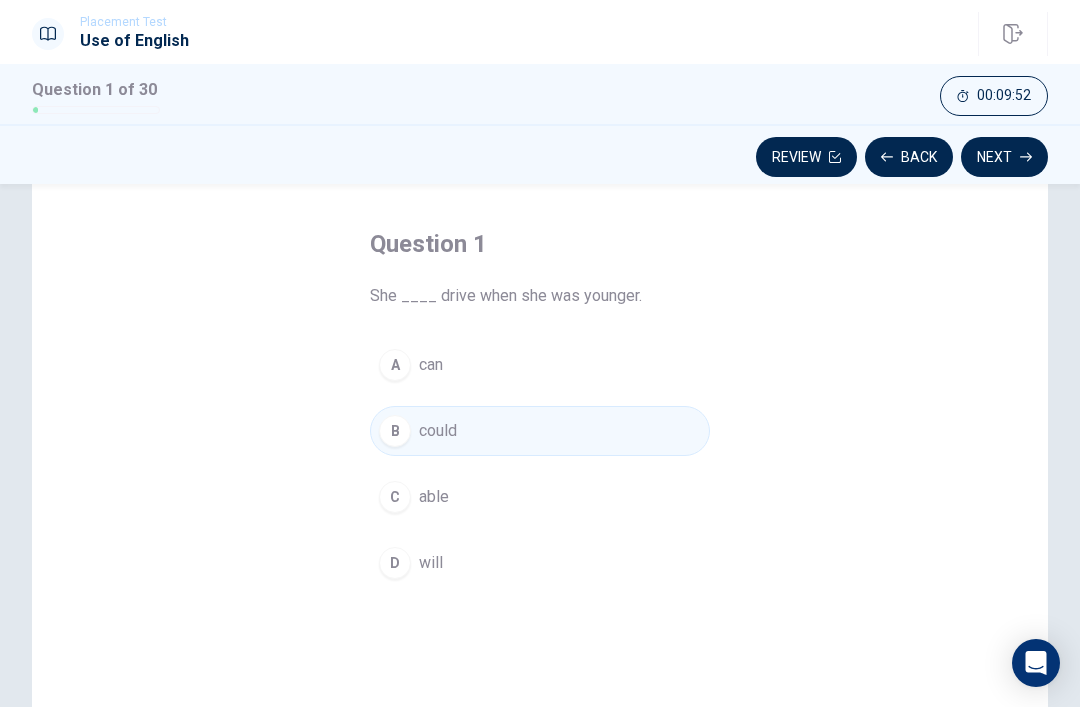 click on "Next" at bounding box center (1004, 157) 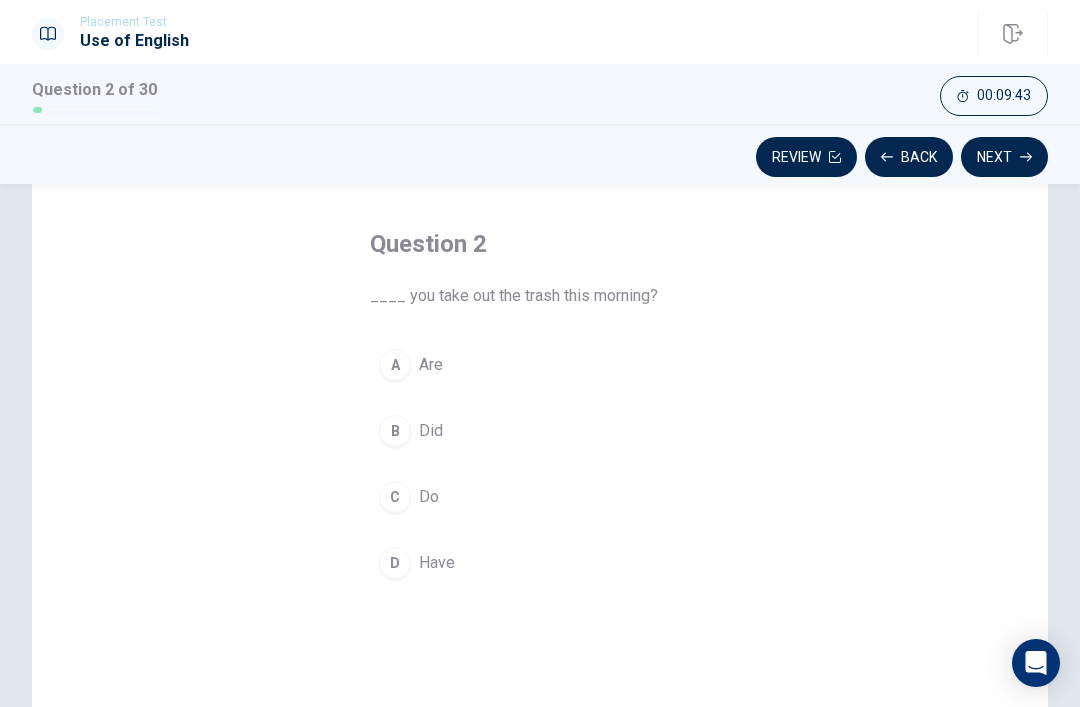 click on "C Do" at bounding box center (540, 497) 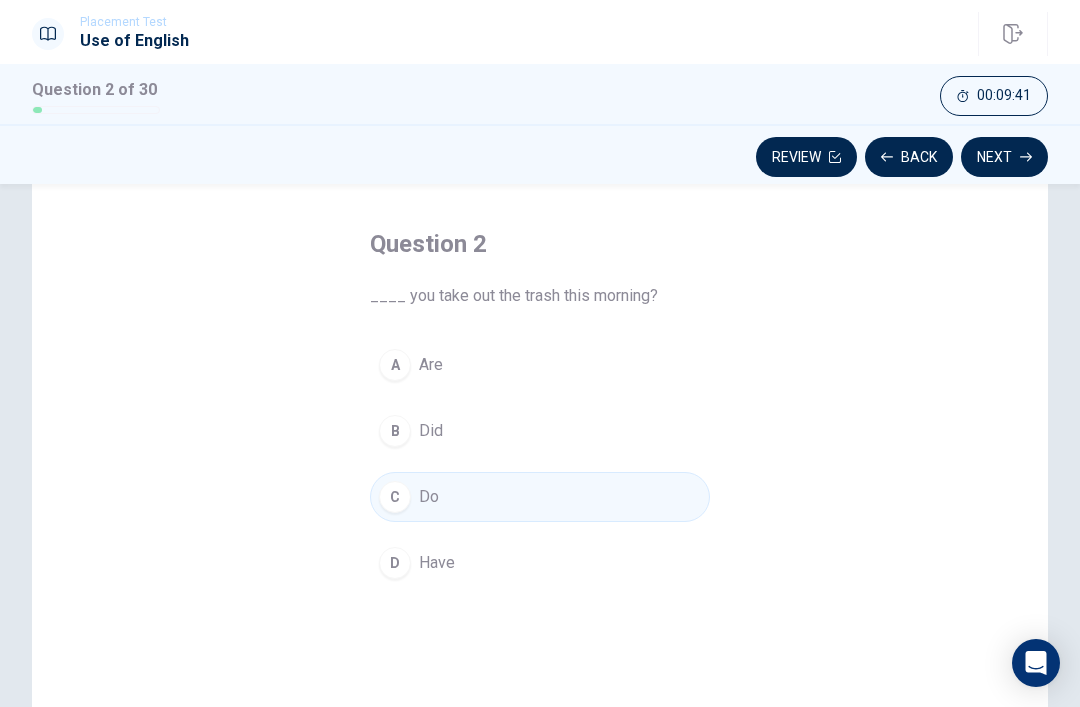 click on "Next" at bounding box center [1004, 157] 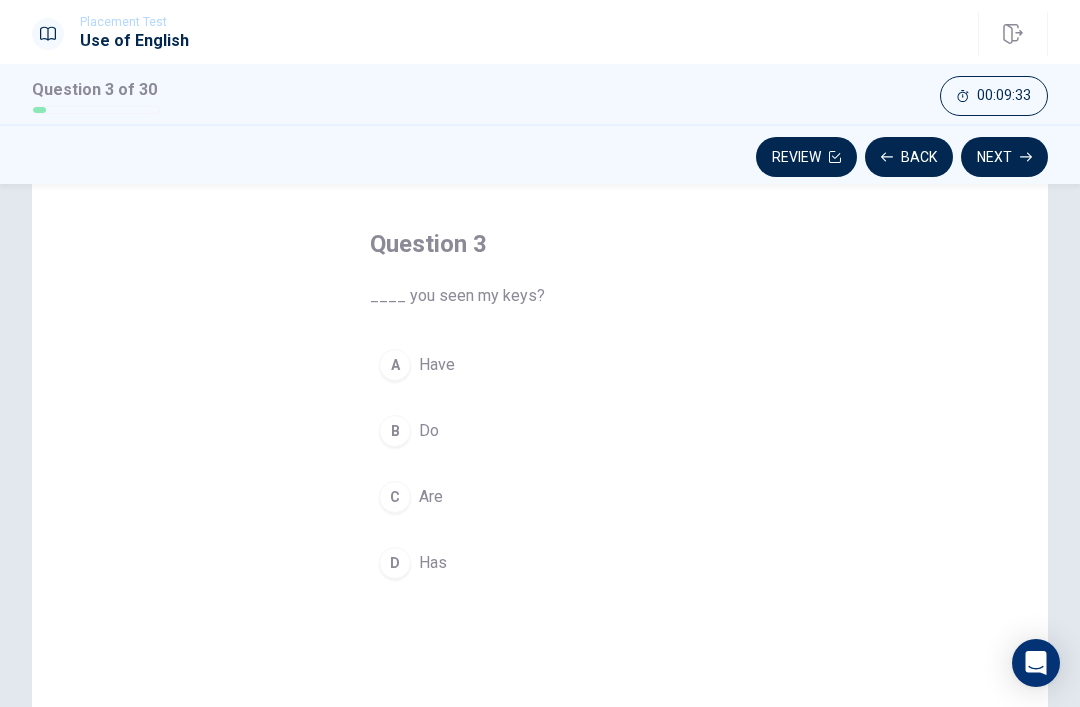 click on "D" at bounding box center [395, 563] 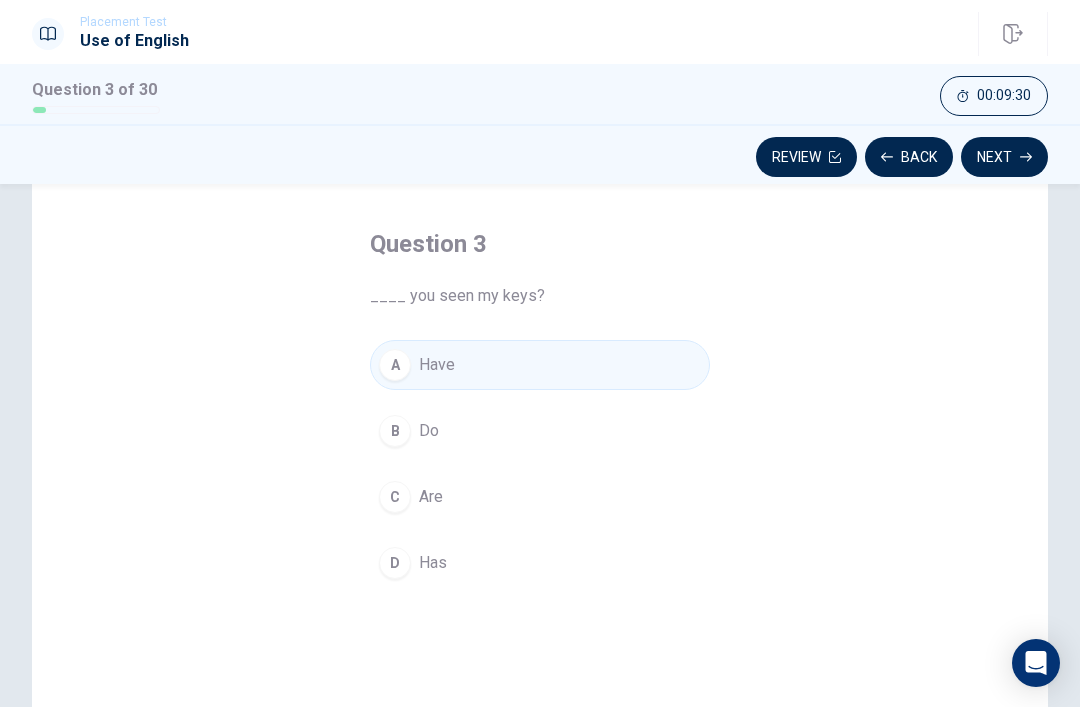 click 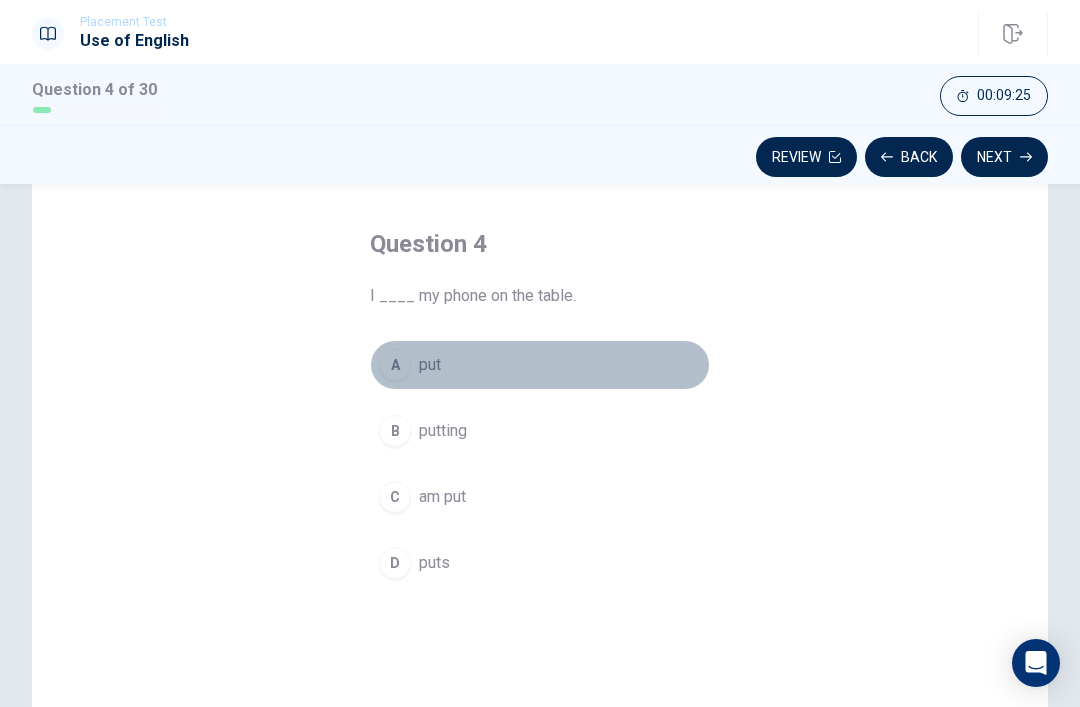 click on "A" at bounding box center [395, 365] 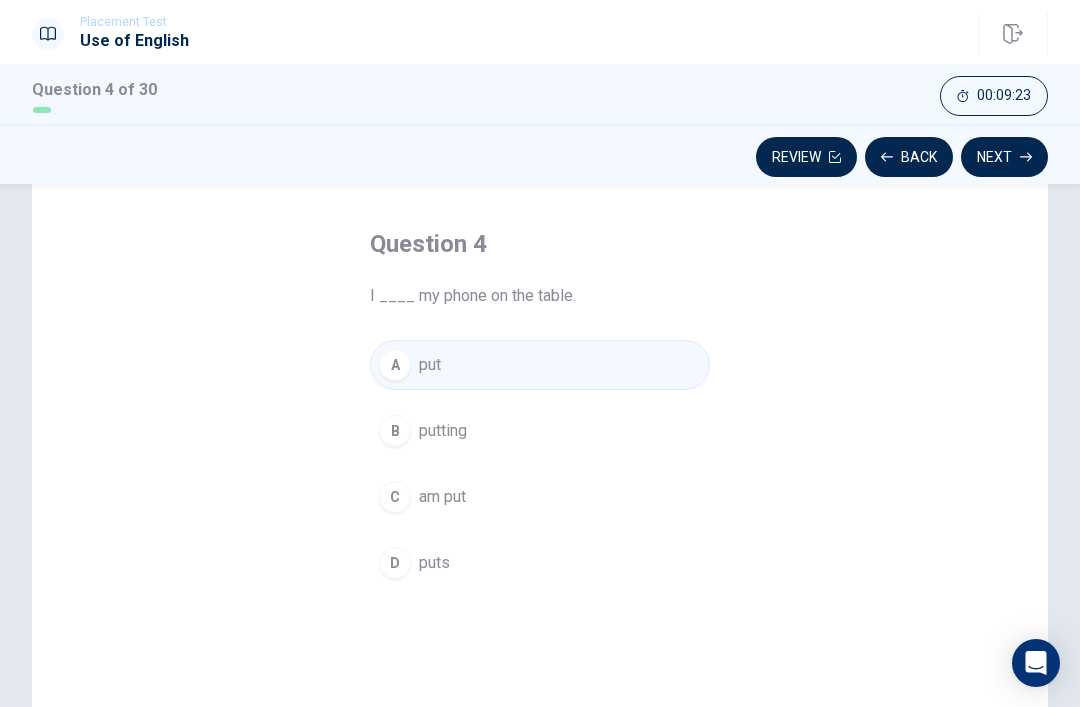 click on "Next" at bounding box center (1004, 157) 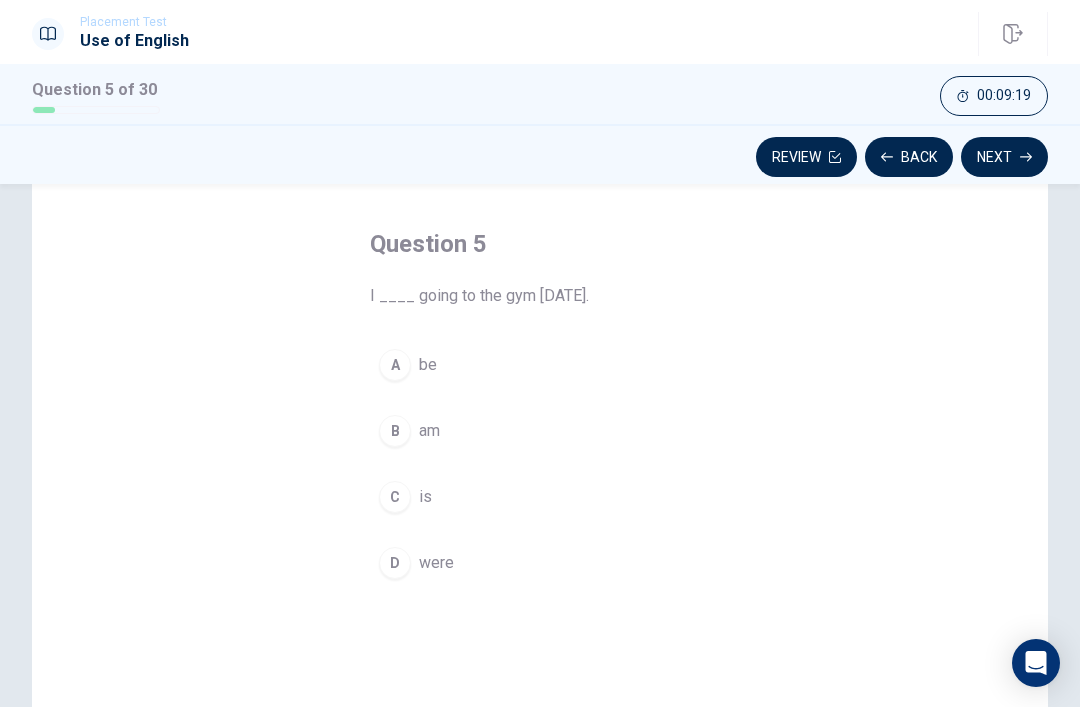 click on "B am" at bounding box center [540, 431] 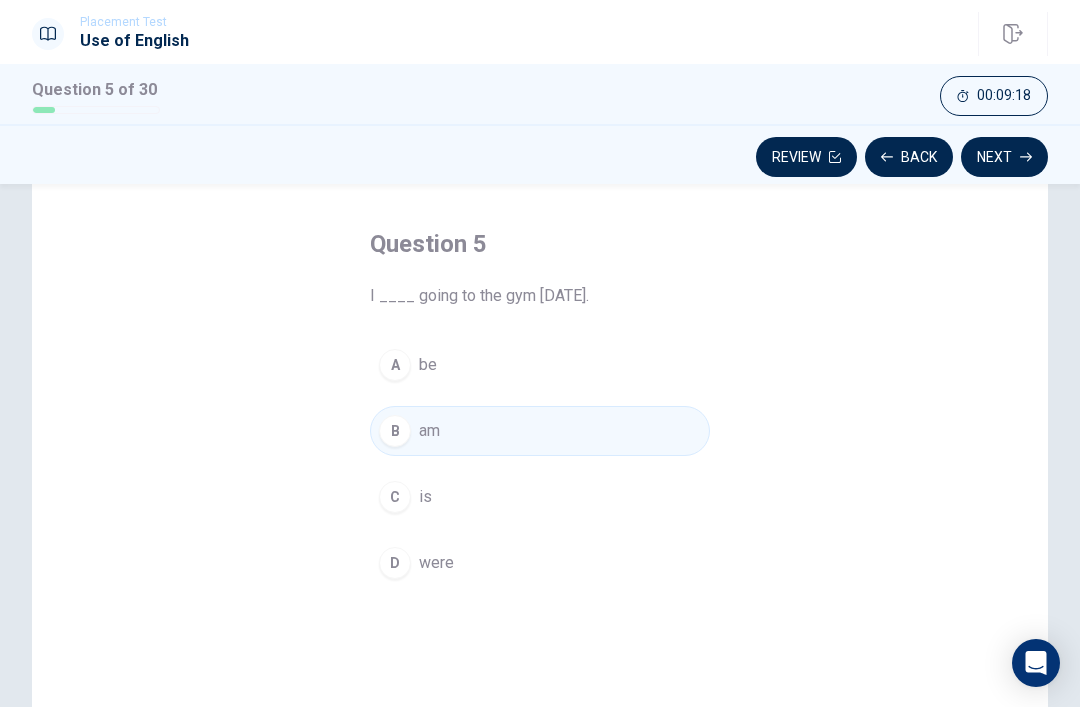 click on "Next" at bounding box center [1004, 157] 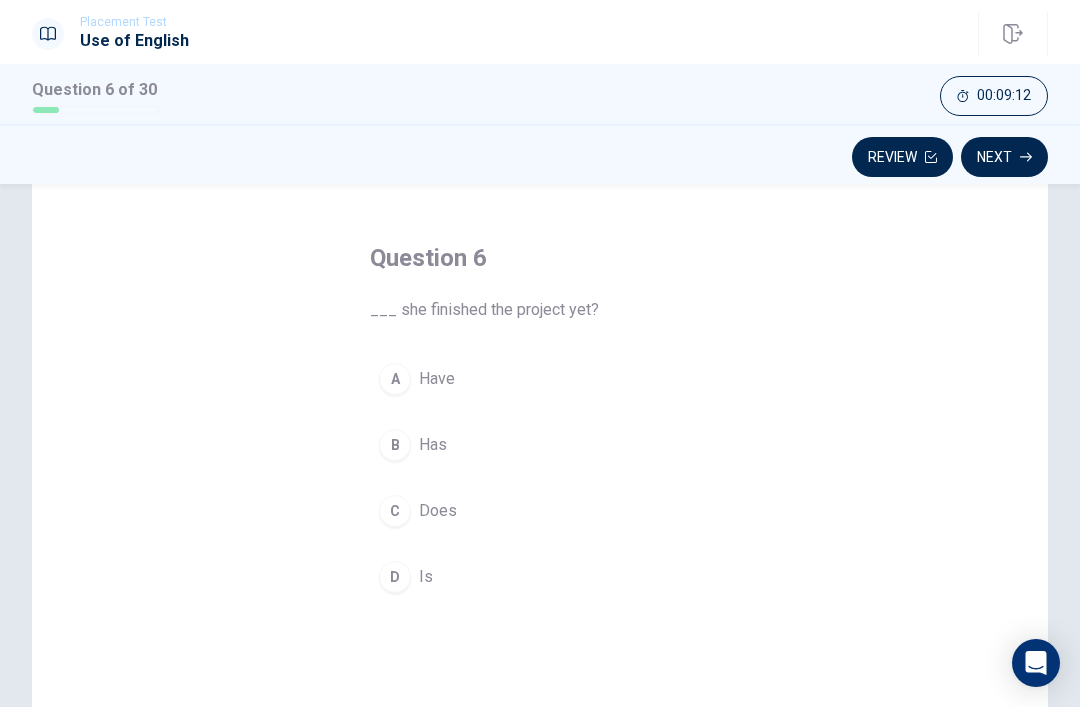 scroll, scrollTop: 73, scrollLeft: 0, axis: vertical 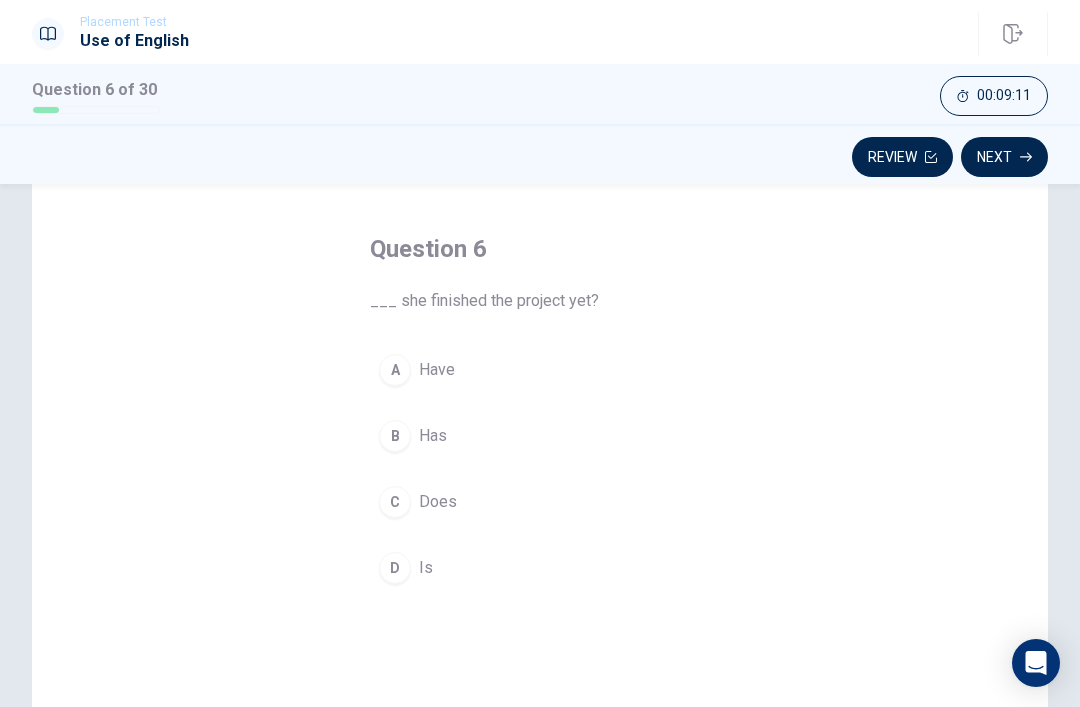 click on "A" at bounding box center [395, 370] 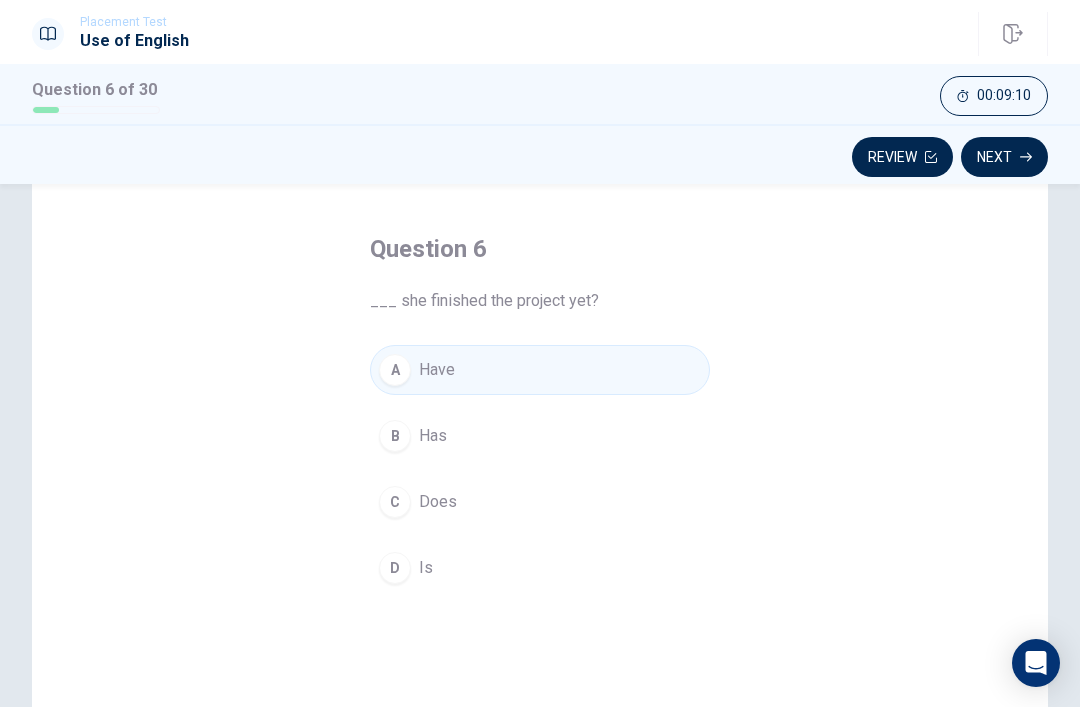 click on "B" at bounding box center [395, 436] 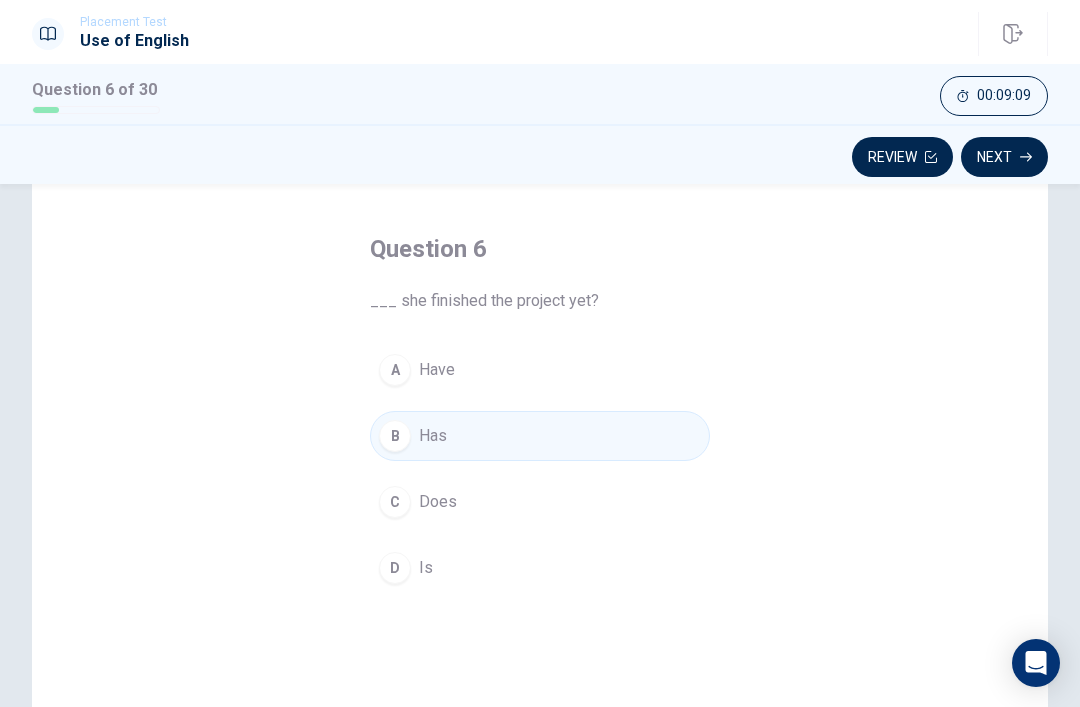 click on "Next" at bounding box center [1004, 157] 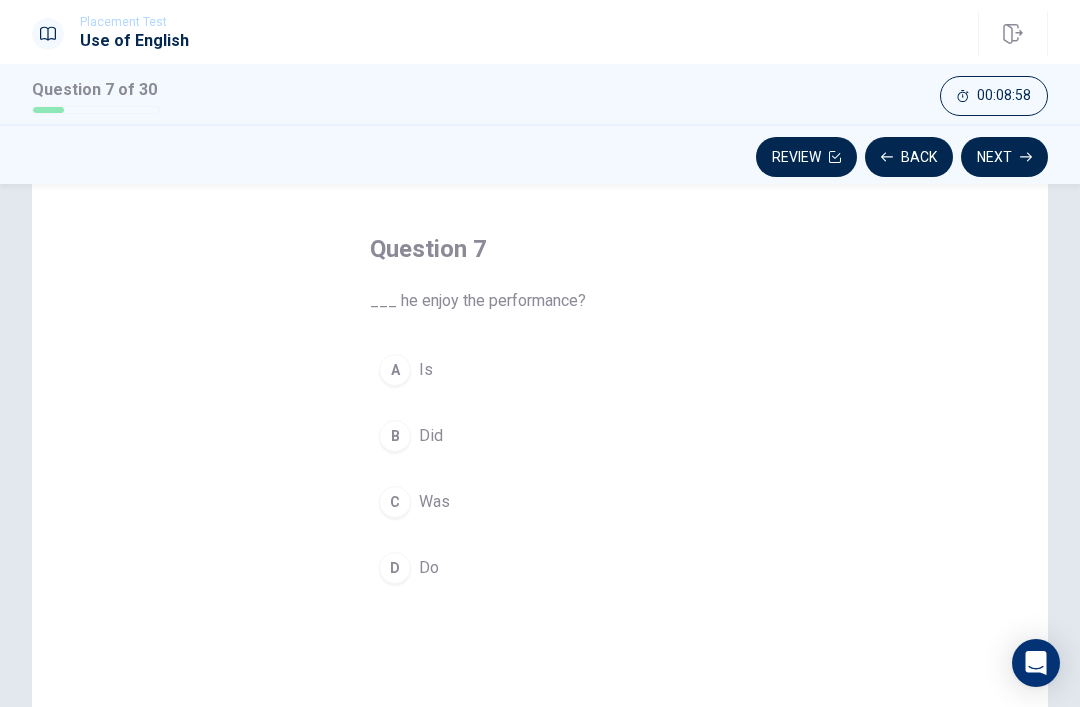 click on "C" at bounding box center (395, 502) 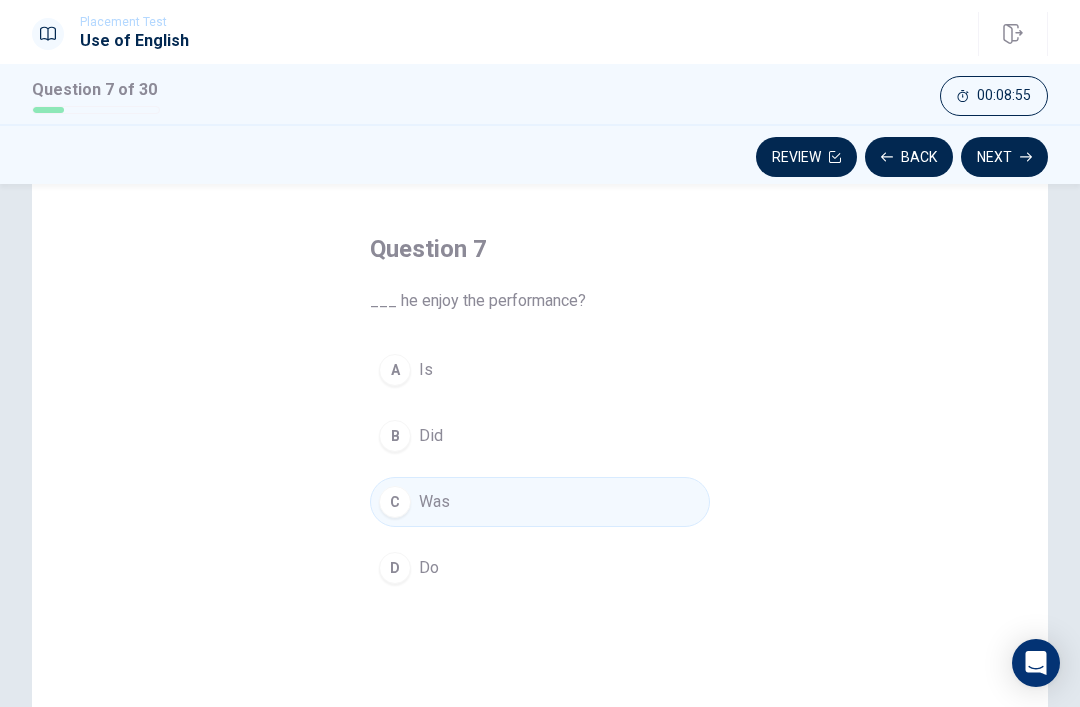 click on "B" at bounding box center [395, 436] 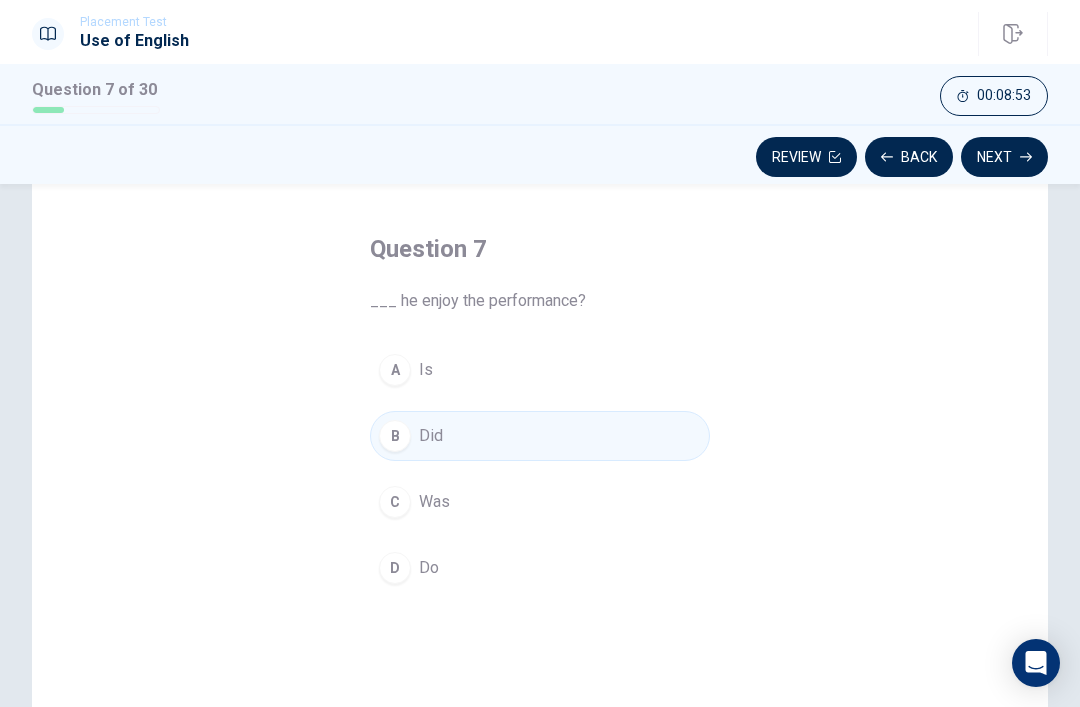 click on "Next" at bounding box center (1004, 157) 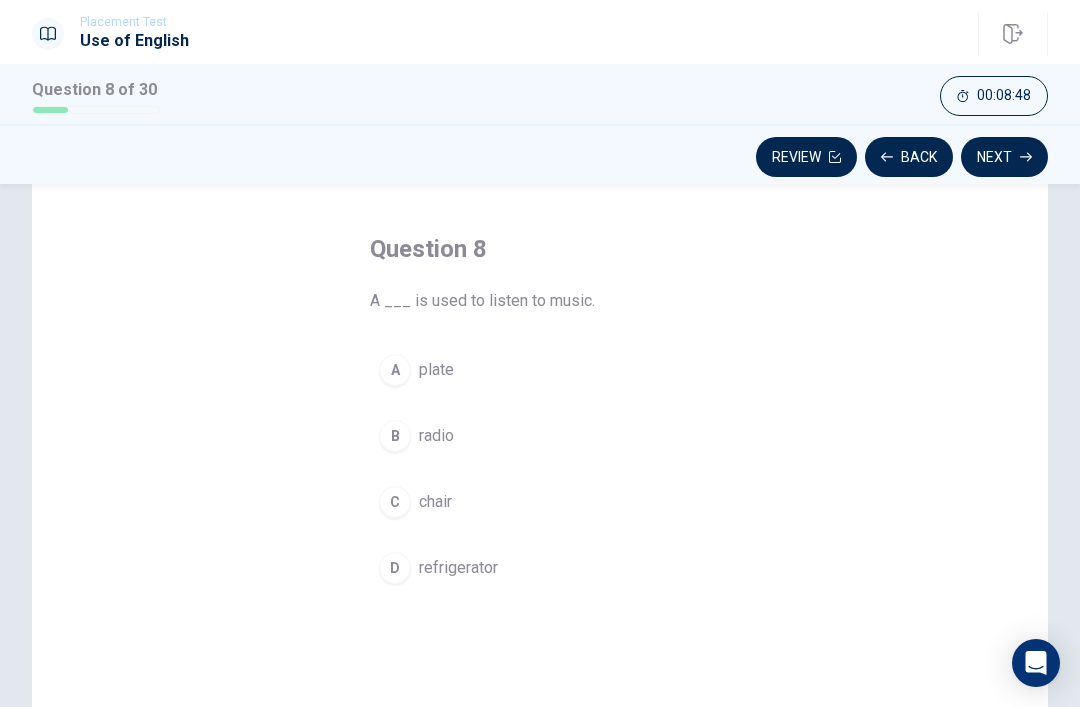 click on "radio" at bounding box center [436, 436] 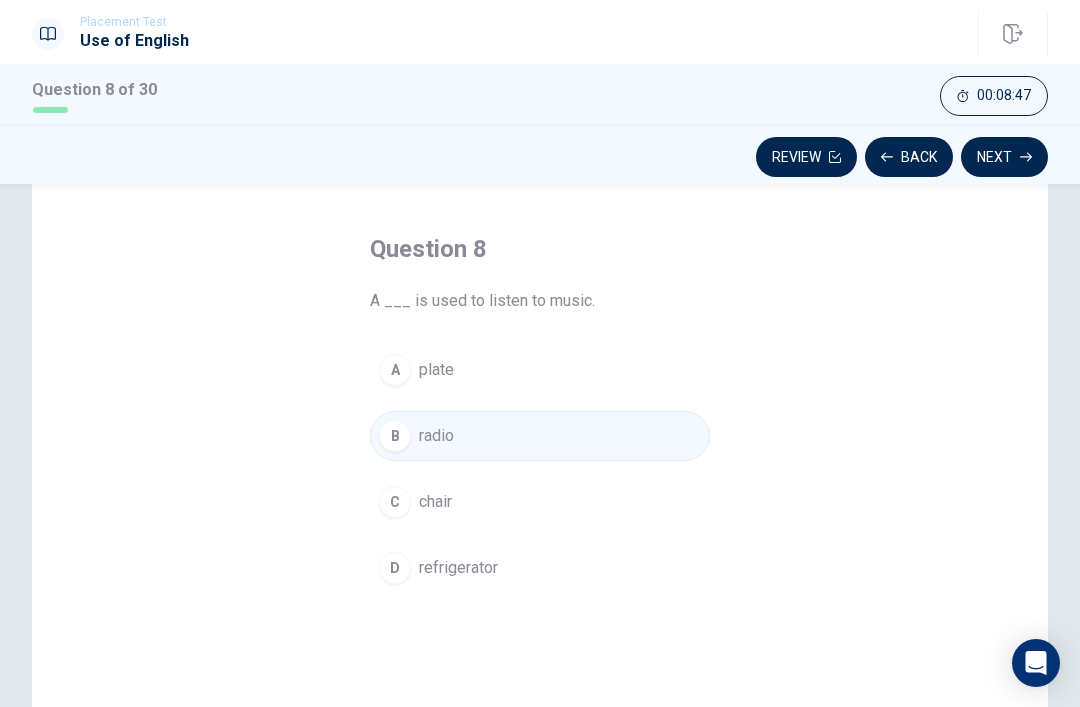 click on "Next" at bounding box center (1004, 157) 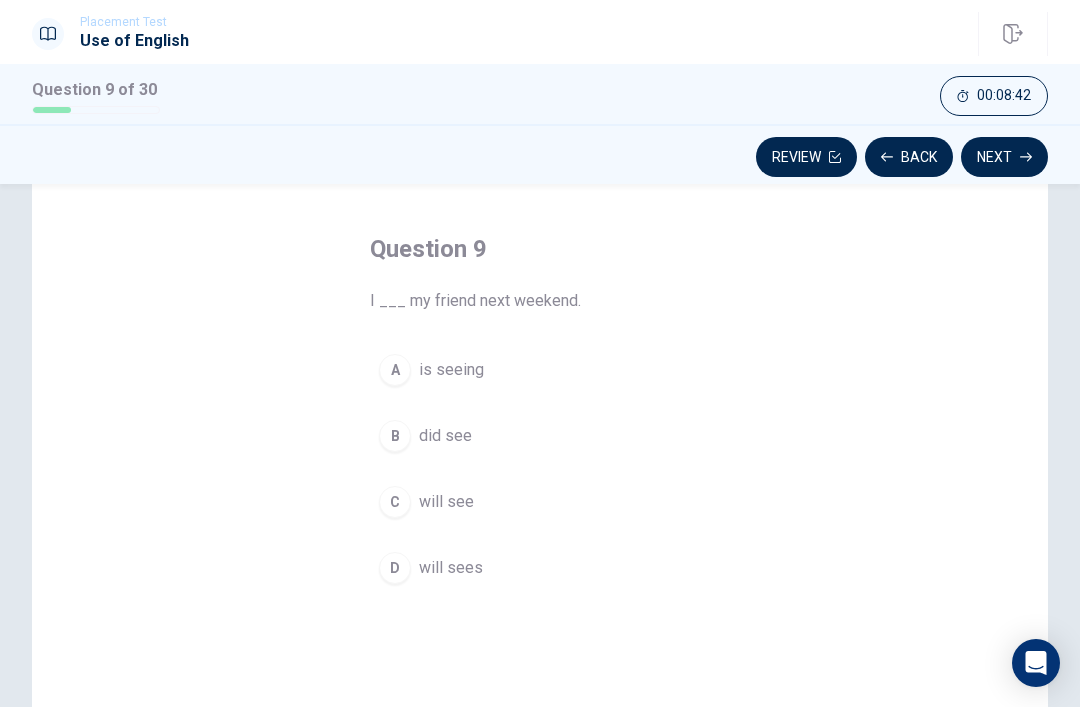 click on "C will see" at bounding box center (540, 502) 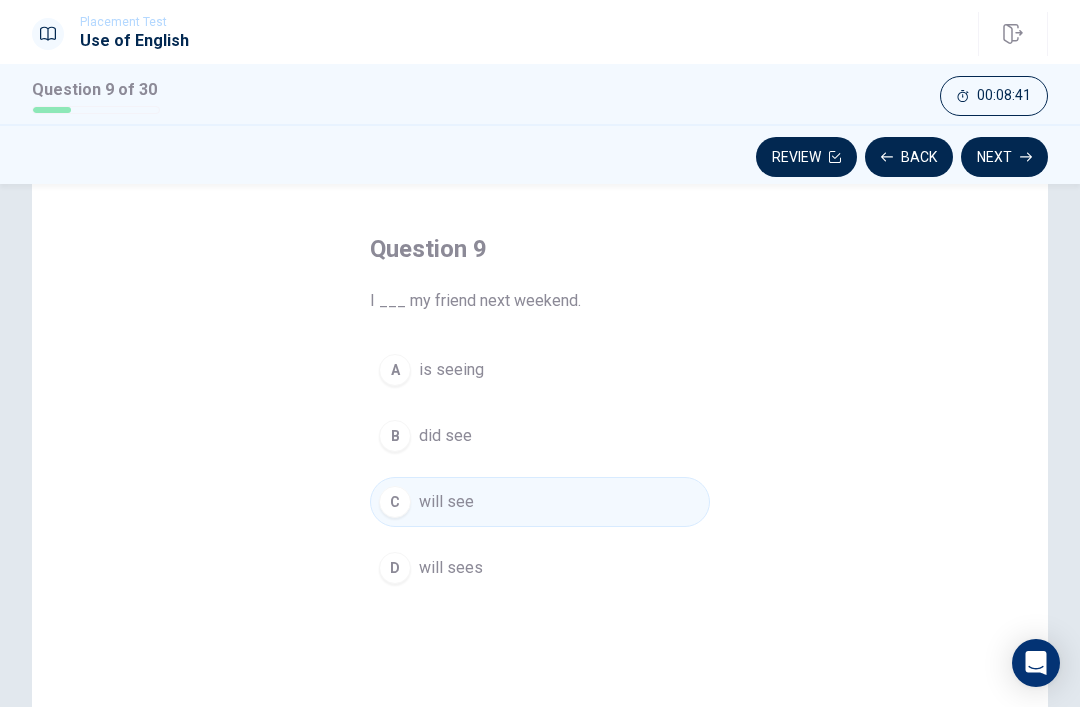 click on "Next" at bounding box center [1004, 157] 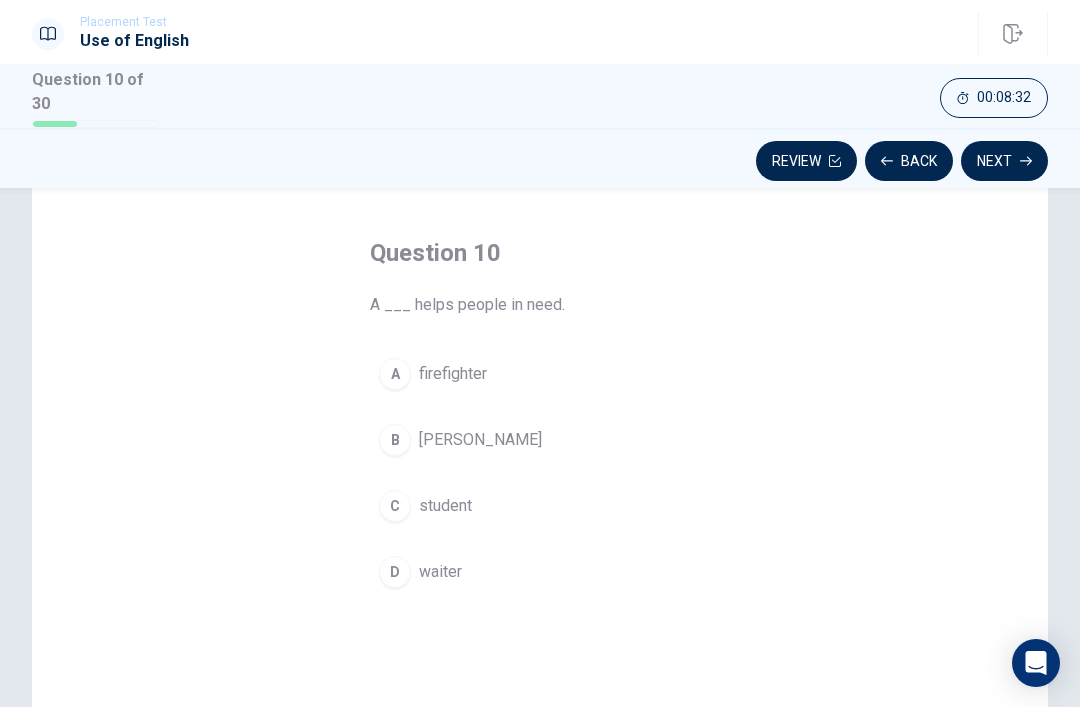 click on "waiter" at bounding box center [440, 572] 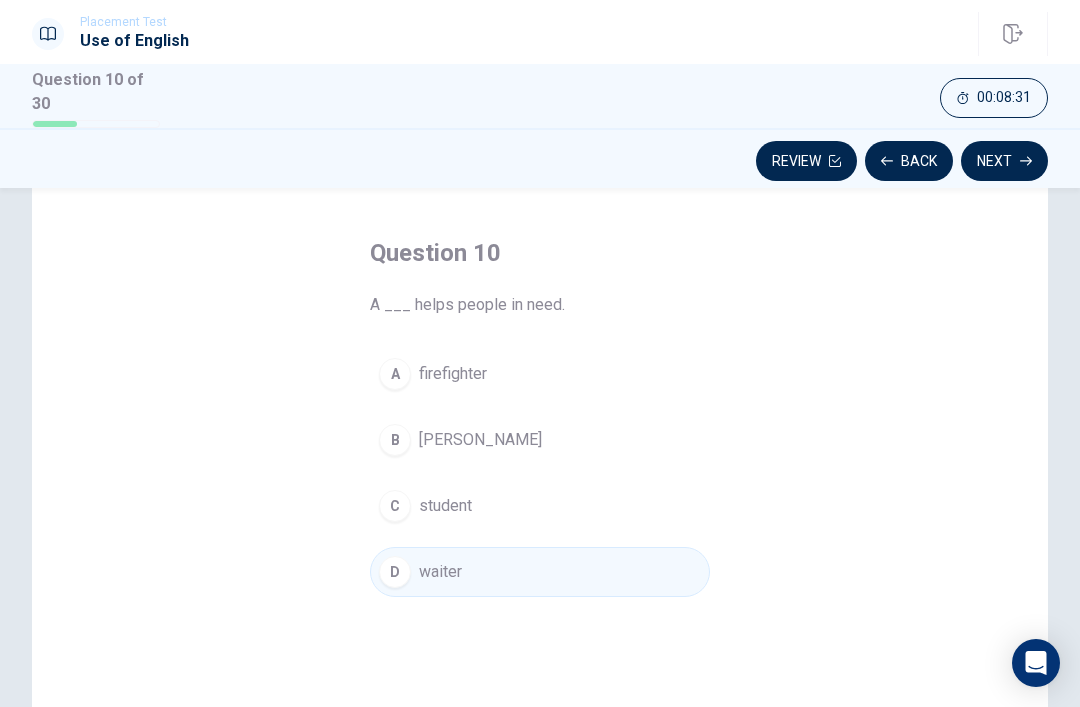 click on "Next" at bounding box center [1004, 161] 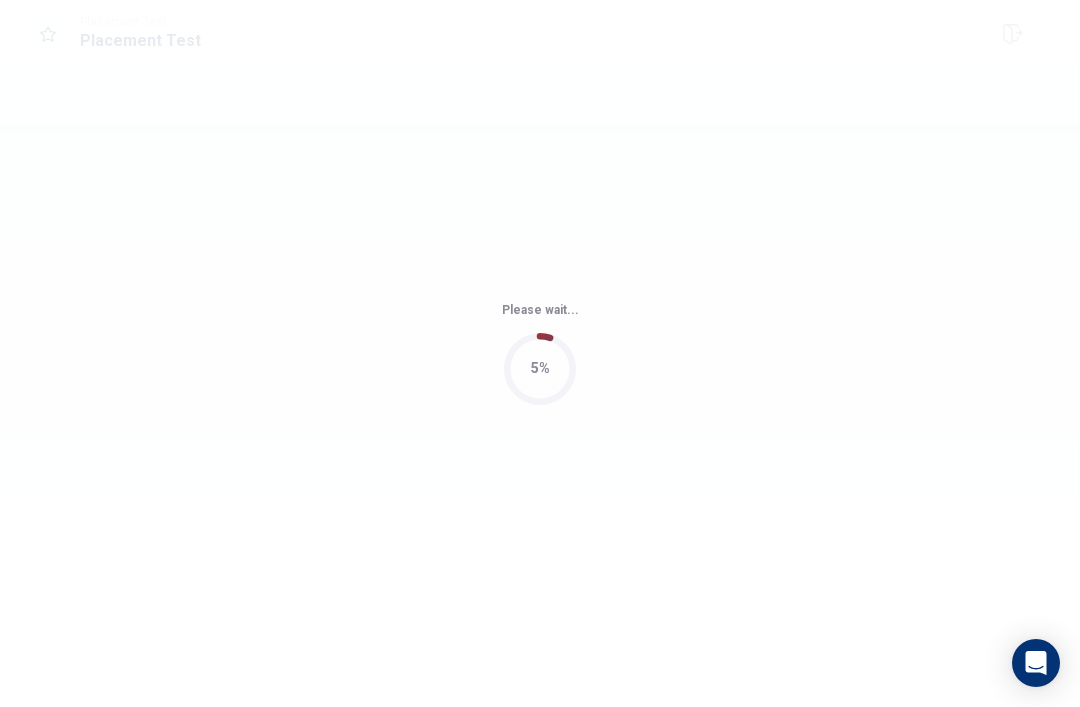 scroll, scrollTop: 0, scrollLeft: 0, axis: both 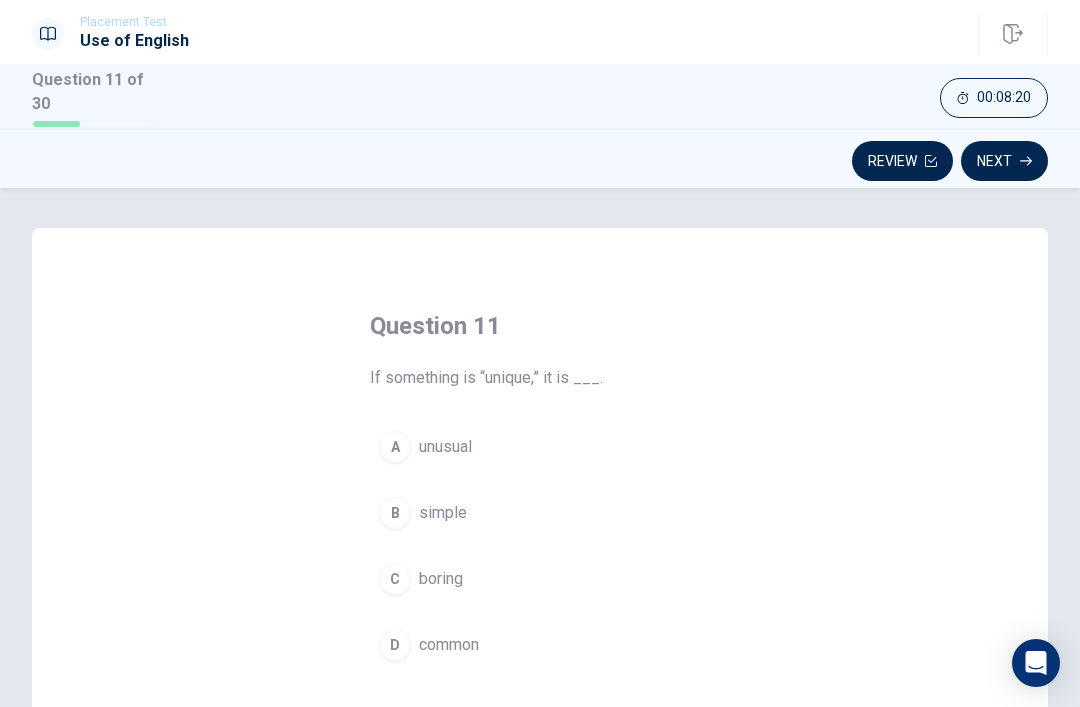 click on "D common" at bounding box center (540, 645) 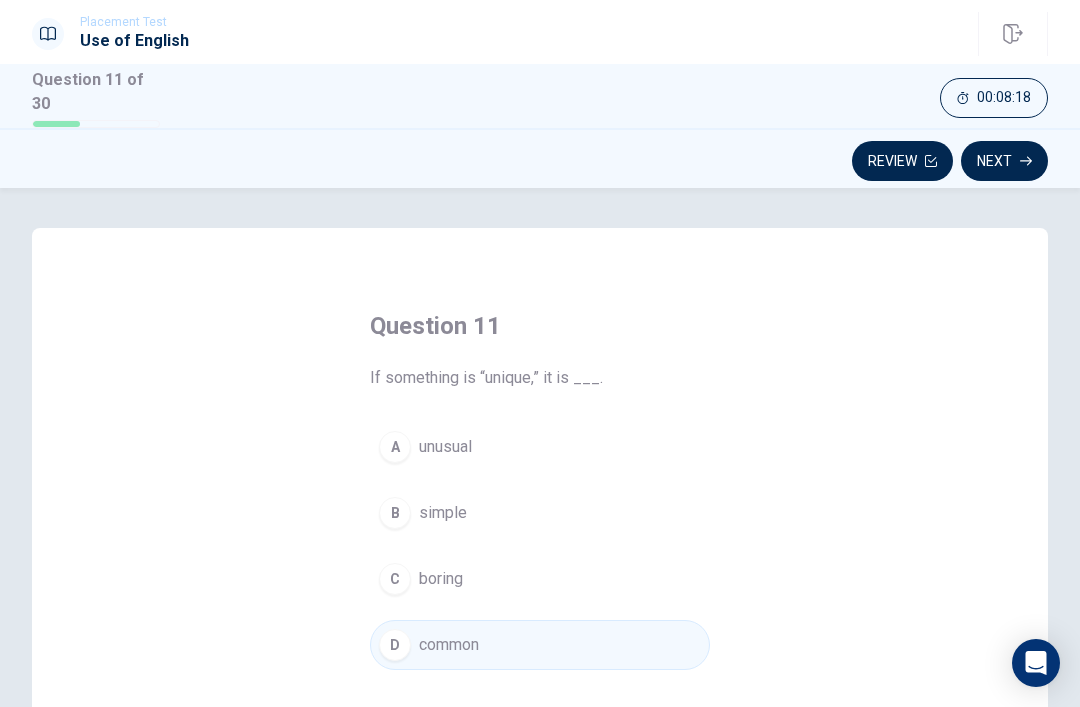 click on "Next" at bounding box center [1004, 161] 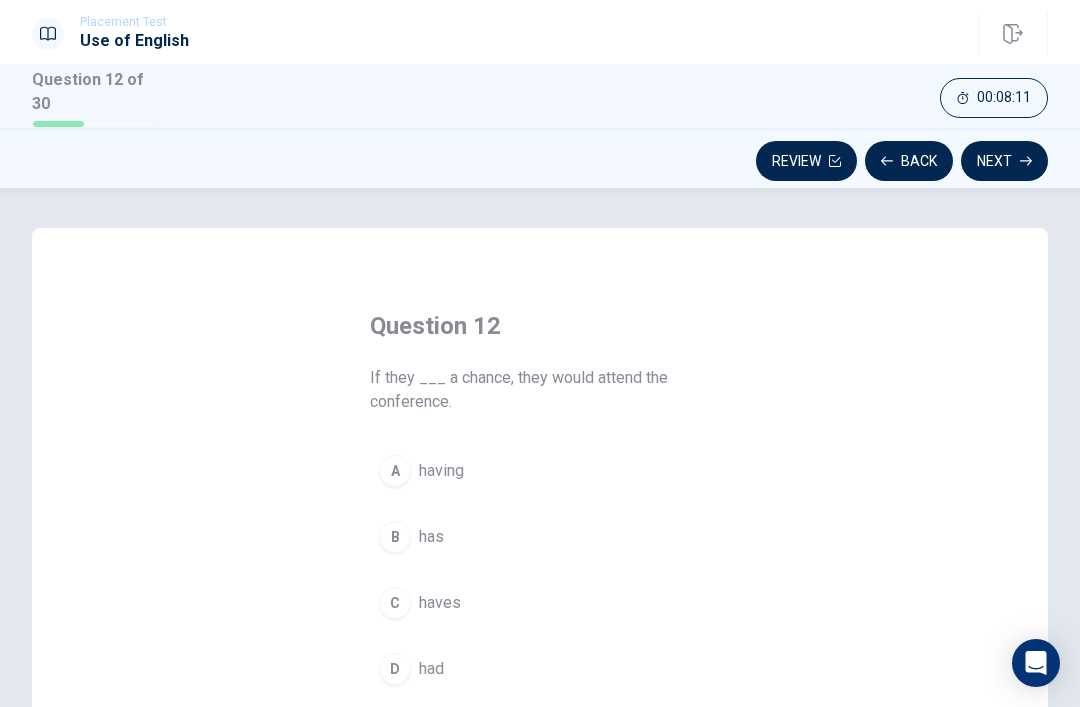 click on "D had" at bounding box center (540, 669) 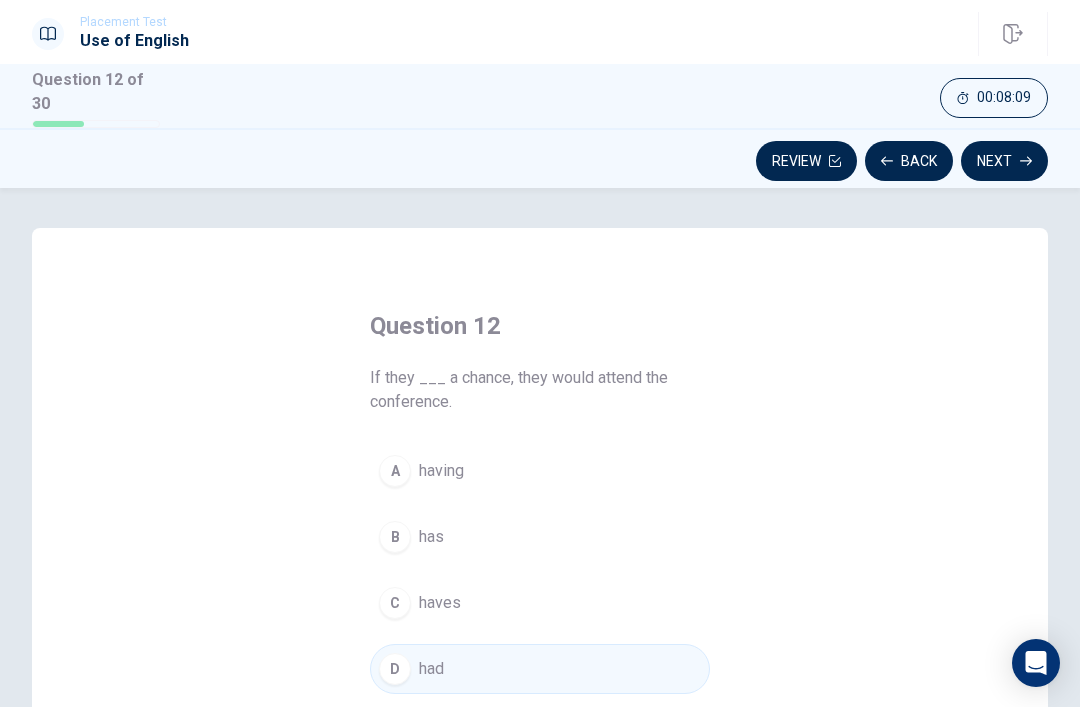 click on "Next" at bounding box center (1004, 161) 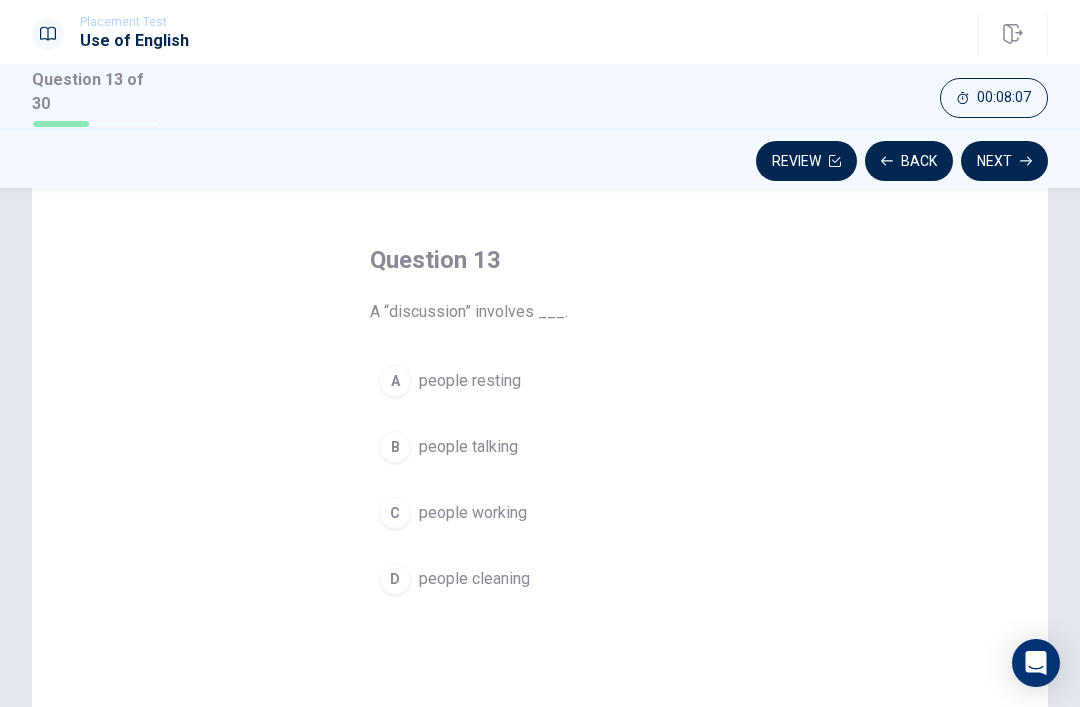 scroll, scrollTop: 74, scrollLeft: 0, axis: vertical 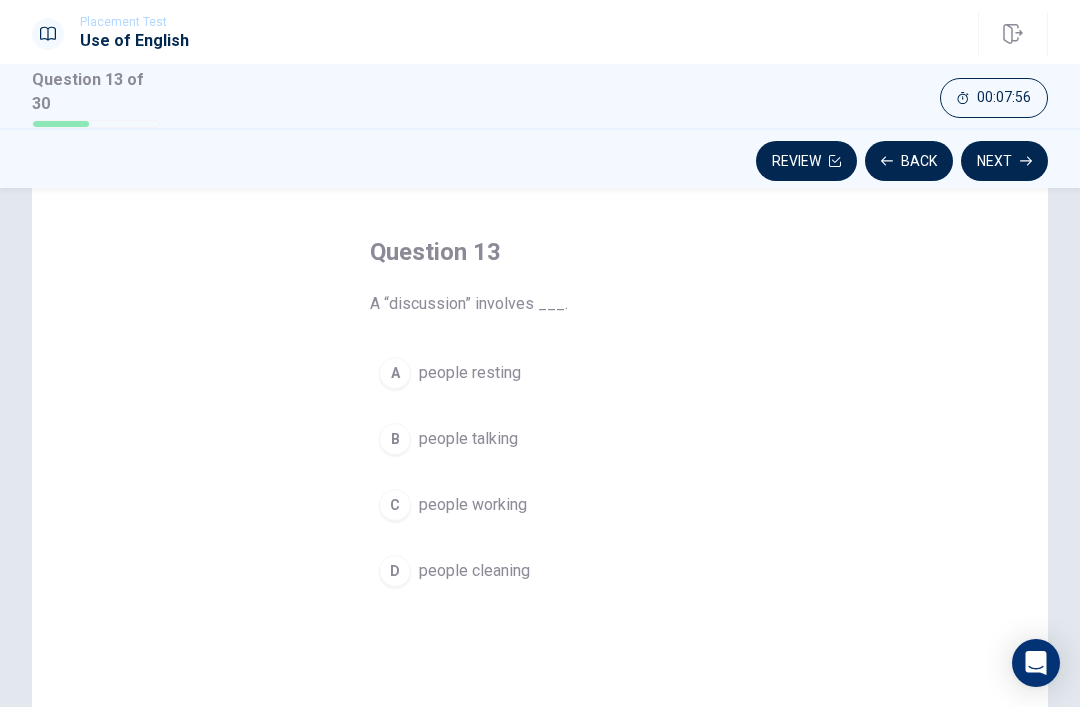 click on "people working" at bounding box center [473, 505] 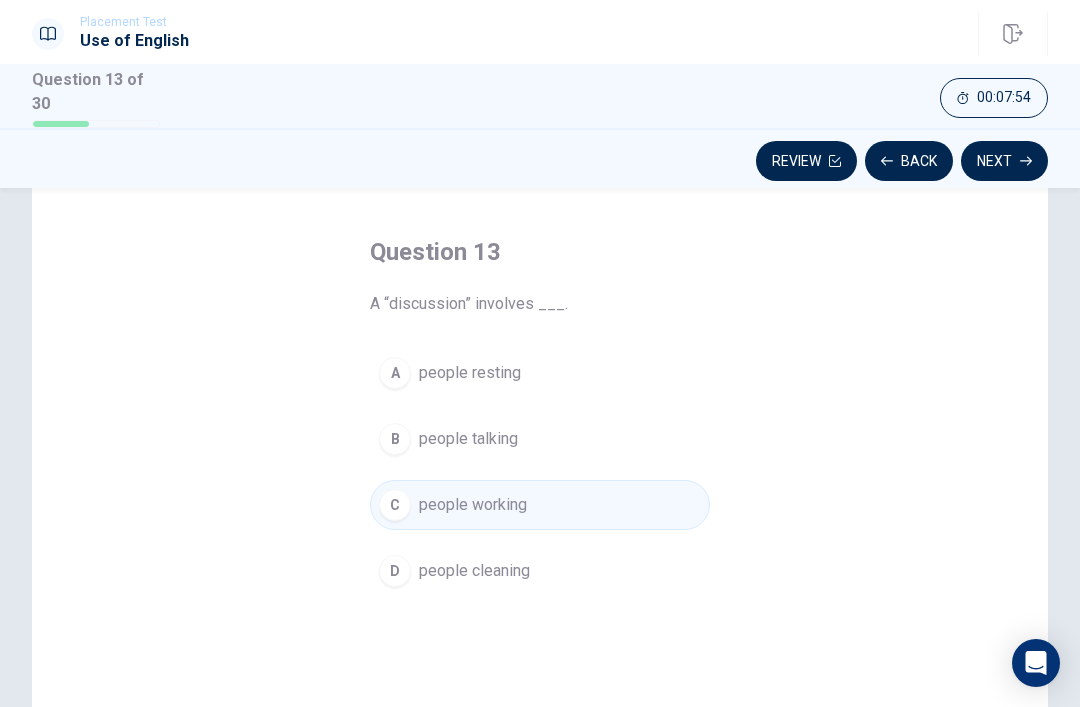 click on "Next" at bounding box center (1004, 161) 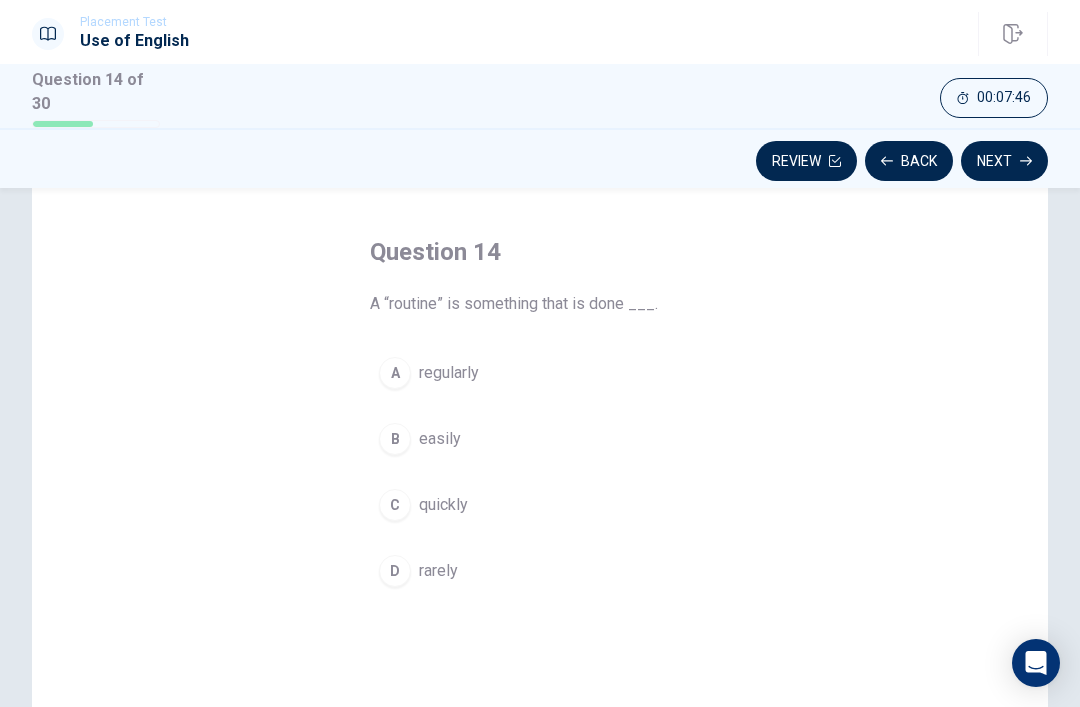 click on "B easily" at bounding box center [540, 439] 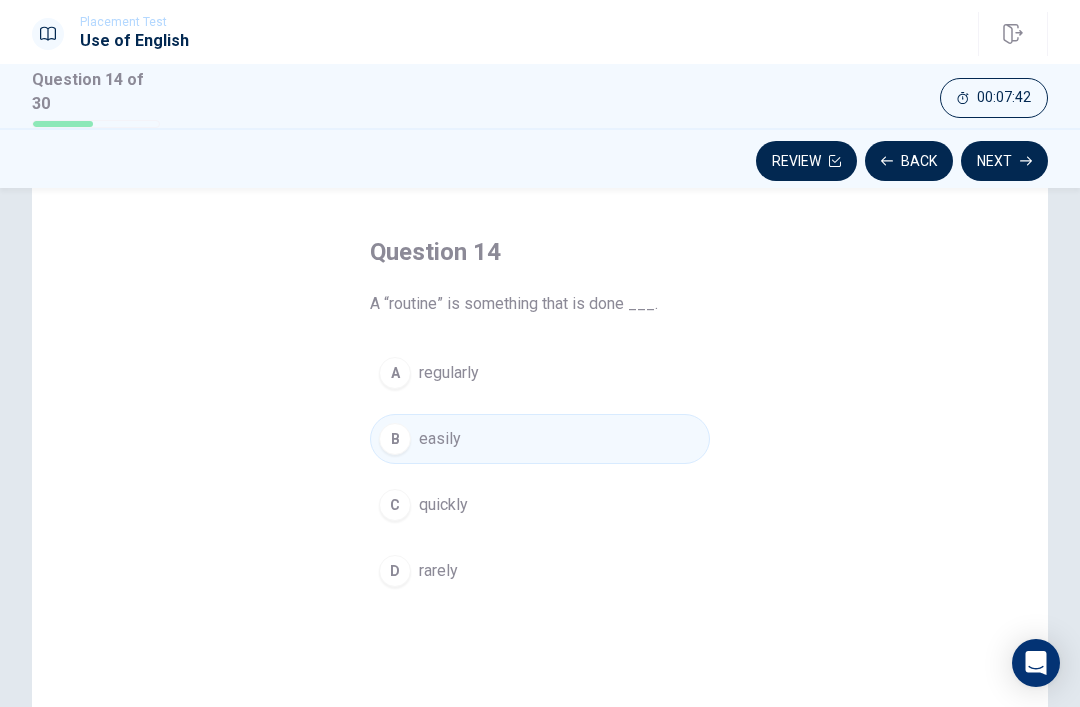click 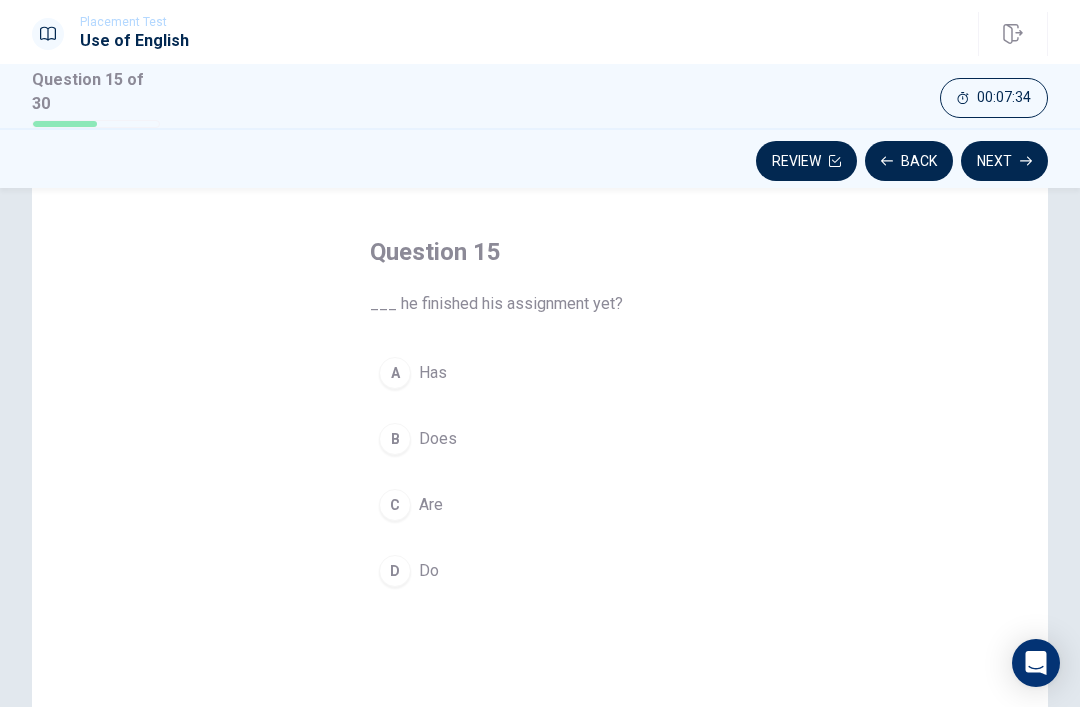 click on "Has" at bounding box center [433, 373] 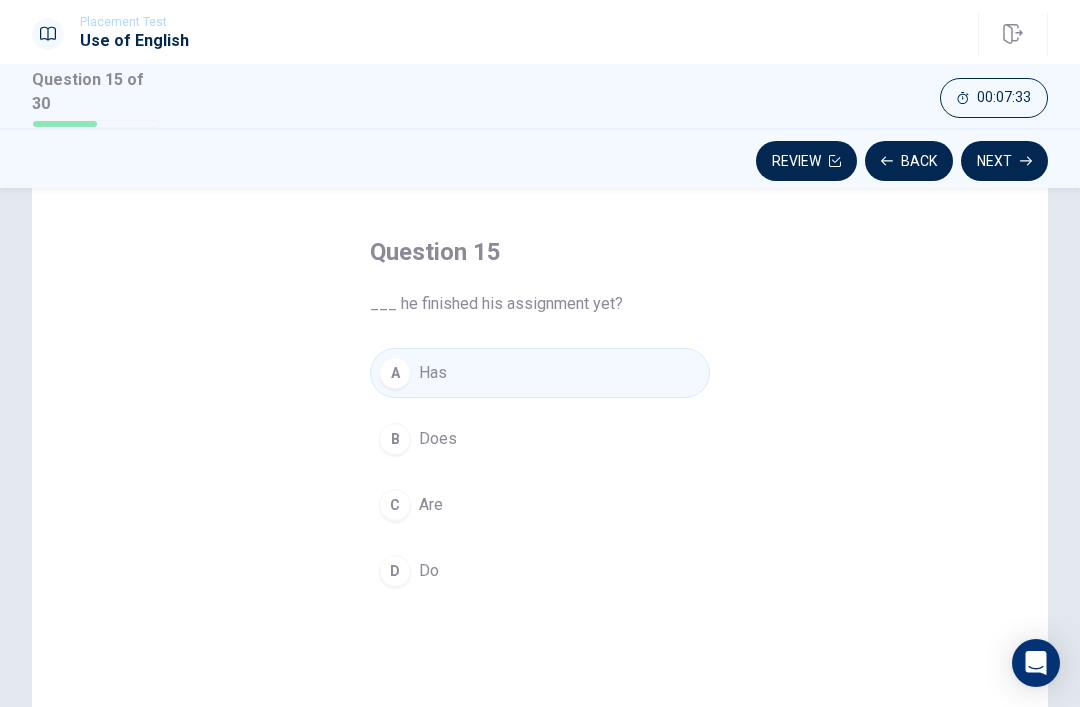 click on "Next" at bounding box center (1004, 161) 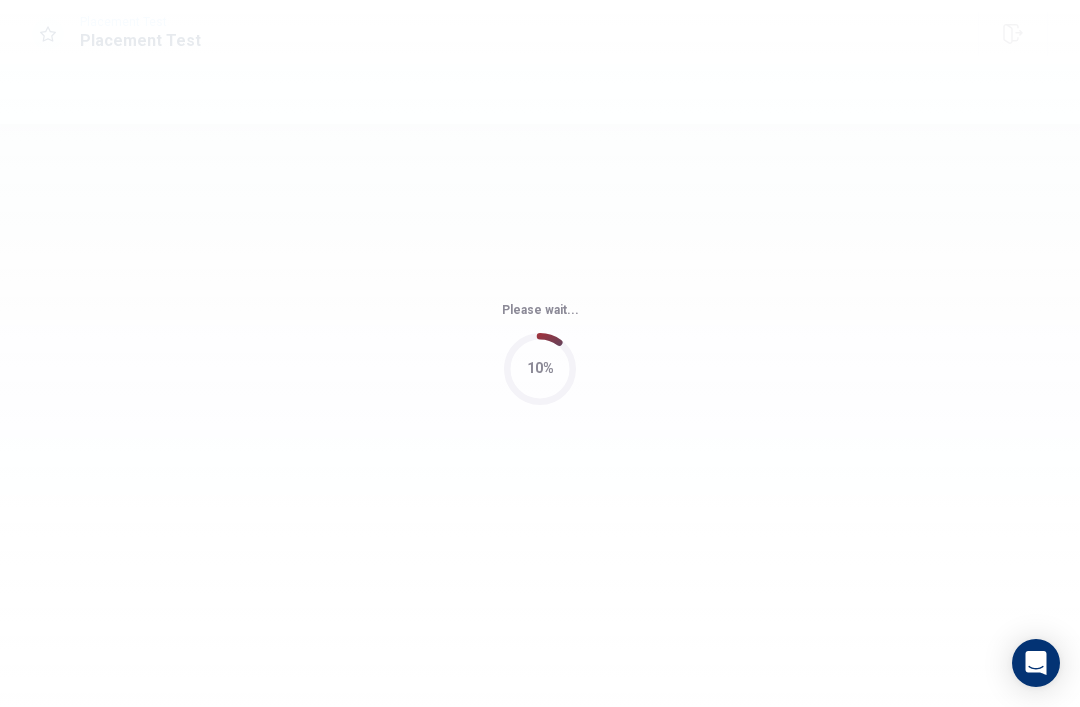 scroll, scrollTop: 0, scrollLeft: 0, axis: both 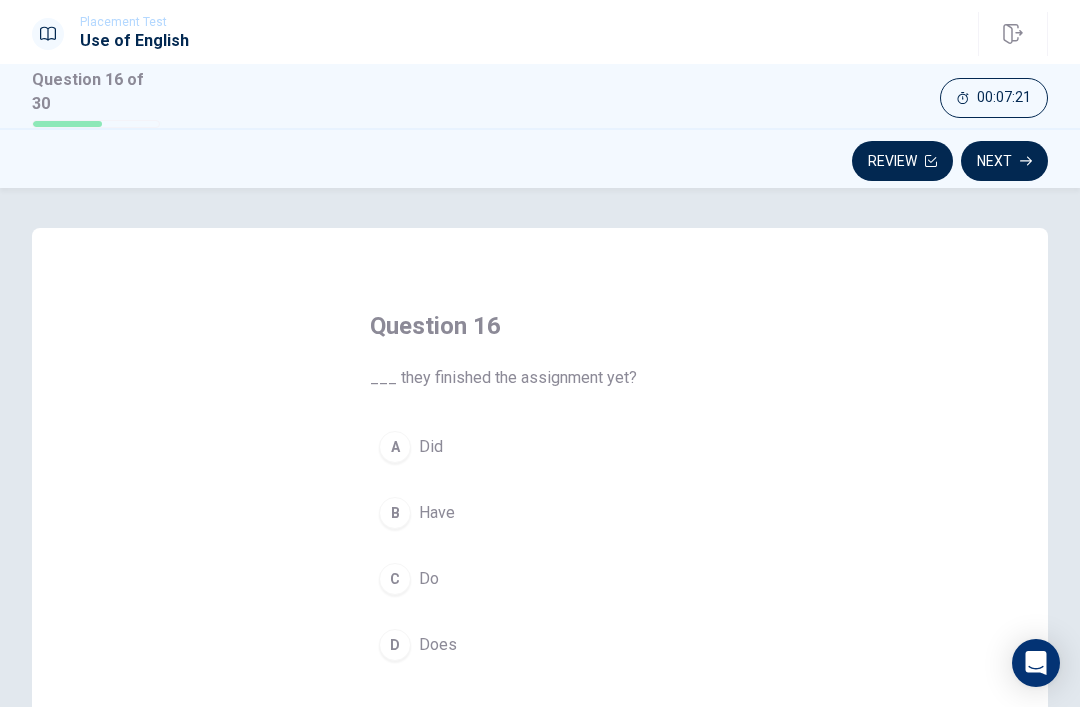click on "B Have" at bounding box center [540, 513] 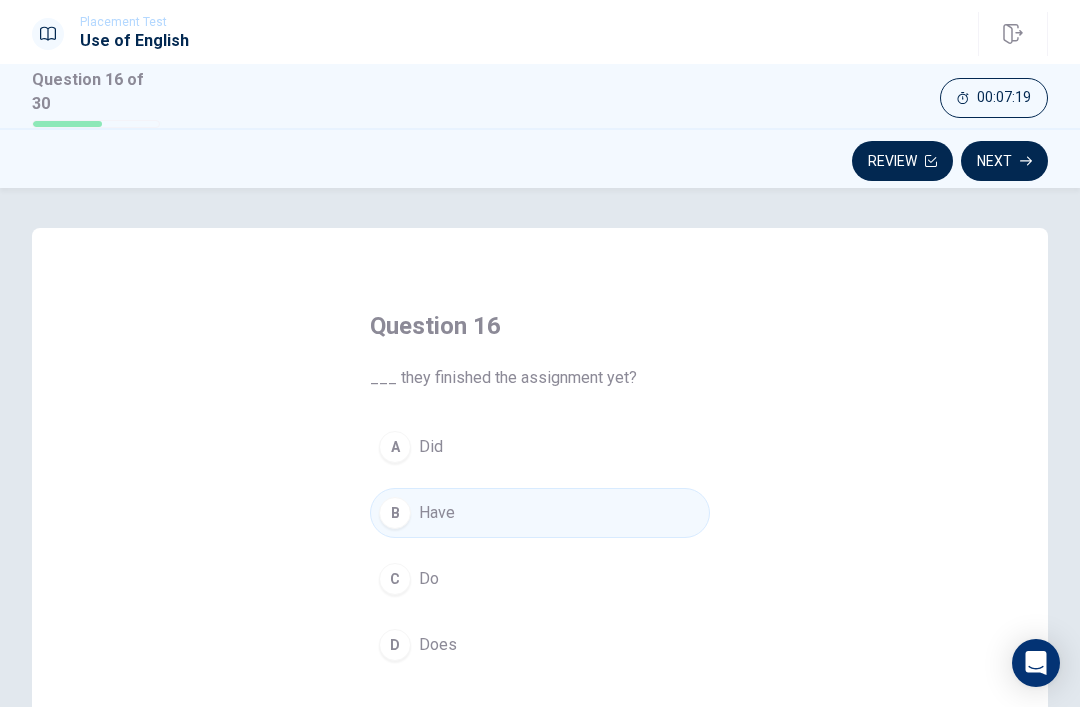 click on "Next" at bounding box center (1004, 161) 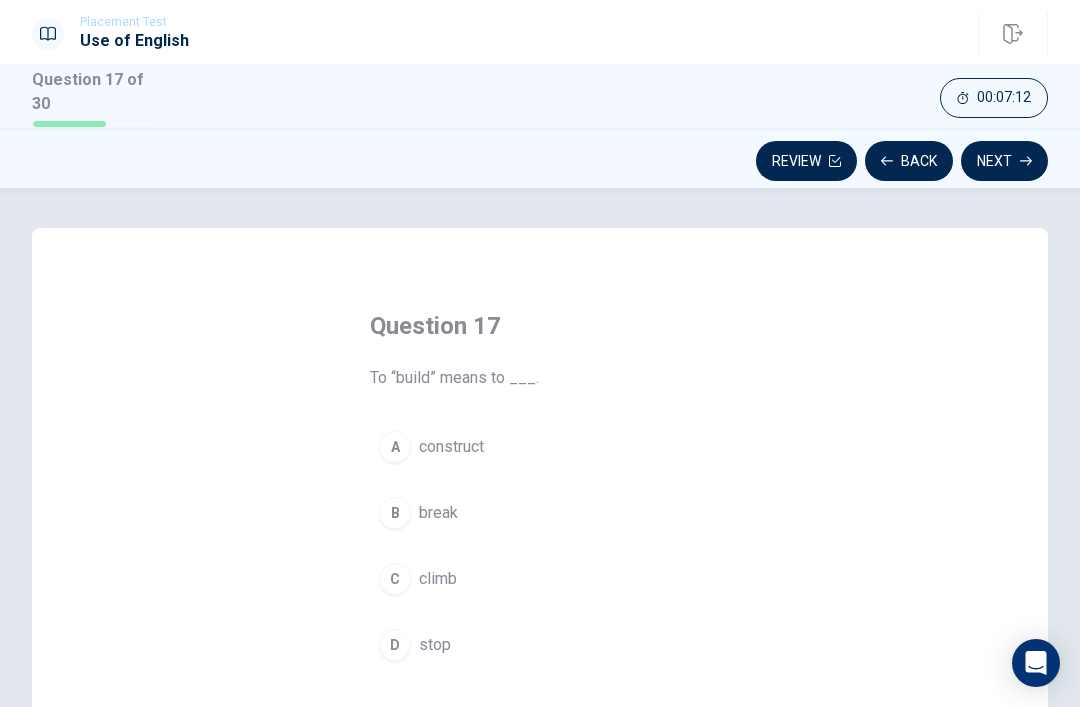 click on "construct" at bounding box center [451, 447] 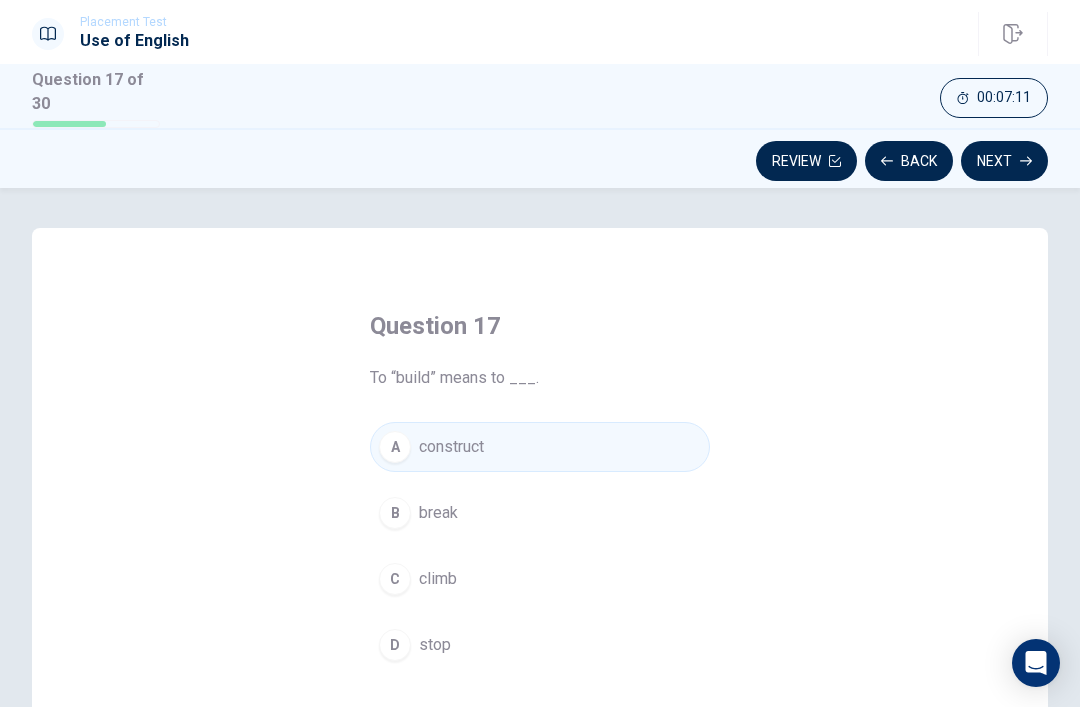 click on "Next" at bounding box center (1004, 161) 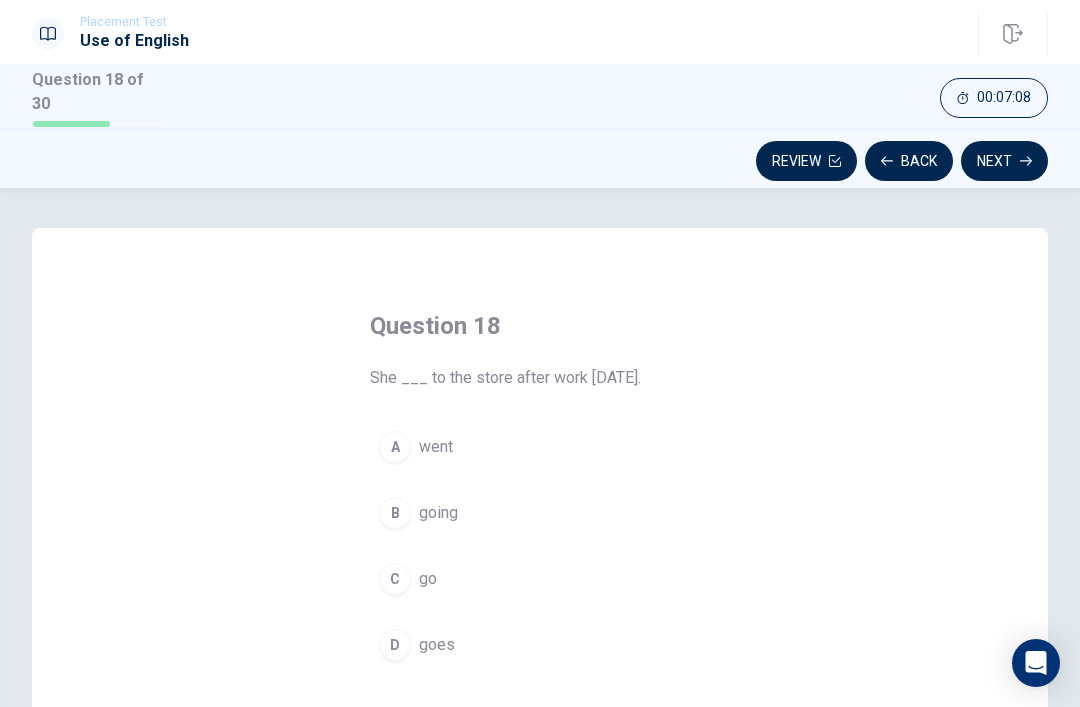 click on "went" at bounding box center [436, 447] 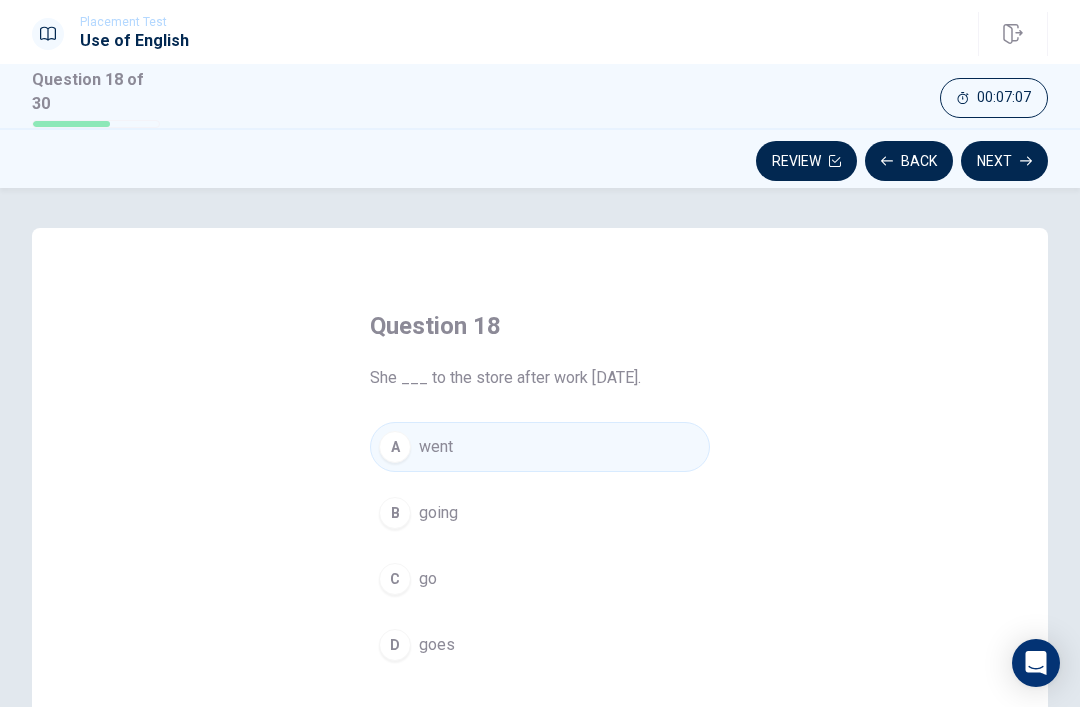 click on "Next" at bounding box center (1004, 161) 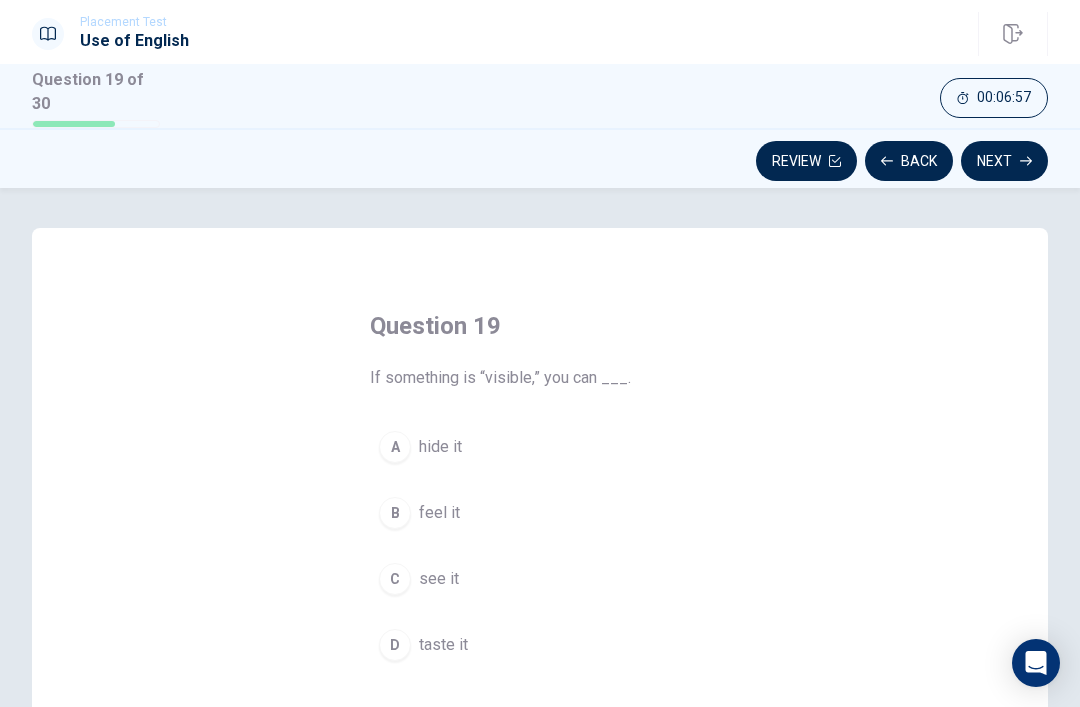 click on "feel it" at bounding box center (439, 513) 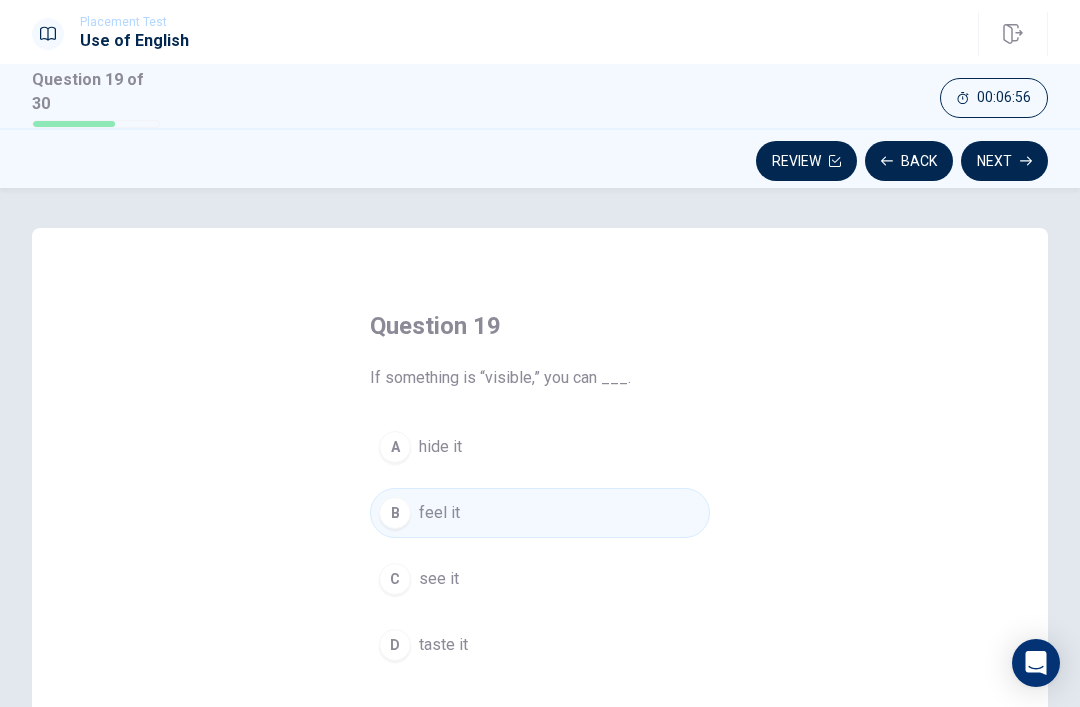 click on "Next" at bounding box center (1004, 161) 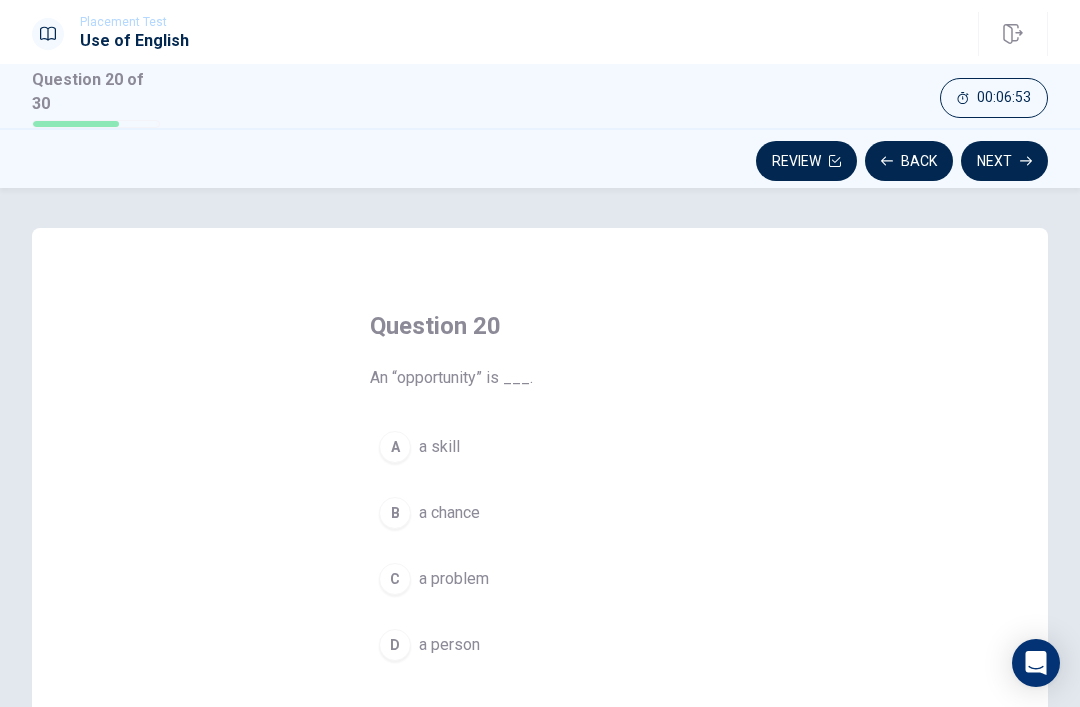 click on "a chance" at bounding box center (449, 513) 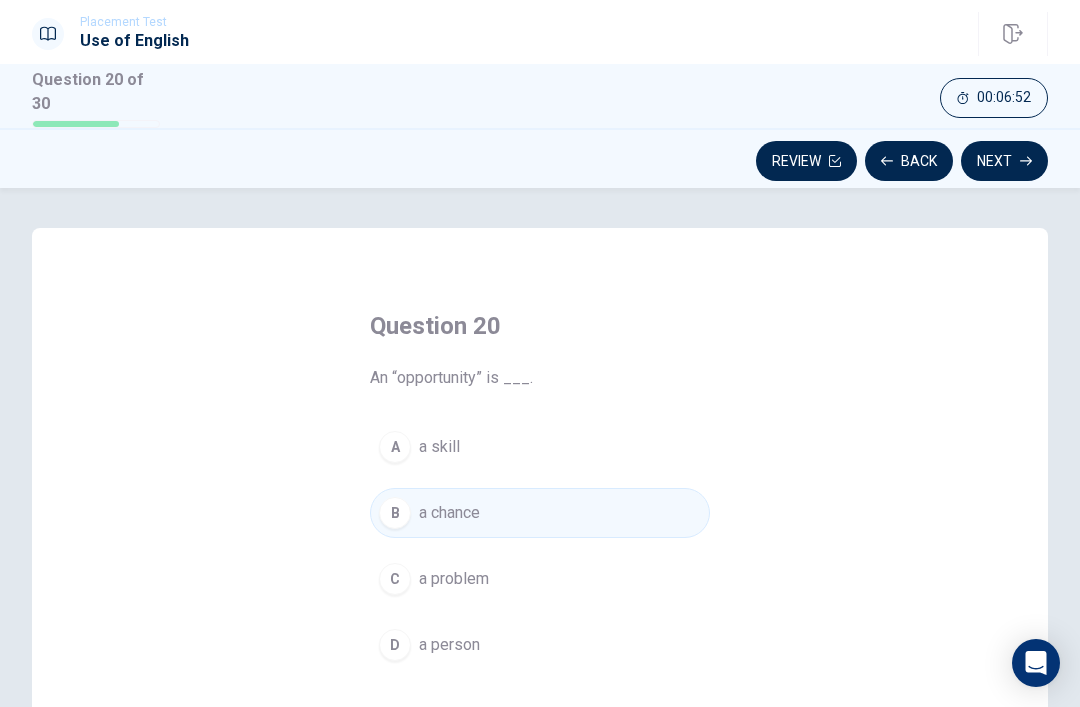 click on "Next" at bounding box center (1004, 161) 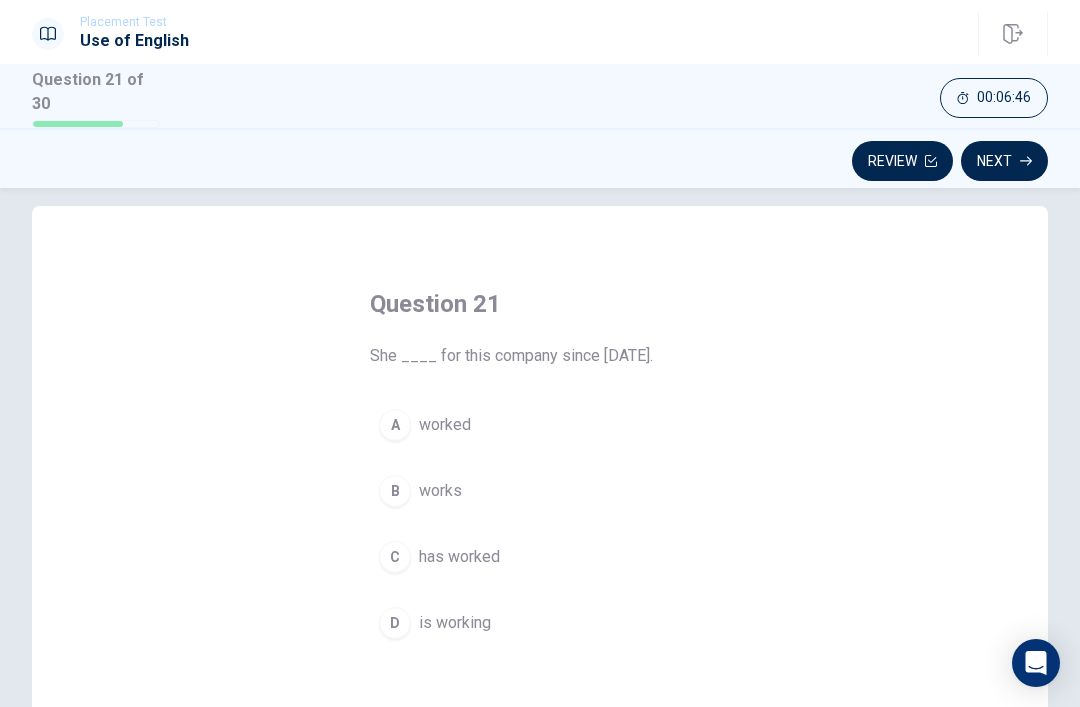 scroll, scrollTop: 24, scrollLeft: 0, axis: vertical 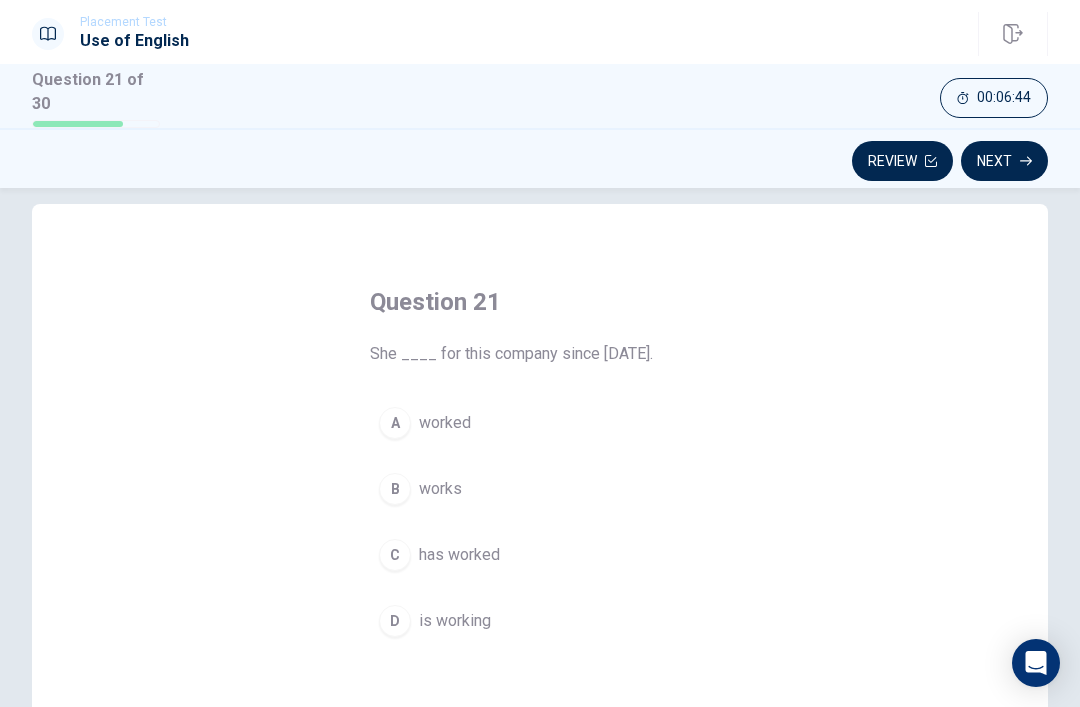 click on "works" at bounding box center (440, 489) 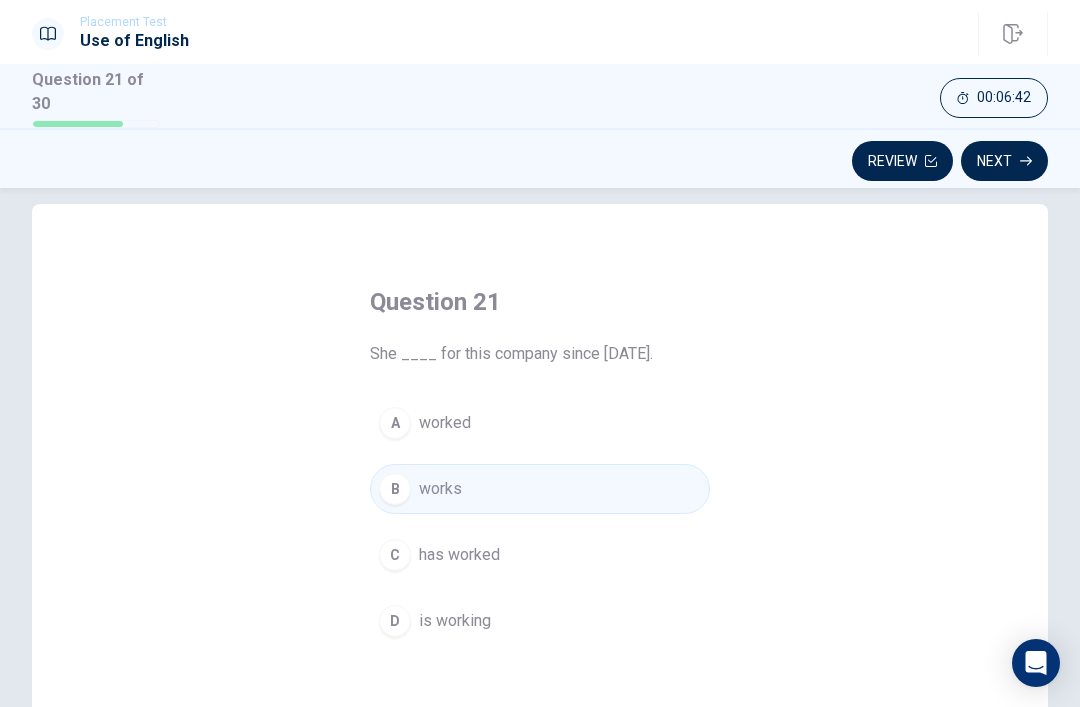 click on "C has worked" at bounding box center [540, 555] 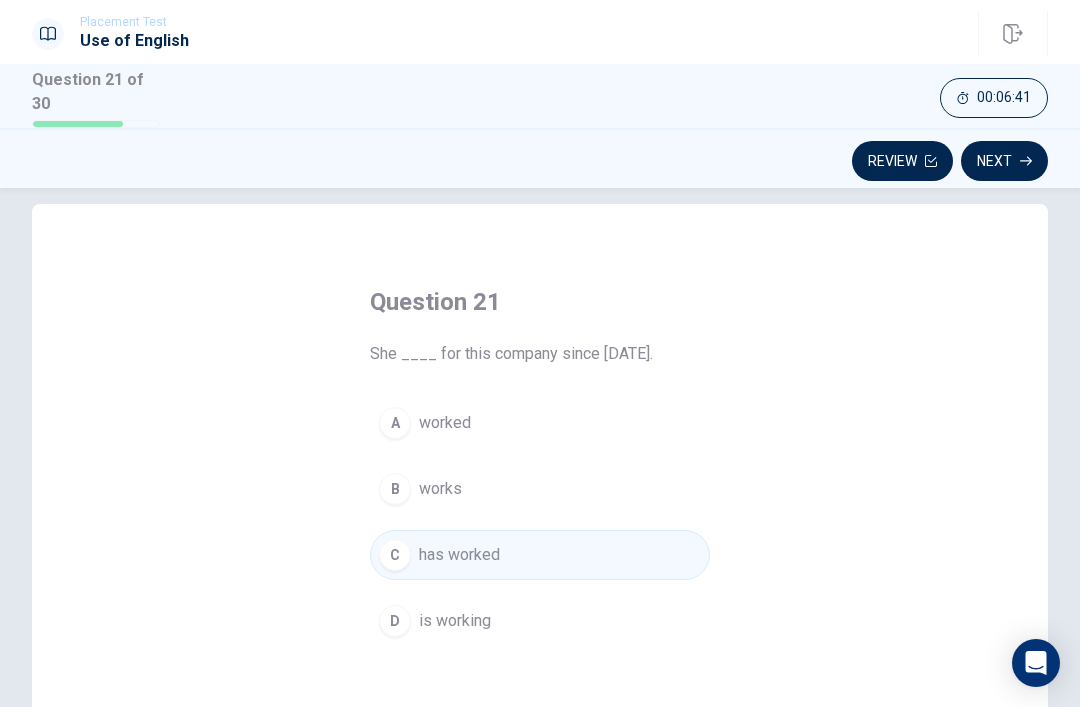 click on "Next" at bounding box center (1004, 161) 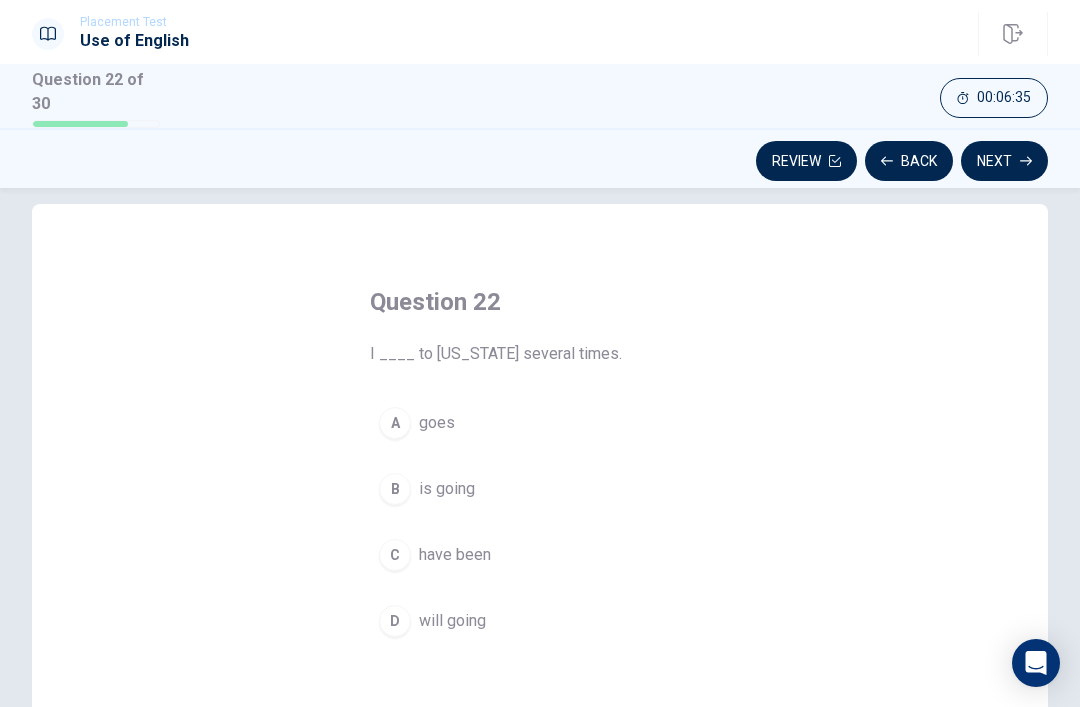 click on "C have been" at bounding box center (540, 555) 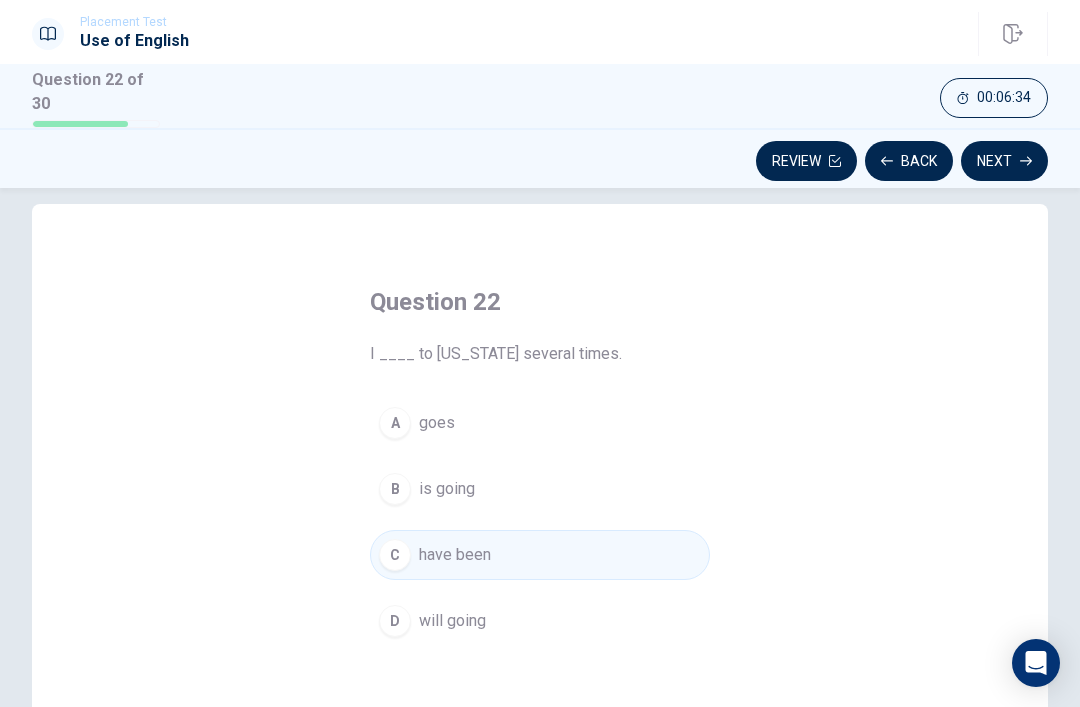 click on "Next" at bounding box center (1004, 161) 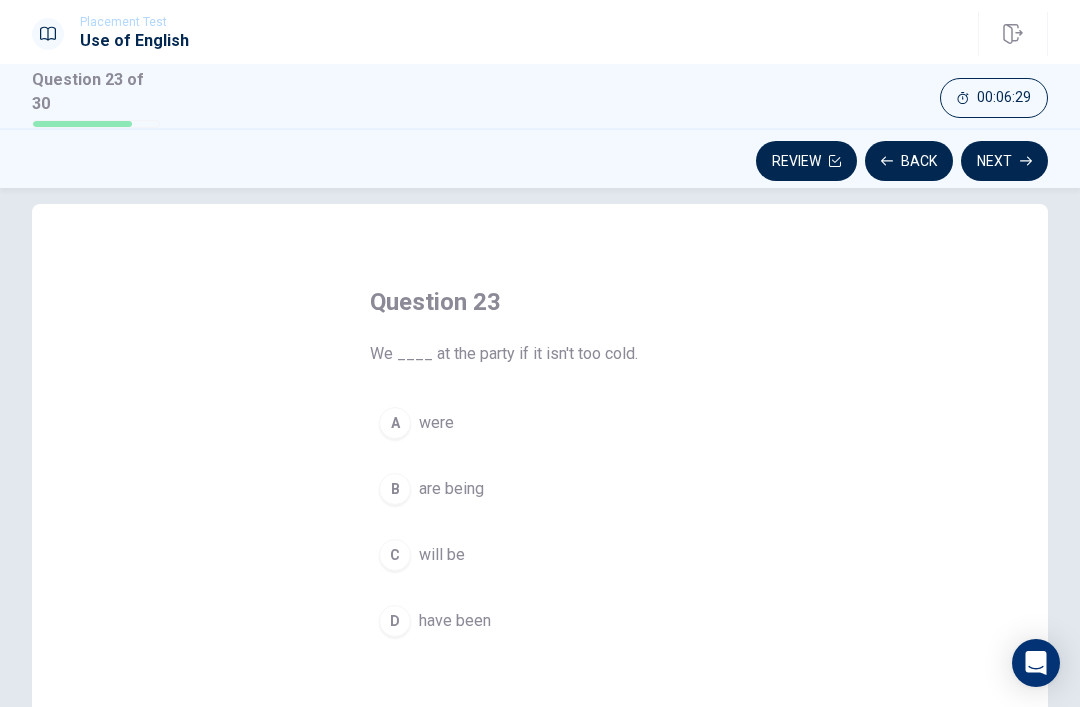 click on "A were" at bounding box center [540, 423] 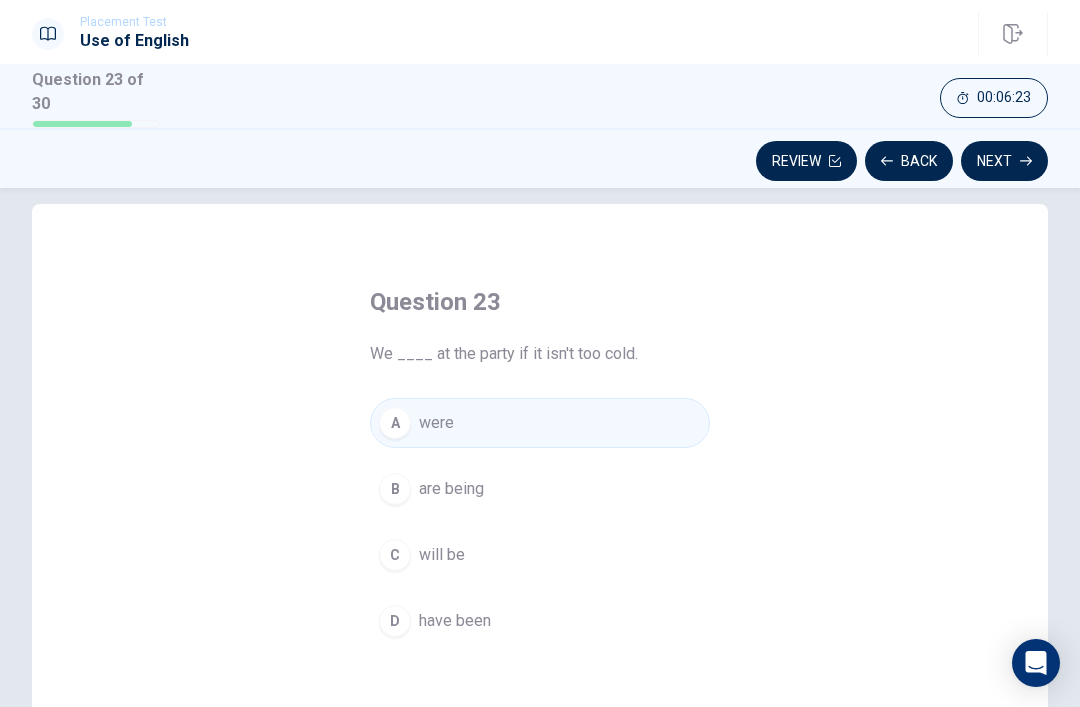 click on "Next" at bounding box center [1004, 161] 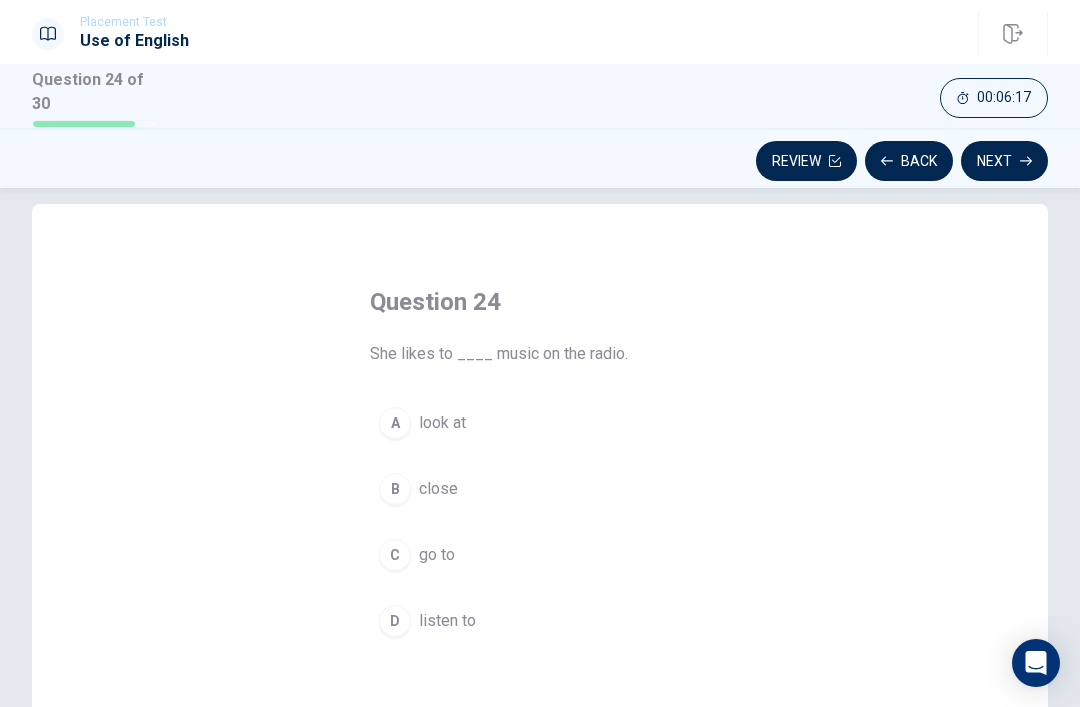 click on "D listen to" at bounding box center (540, 621) 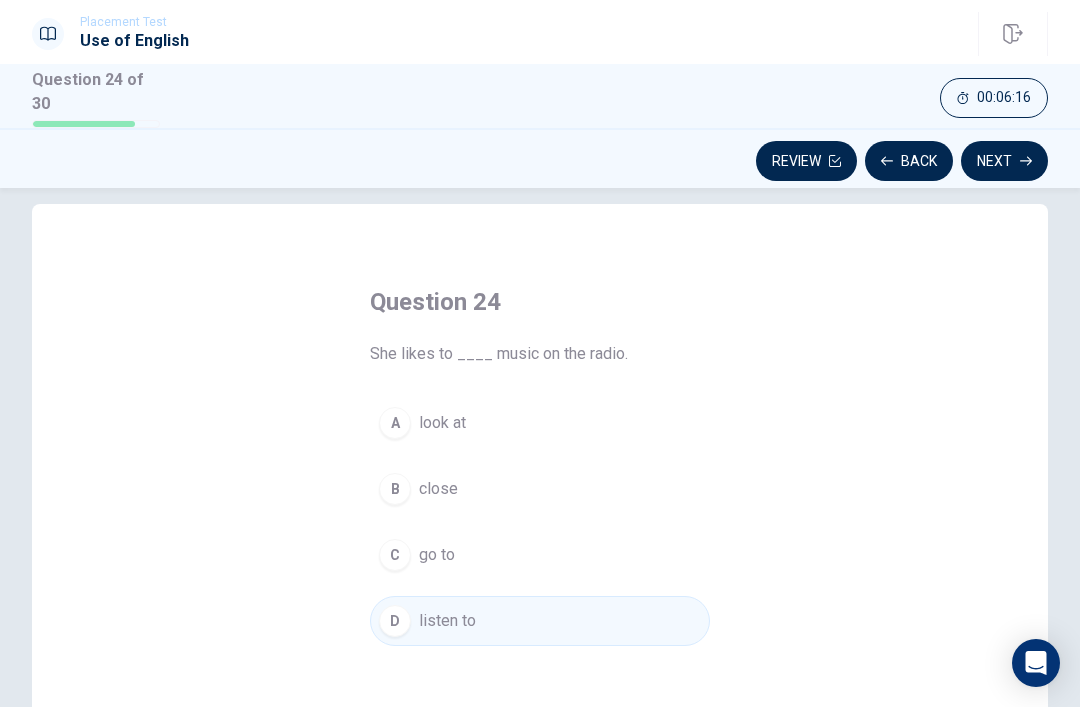 click on "Next" at bounding box center (1004, 161) 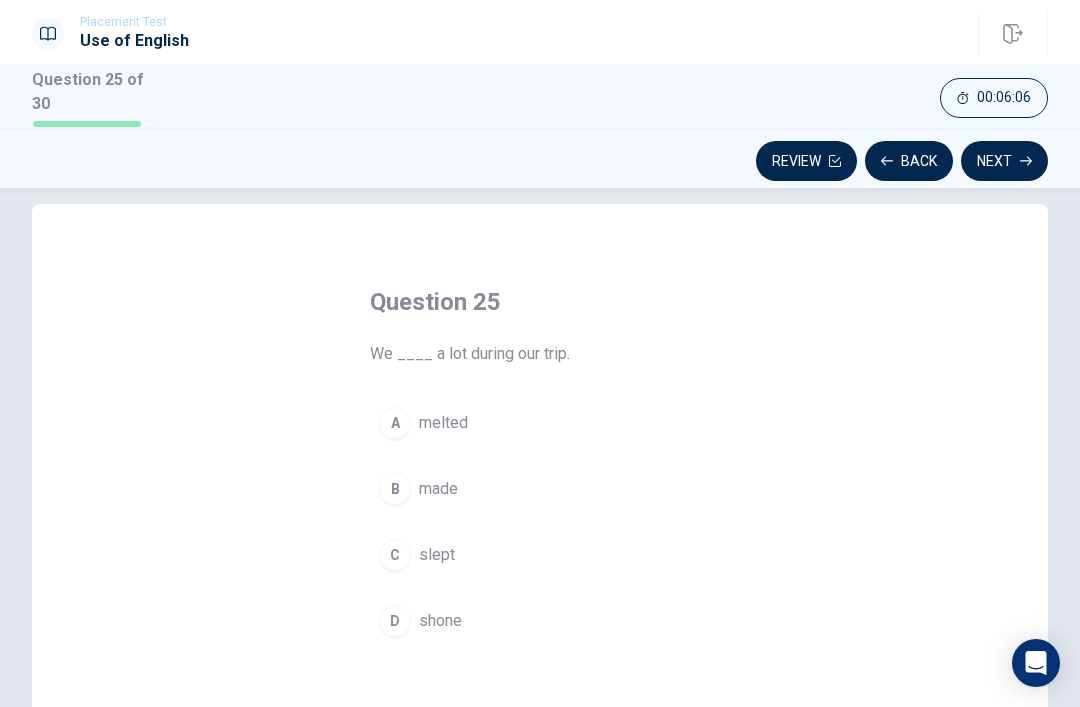 click on "B made" at bounding box center [540, 489] 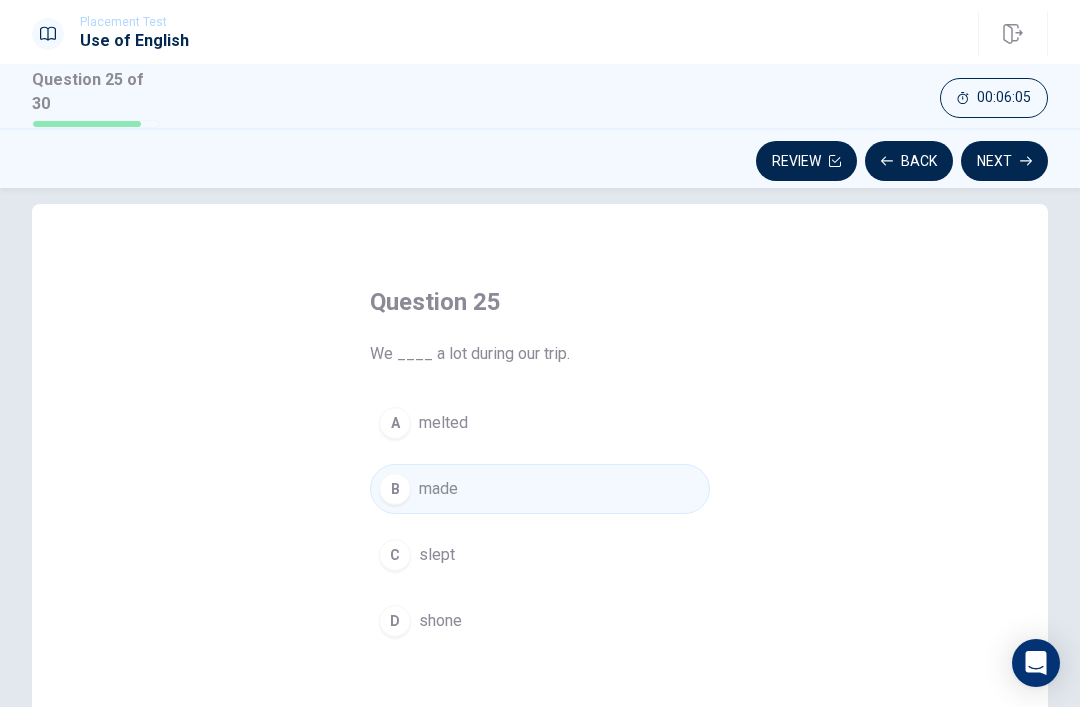 click on "Next" at bounding box center [1004, 161] 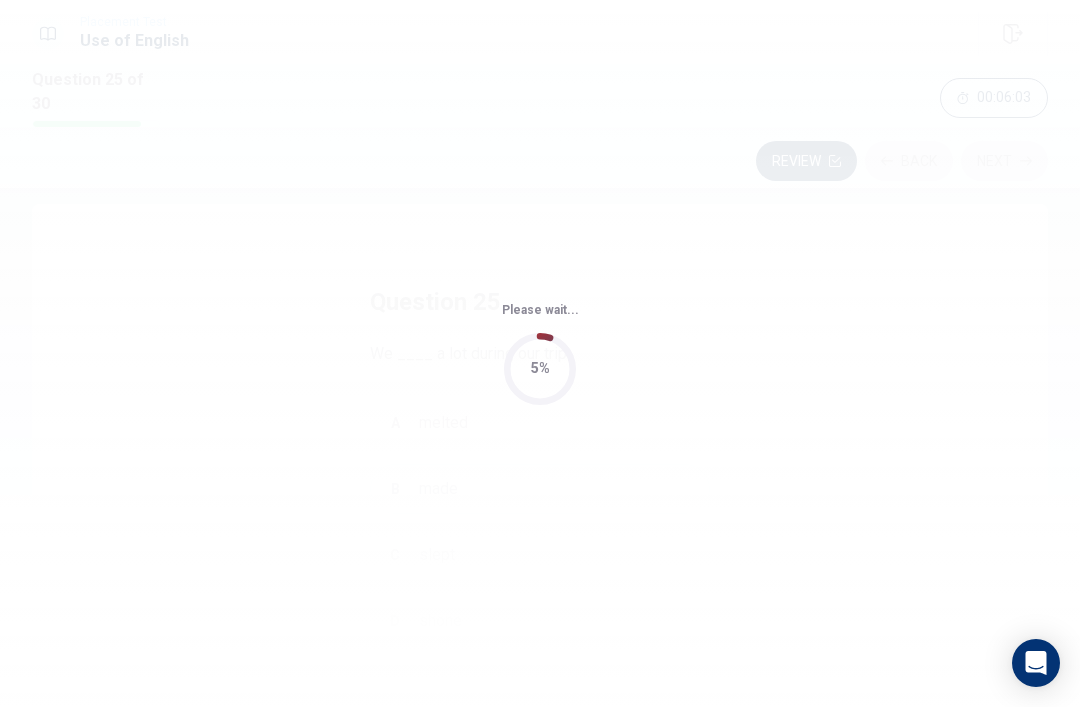 scroll, scrollTop: 0, scrollLeft: 0, axis: both 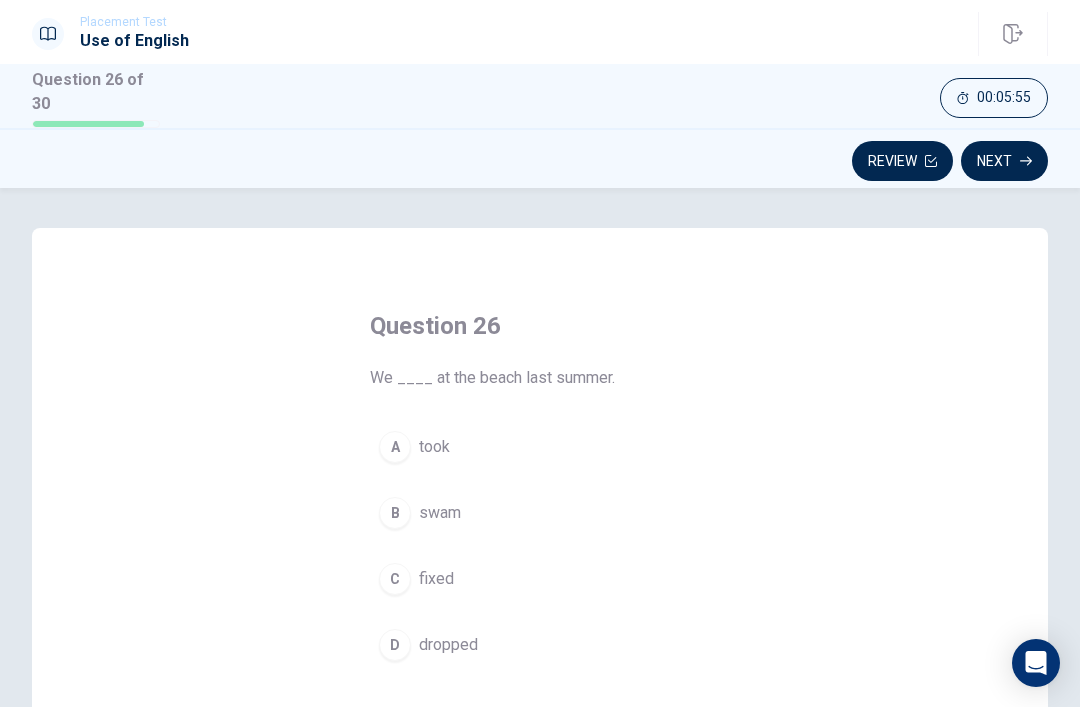 click on "took" at bounding box center (434, 447) 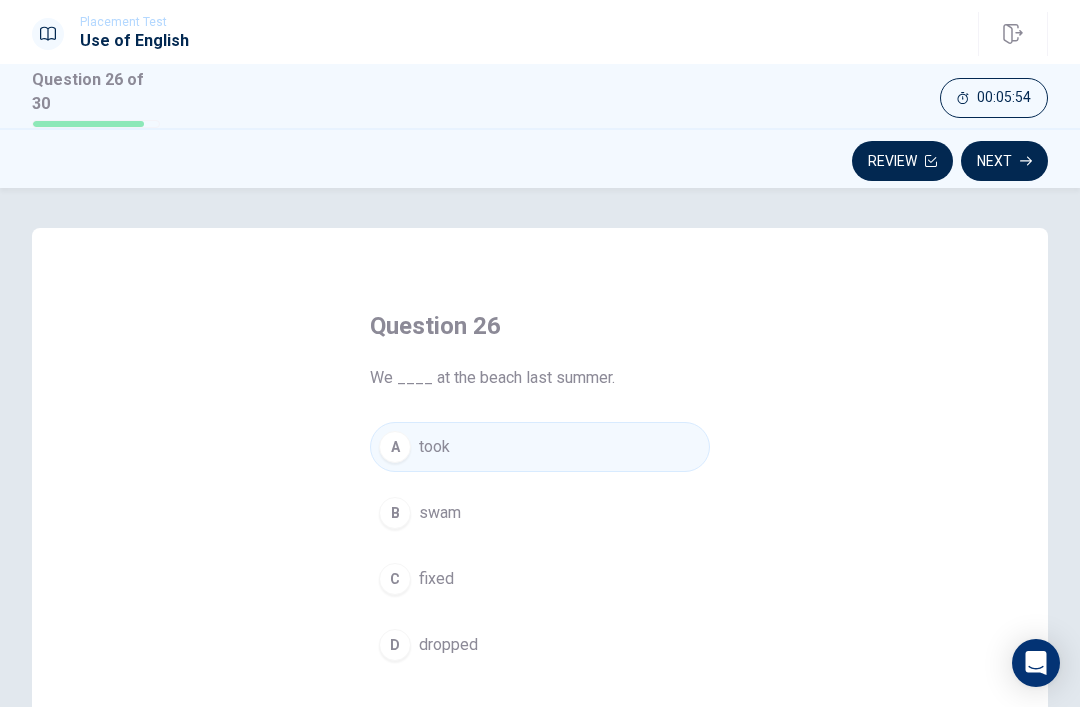 click on "B swam" at bounding box center [540, 513] 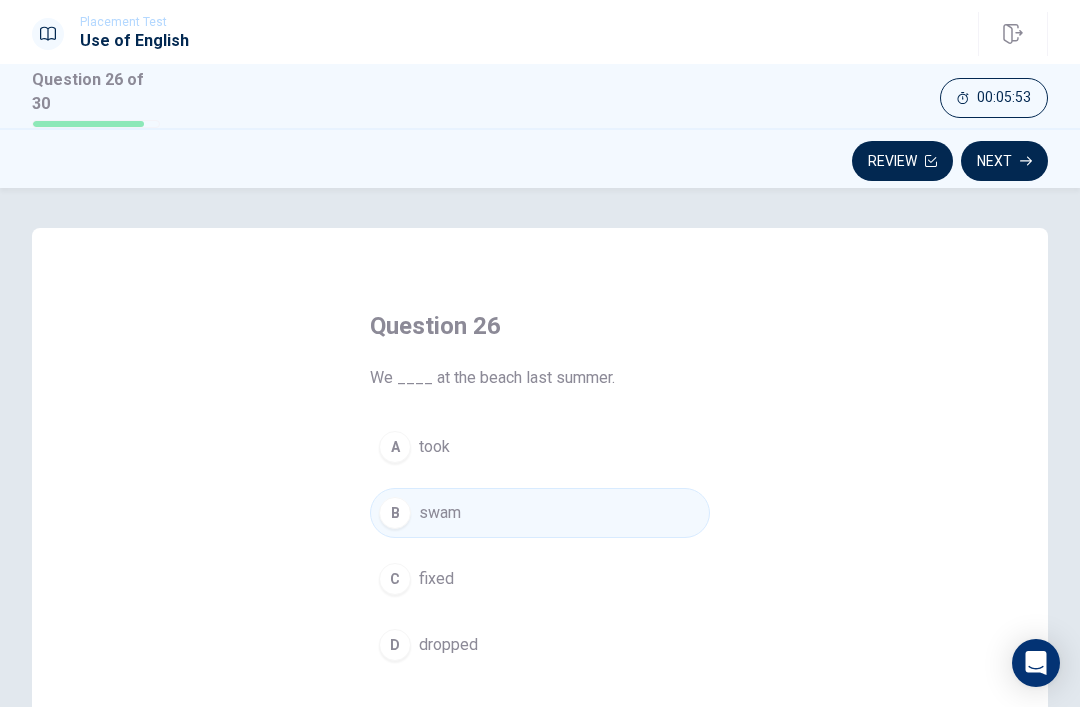 click on "Next" at bounding box center [1004, 161] 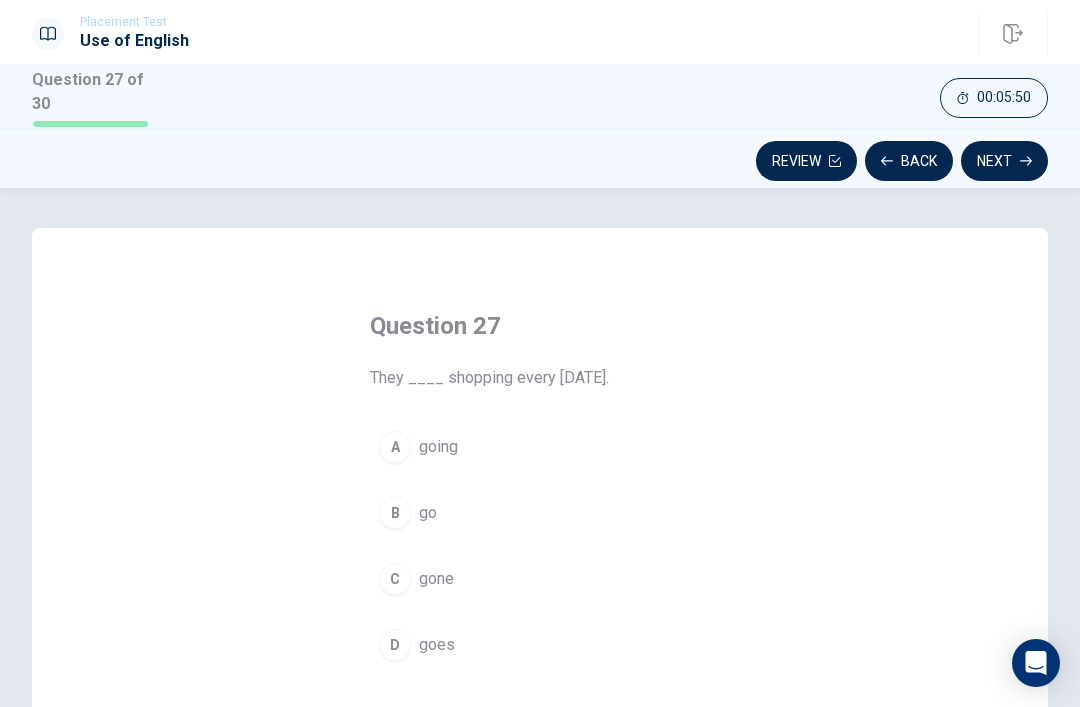 click on "go" at bounding box center [428, 513] 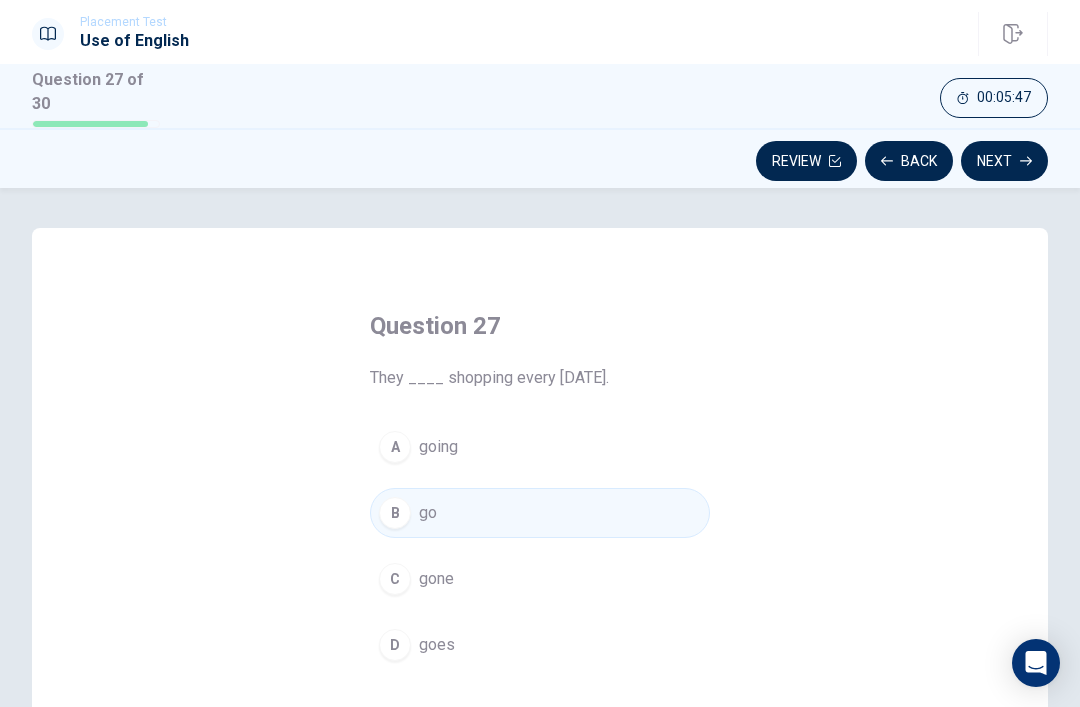 click on "Next" at bounding box center (1004, 161) 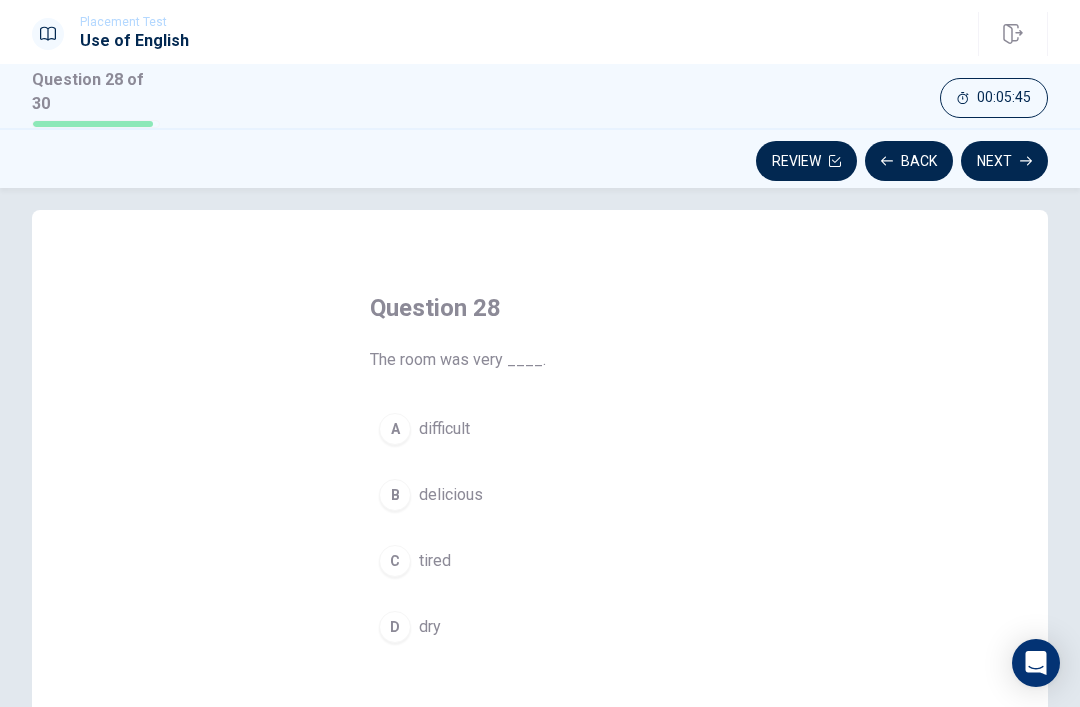 scroll, scrollTop: 19, scrollLeft: 0, axis: vertical 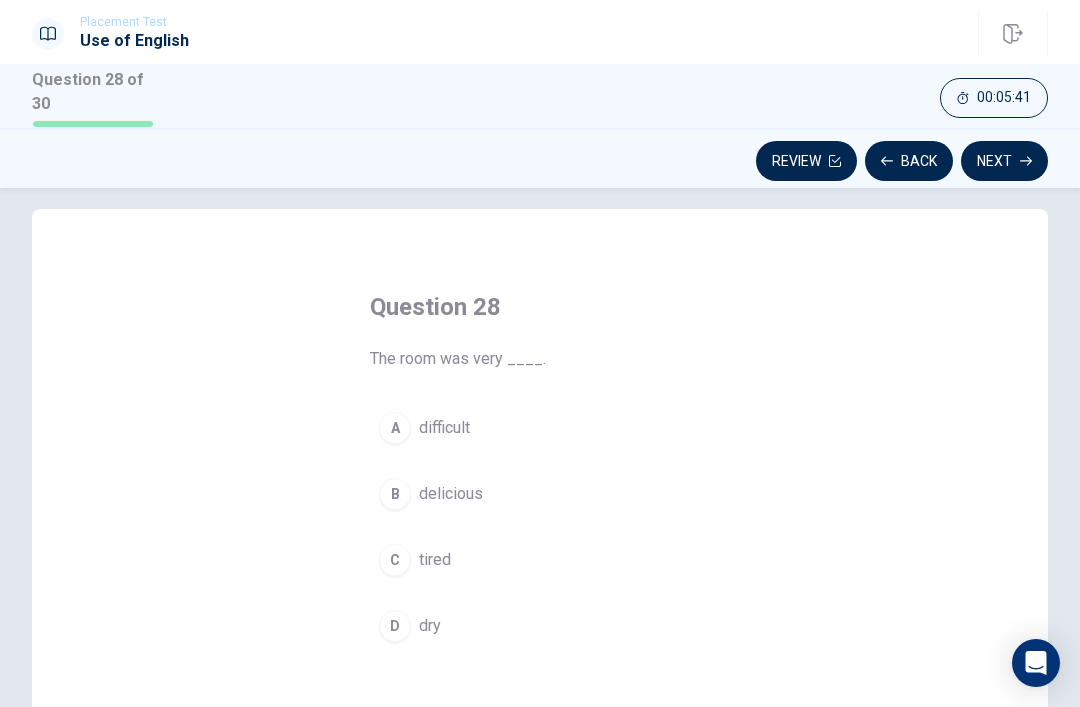 click on "D dry" at bounding box center [540, 626] 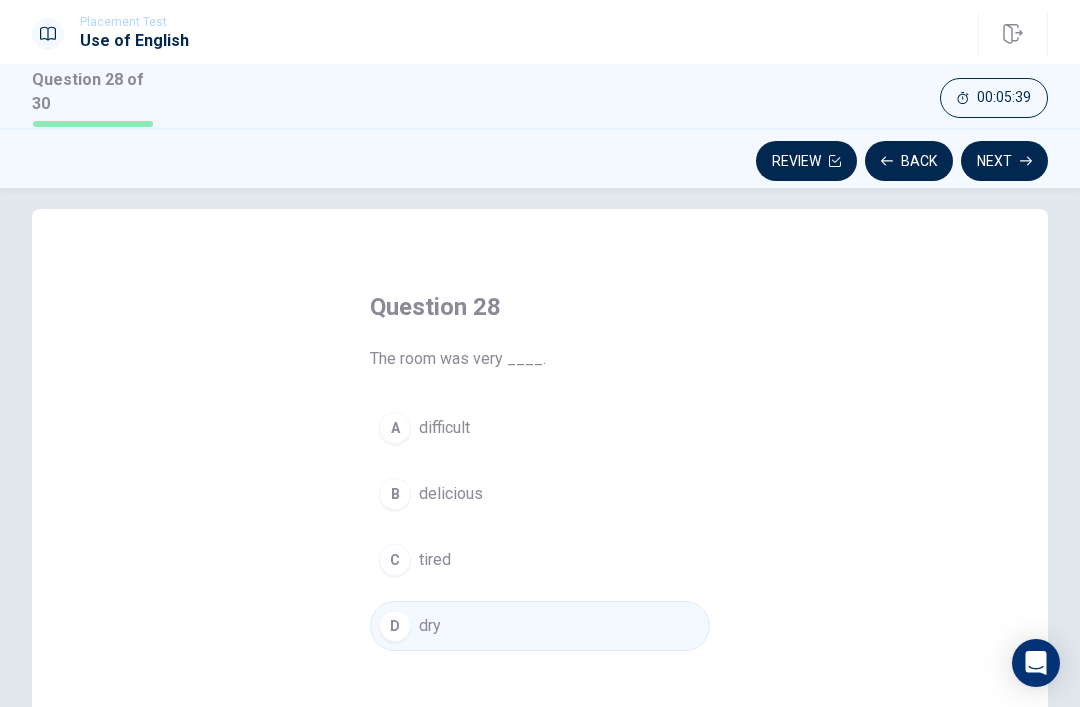 click on "Next" at bounding box center [1004, 161] 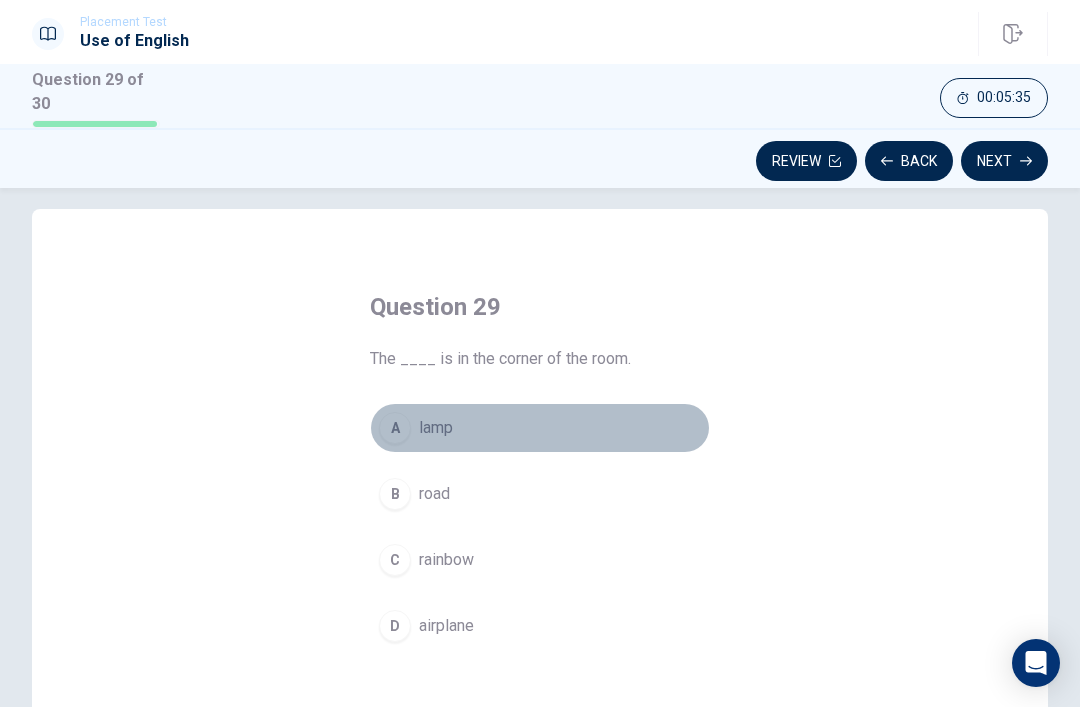 click on "Question 29 The ____ is in the corner of the room. A lamp
B road
C rainbow D airplane" at bounding box center [540, 556] 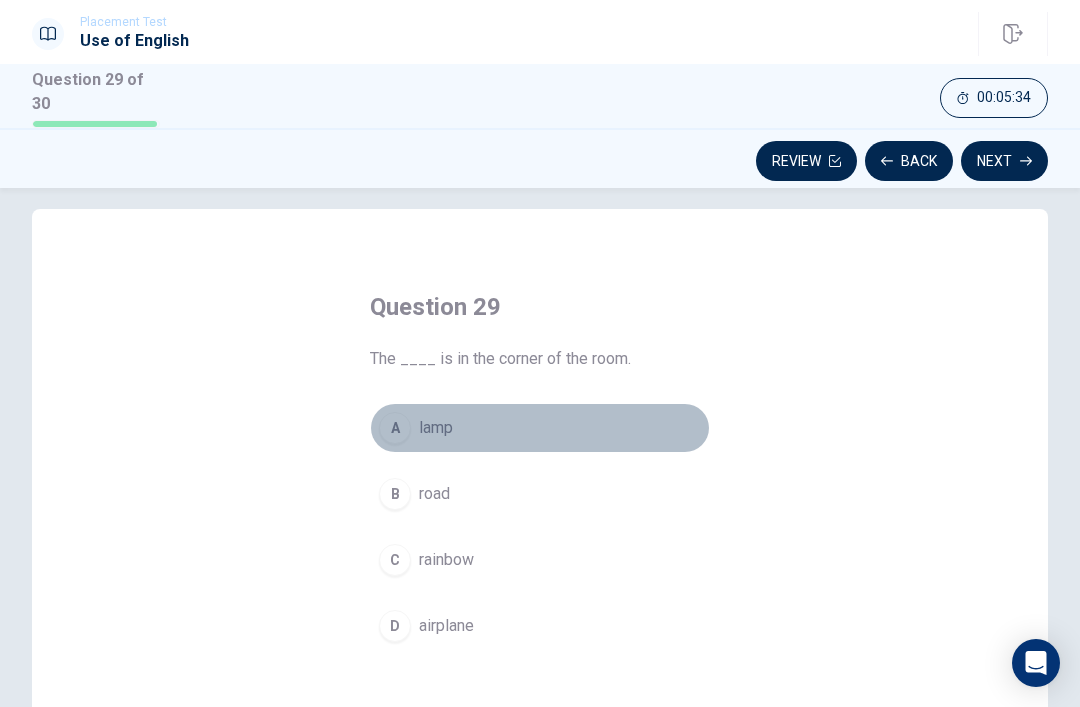 click on "Next" at bounding box center [1004, 161] 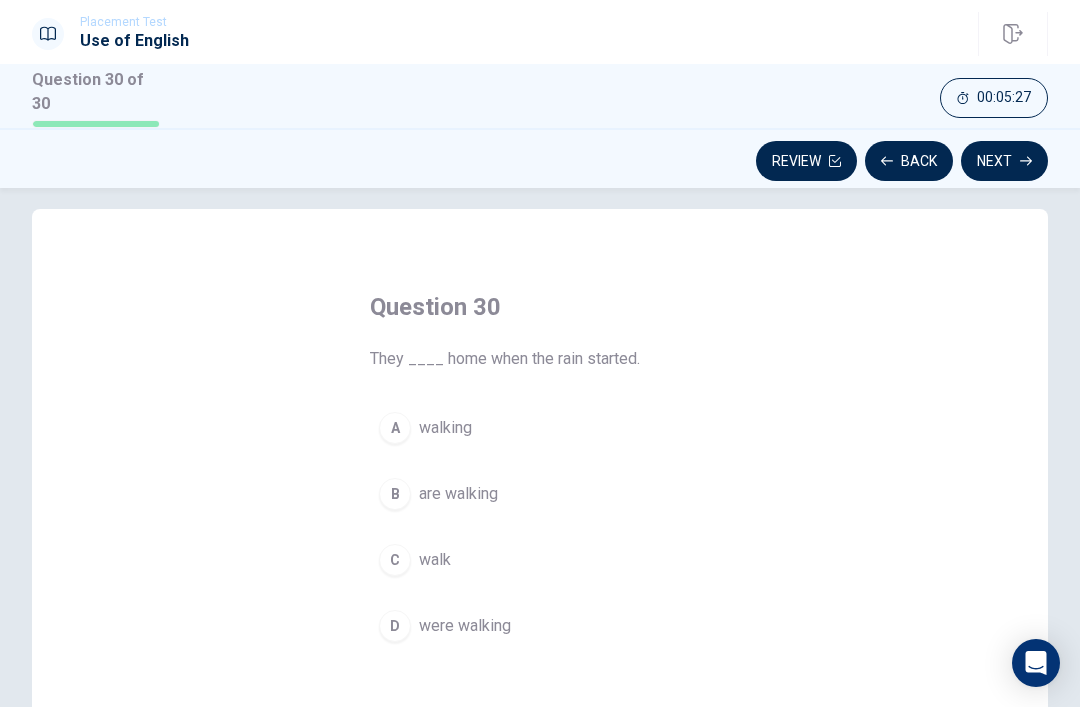 click on "D were walking" at bounding box center [540, 626] 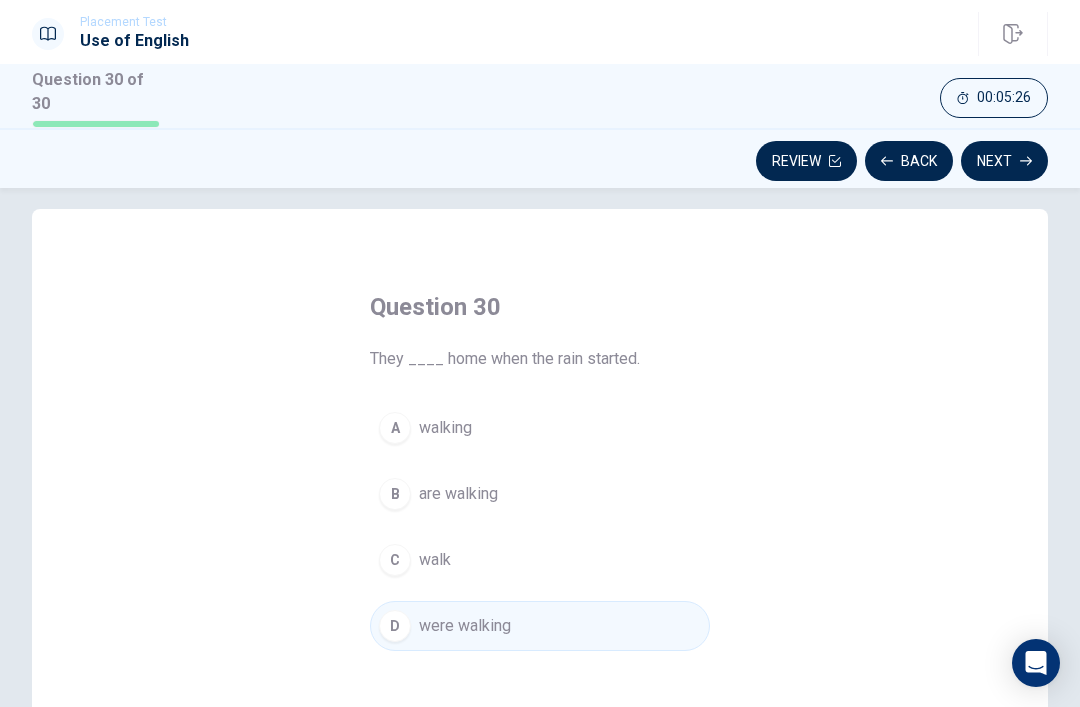click 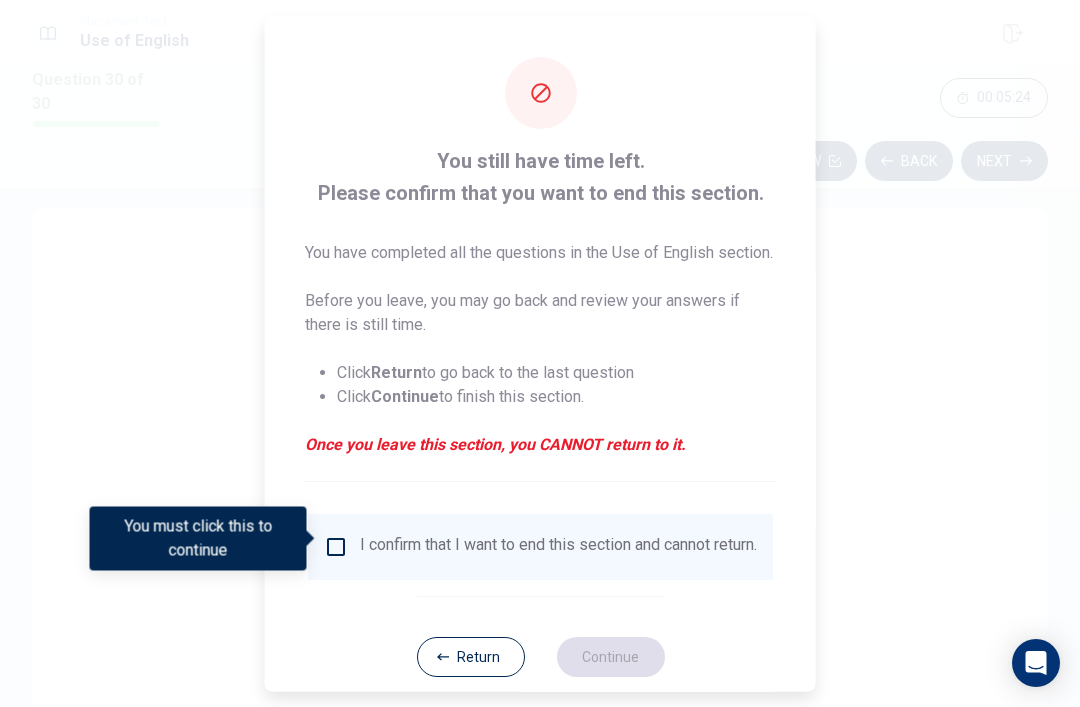 click at bounding box center [336, 546] 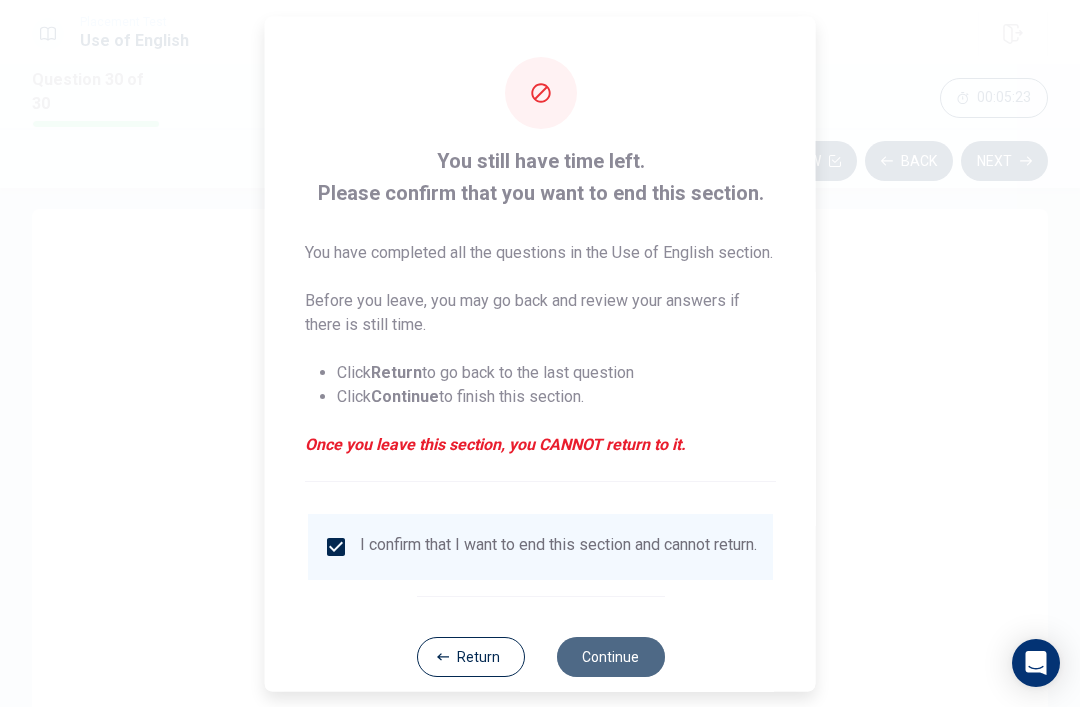 click on "Continue" at bounding box center (610, 656) 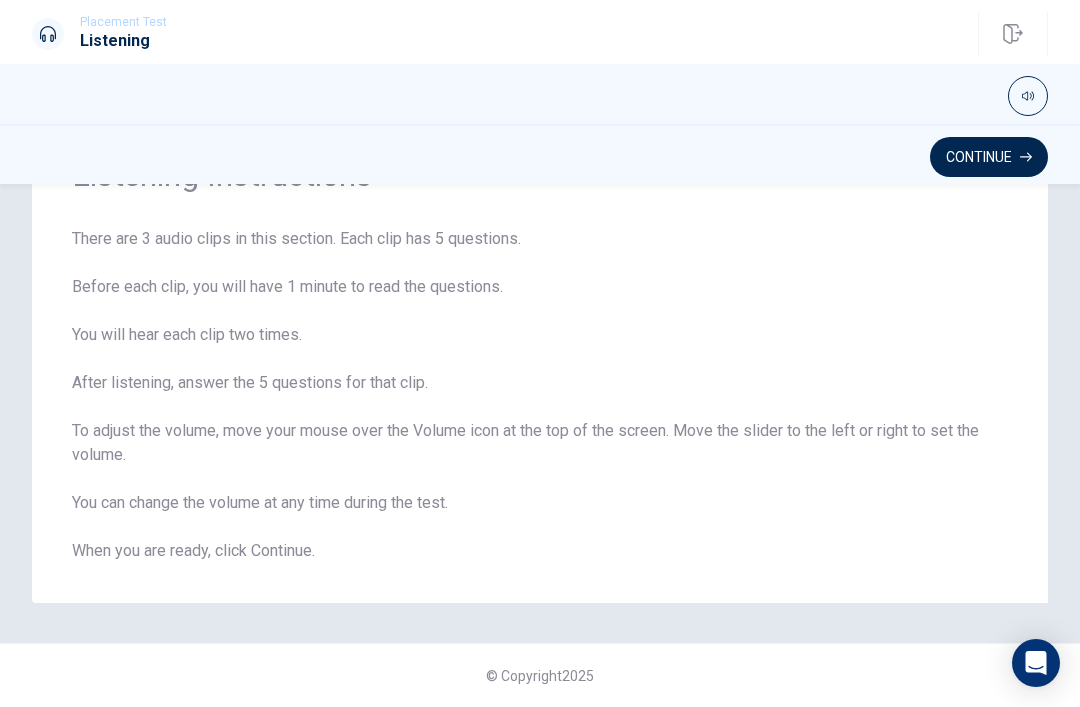 scroll, scrollTop: 109, scrollLeft: 0, axis: vertical 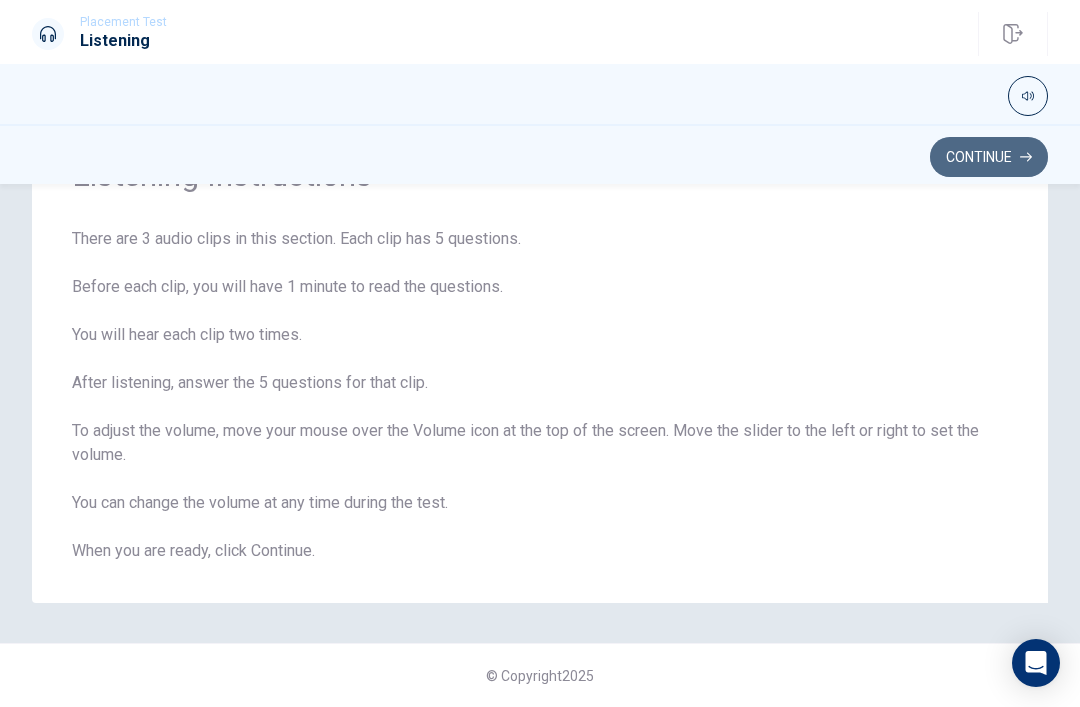 click on "Continue" at bounding box center [989, 157] 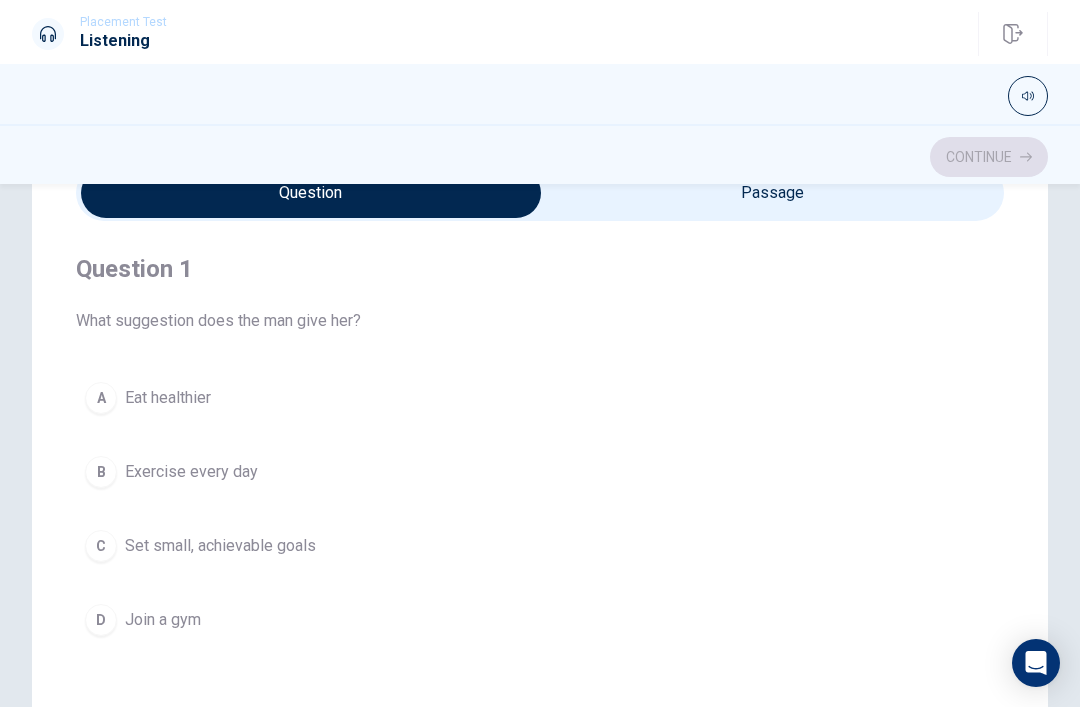 scroll, scrollTop: 102, scrollLeft: 0, axis: vertical 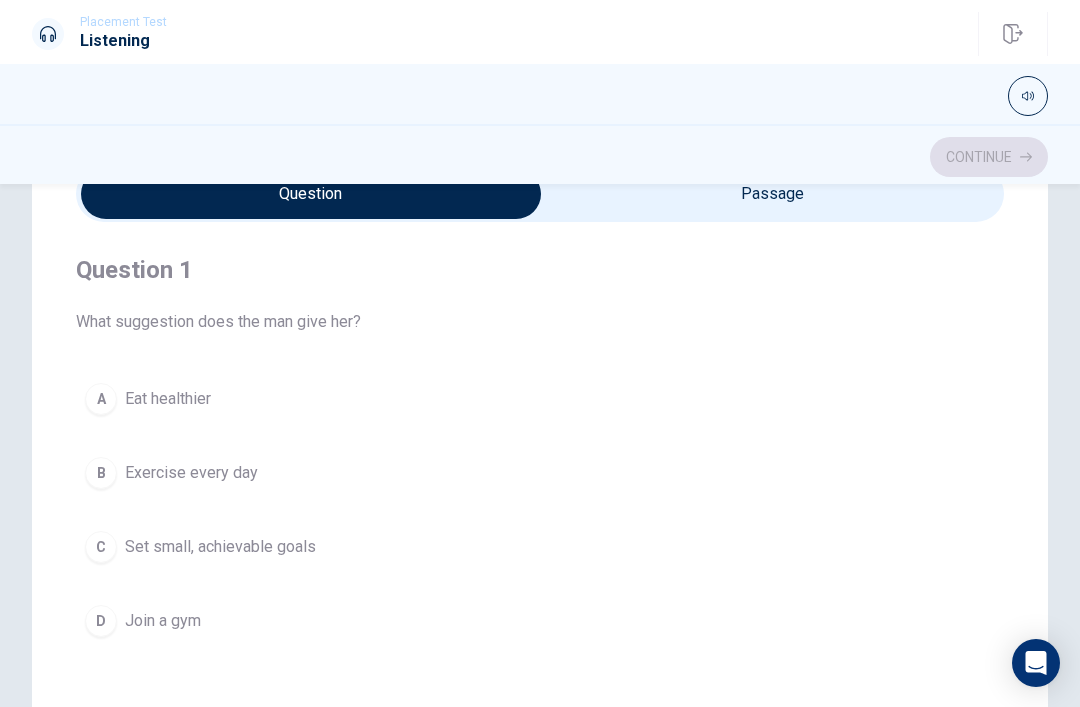 click at bounding box center [311, 194] 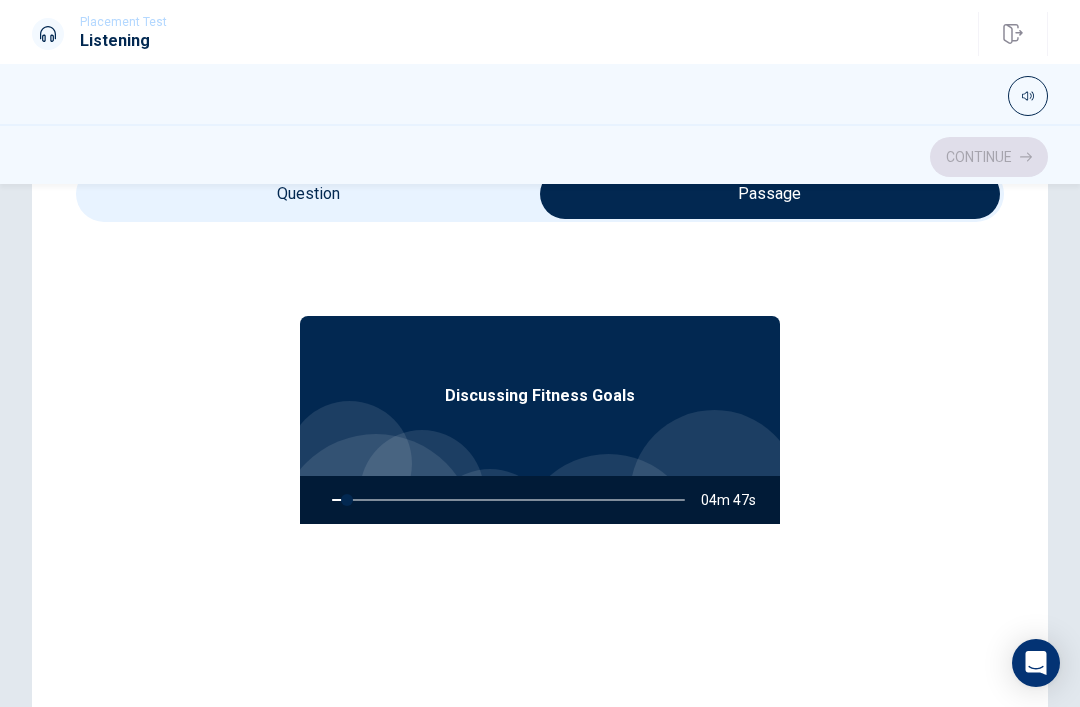 type on "5" 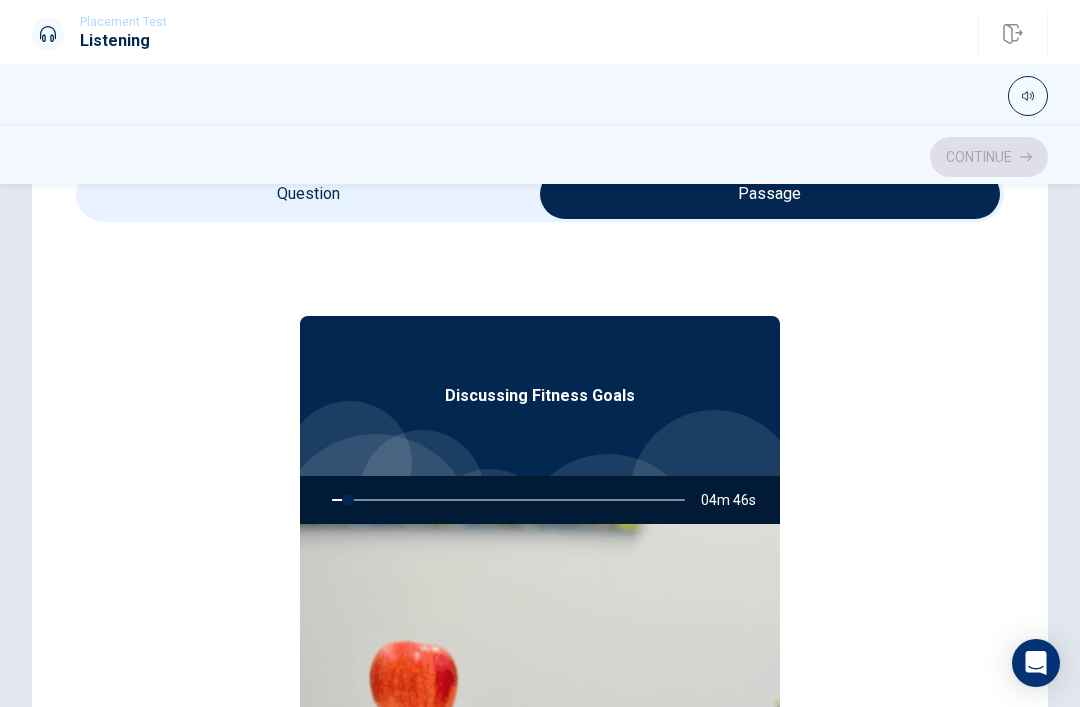 click at bounding box center (770, 194) 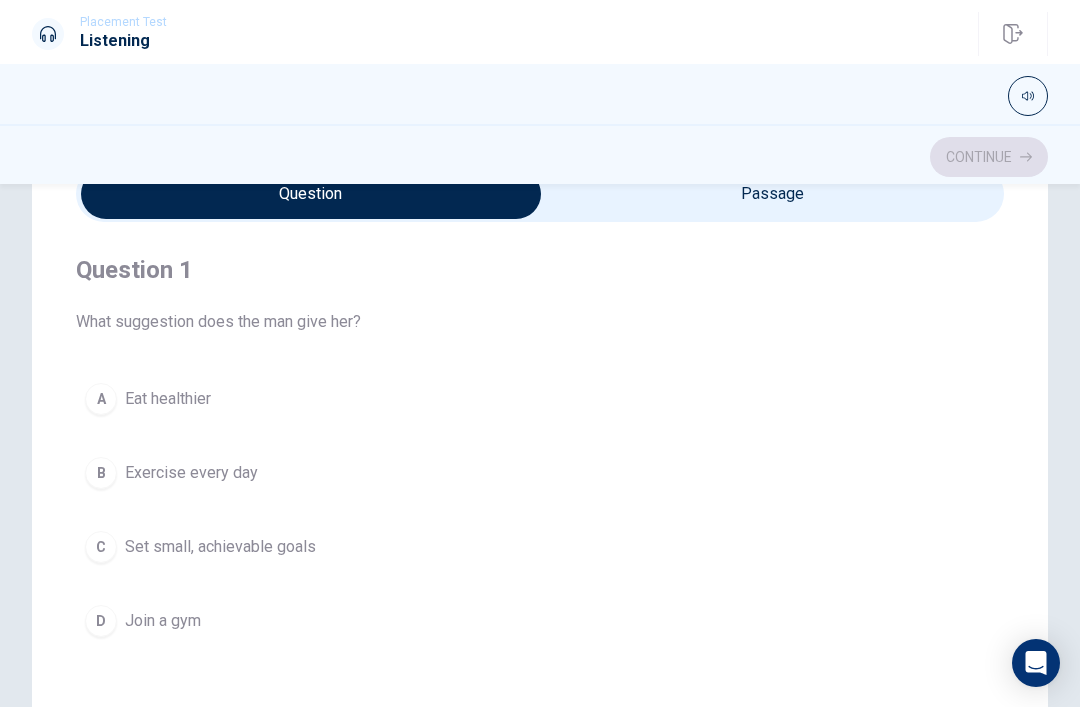 scroll, scrollTop: 0, scrollLeft: 0, axis: both 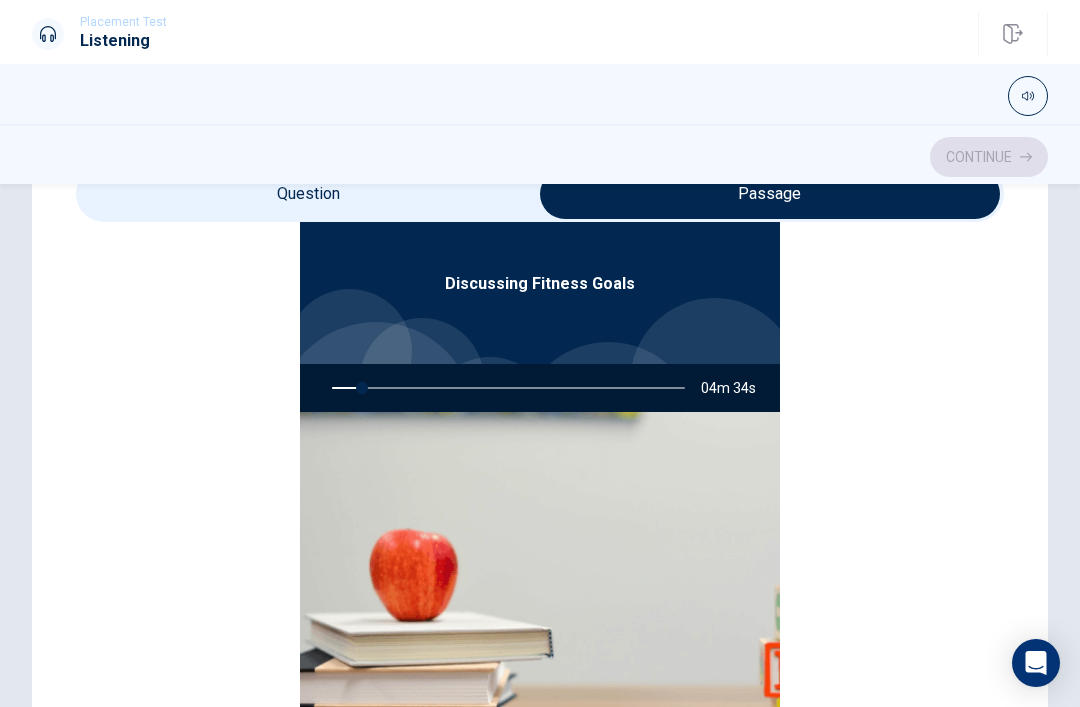click on "Discussing Fitness Goals 04m 34s" at bounding box center [540, 496] 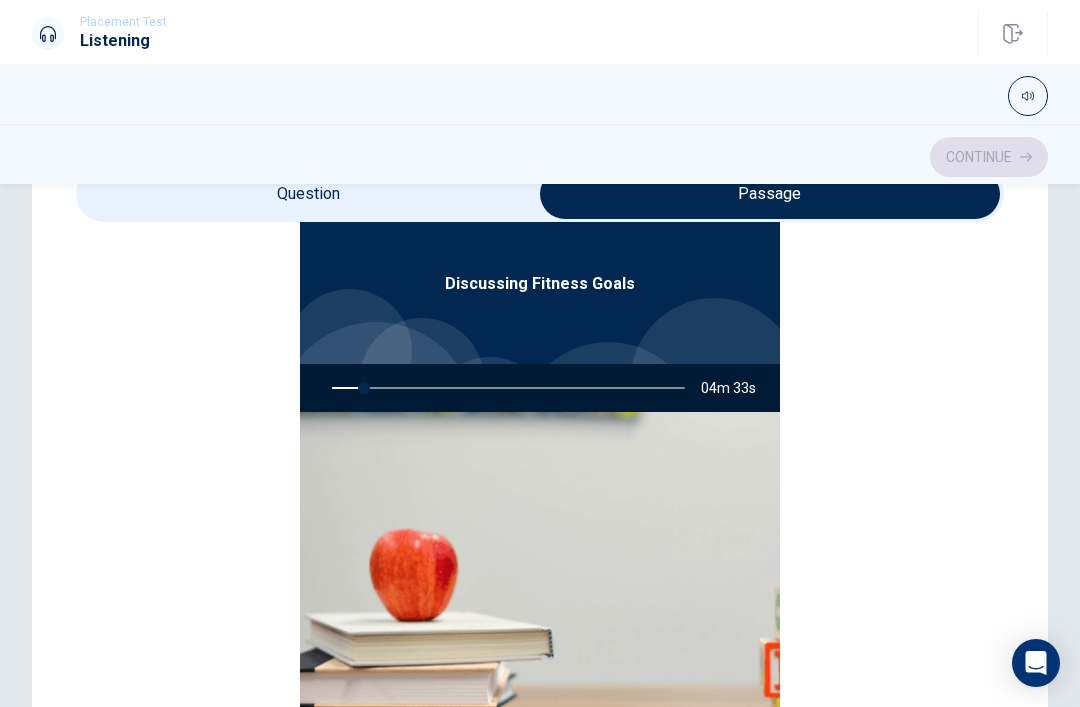 click at bounding box center (422, 380) 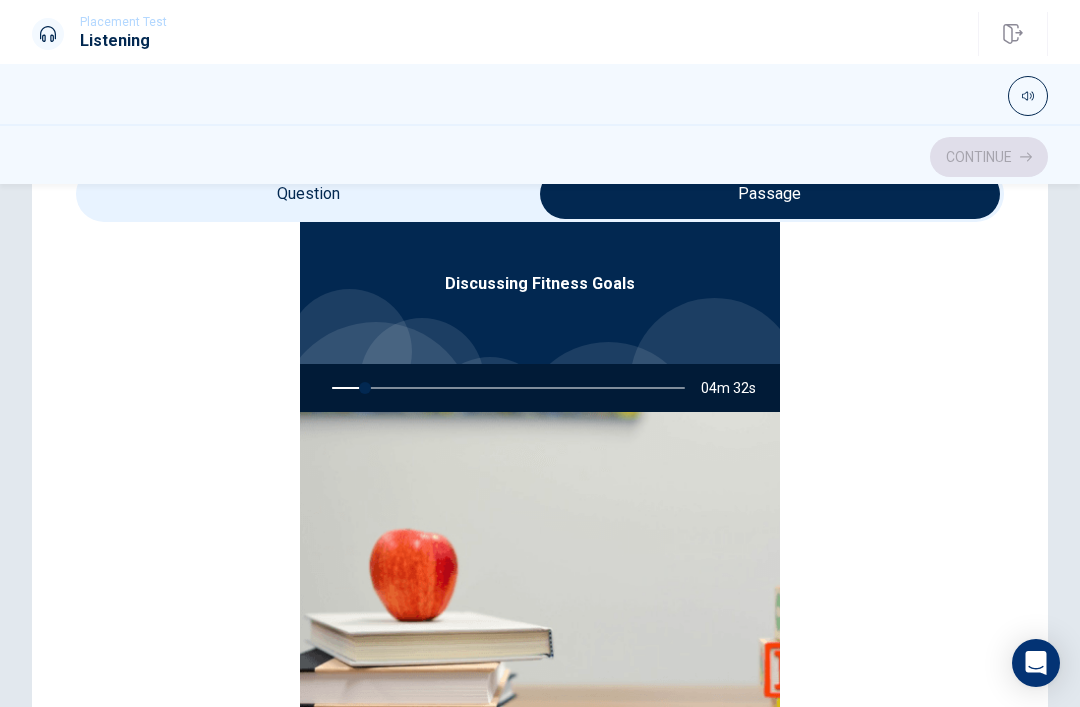 click at bounding box center (770, 194) 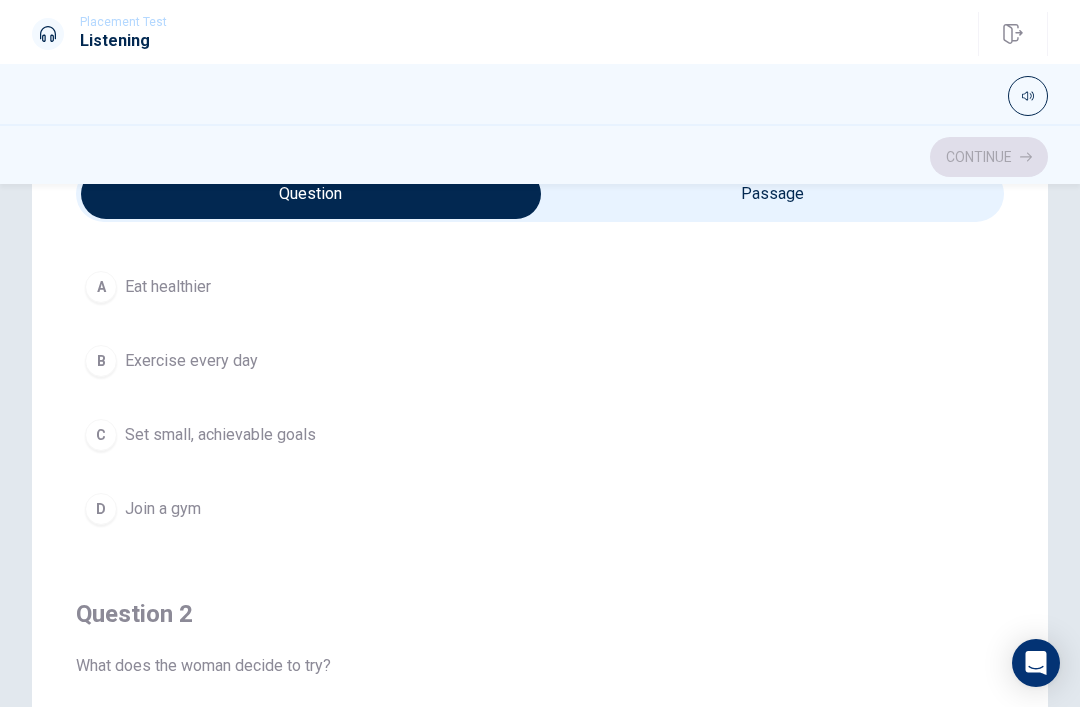 click on "A Eat healthier" at bounding box center (540, 287) 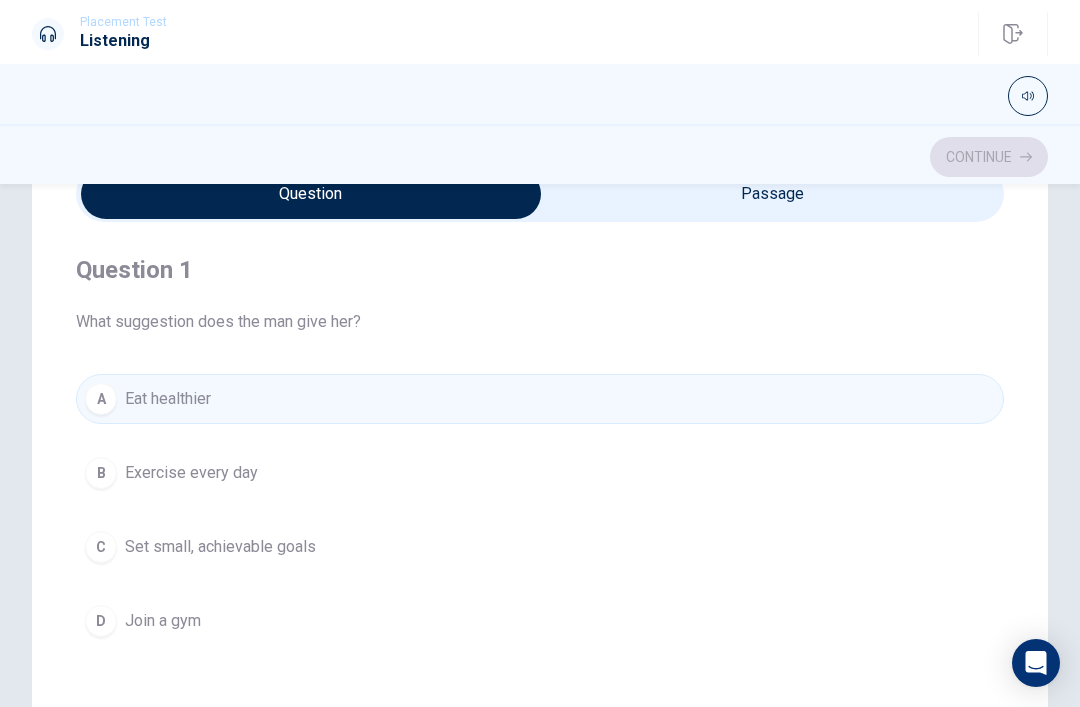 scroll, scrollTop: 0, scrollLeft: 0, axis: both 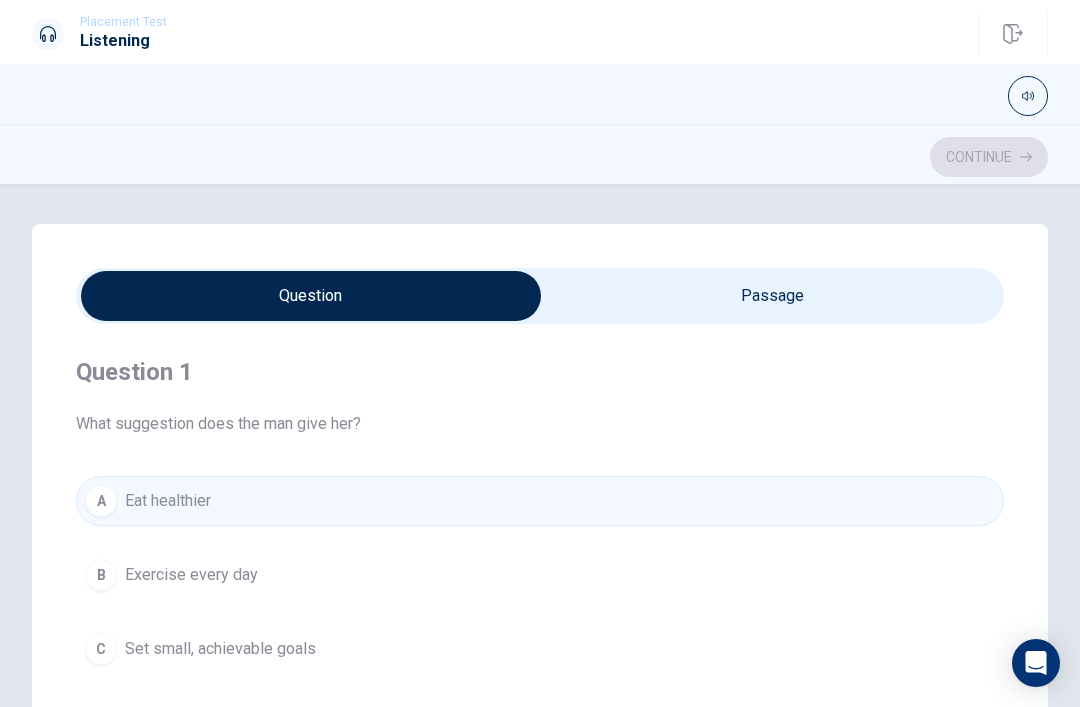 click on "A Eat healthier" at bounding box center (540, 501) 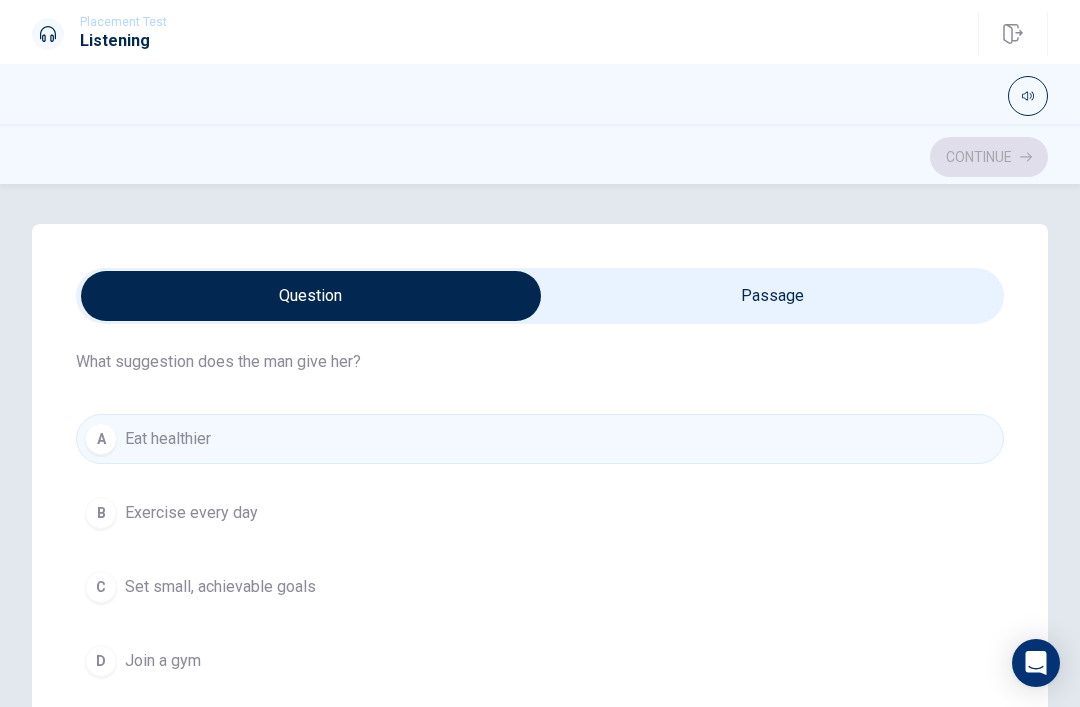 scroll, scrollTop: 66, scrollLeft: 0, axis: vertical 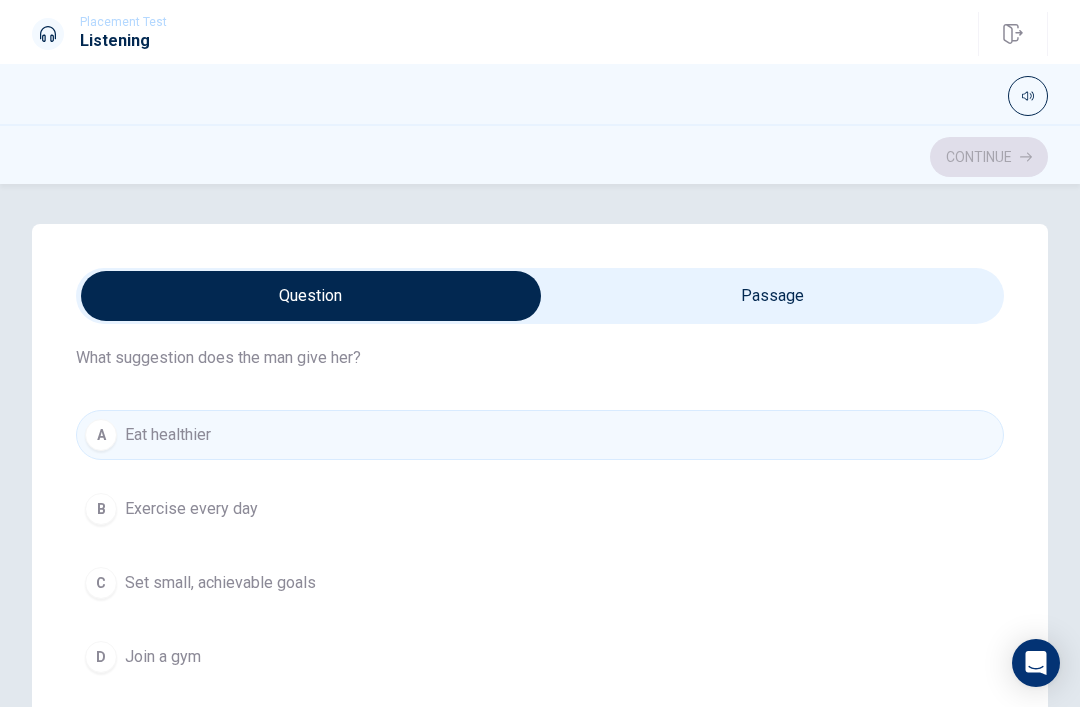 type on "20" 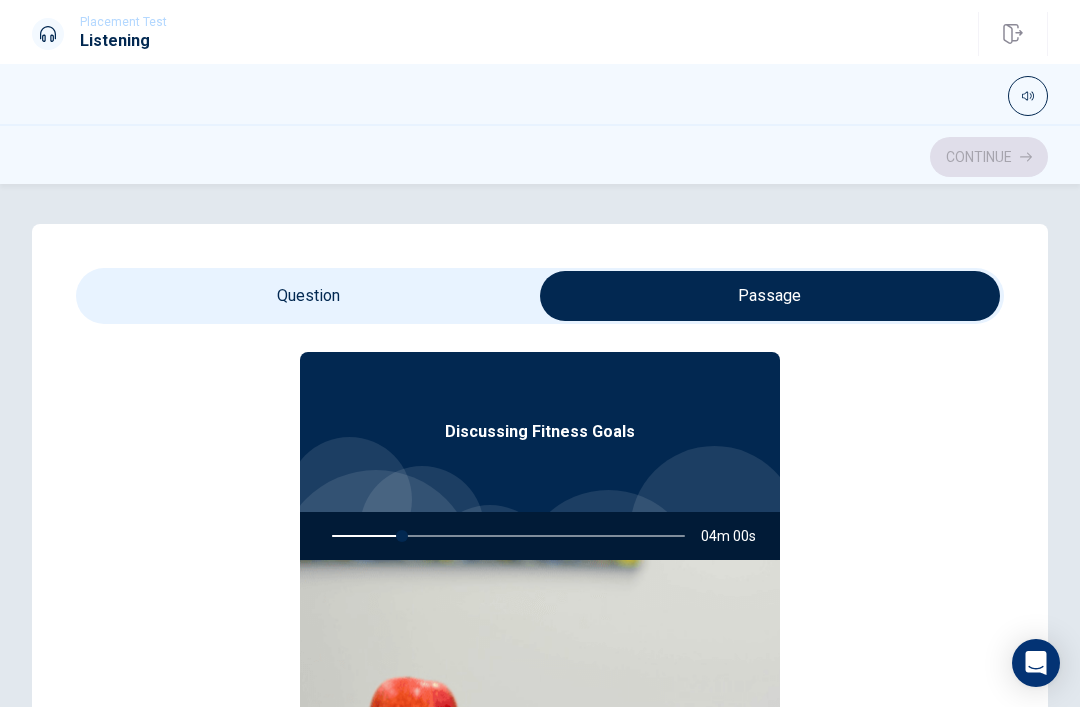 click on "Discussing Fitness Goals" at bounding box center (540, 432) 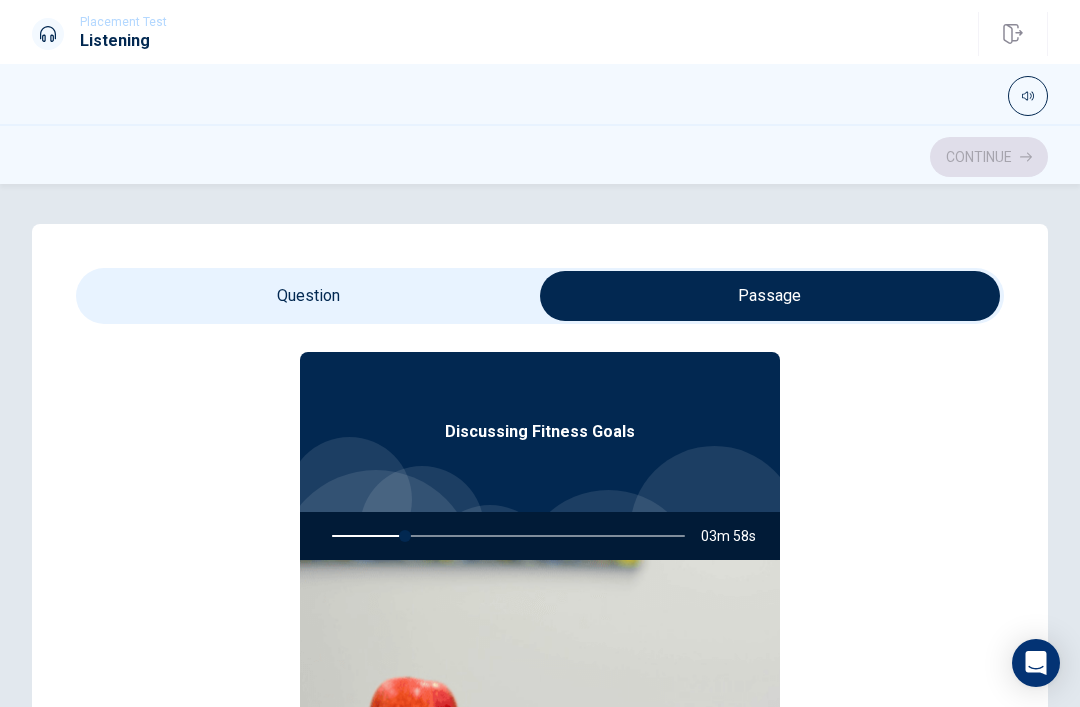 type on "21" 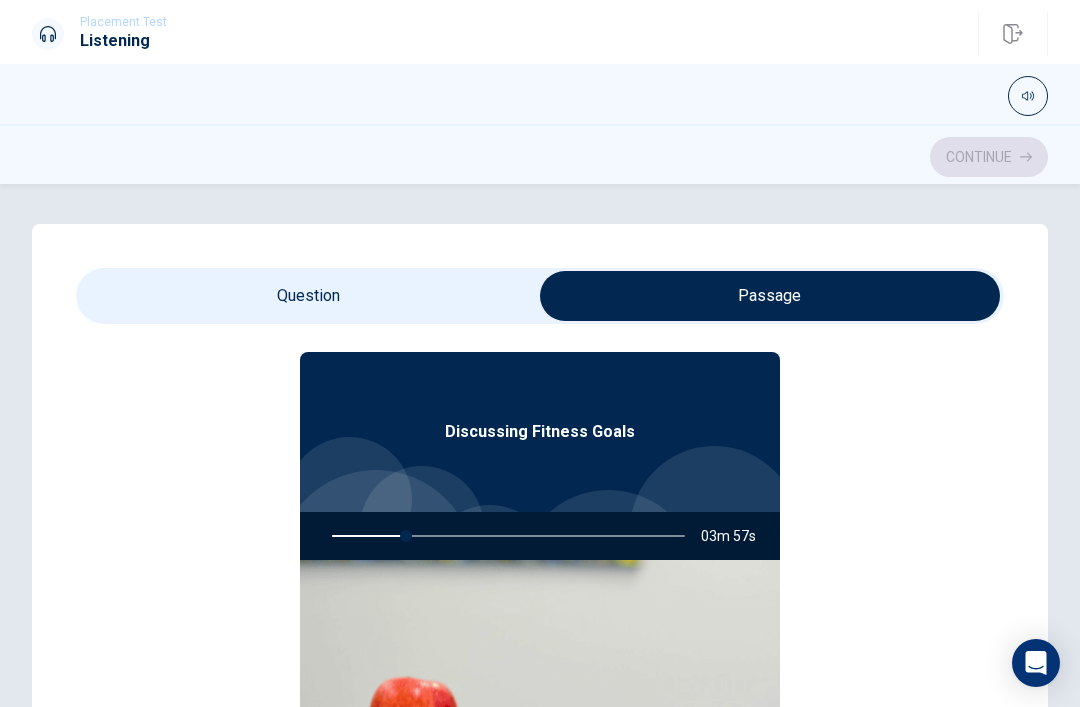 click at bounding box center [770, 296] 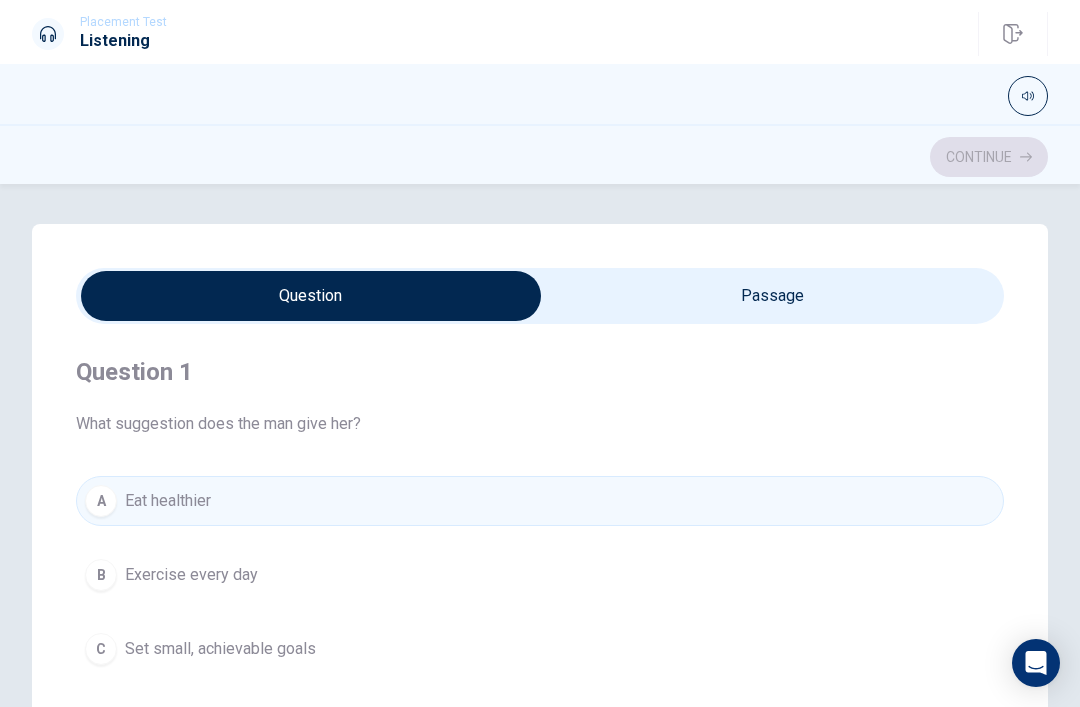 scroll, scrollTop: 0, scrollLeft: 0, axis: both 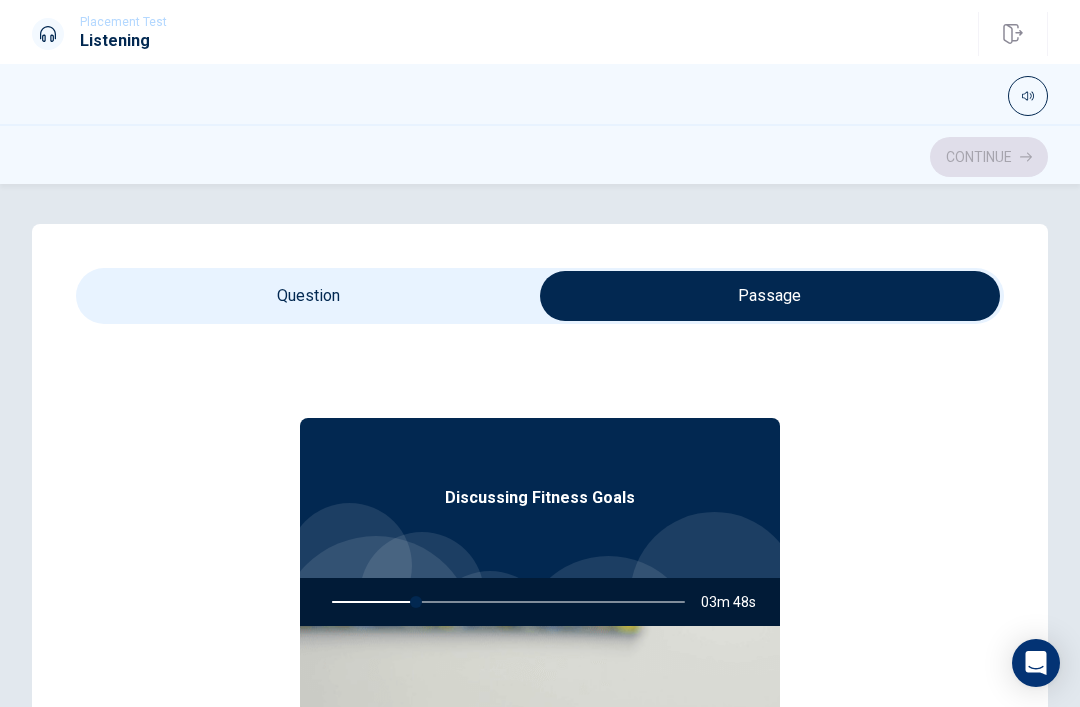 click on "Discussing Fitness Goals" at bounding box center (540, 498) 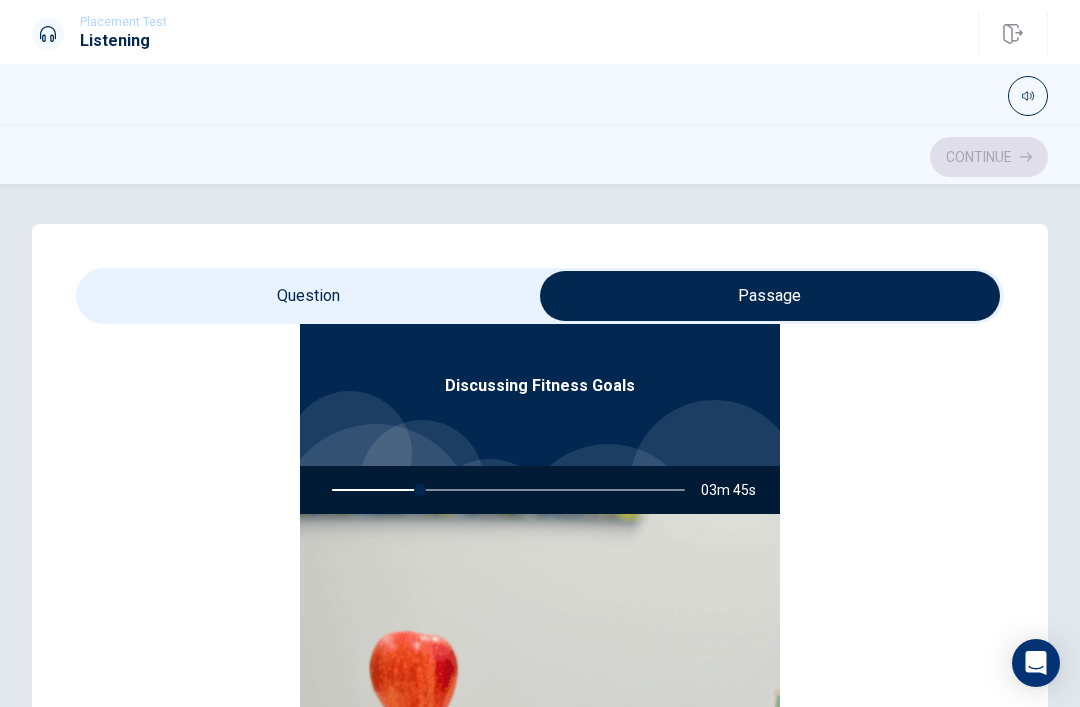 scroll, scrollTop: 112, scrollLeft: 0, axis: vertical 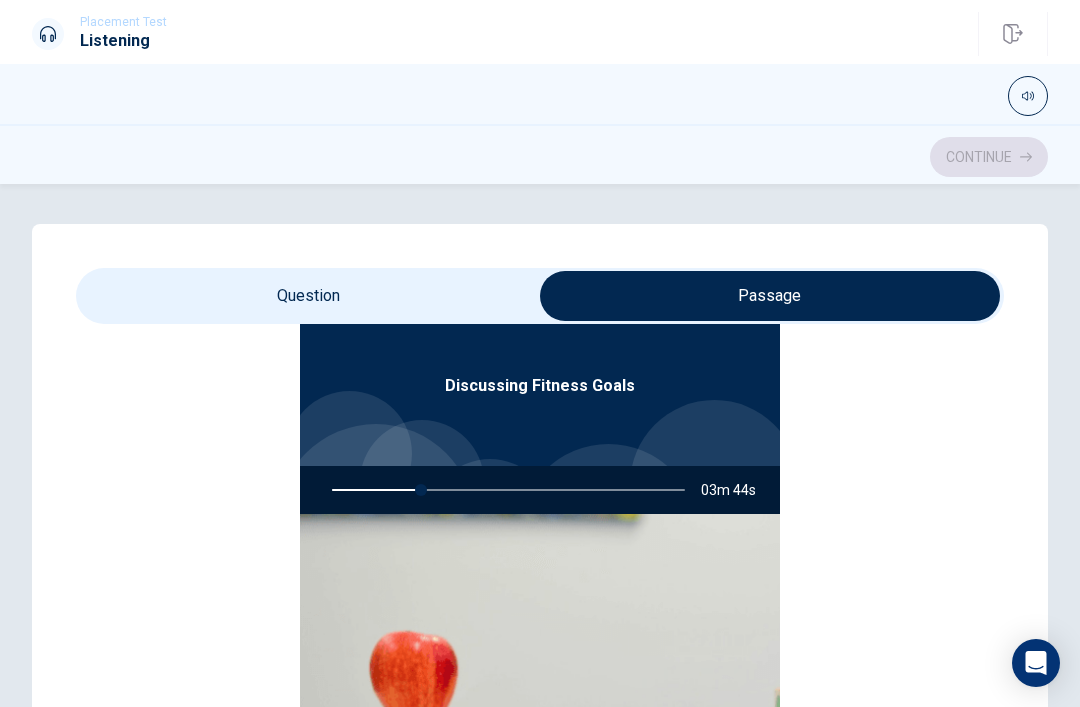type on "26" 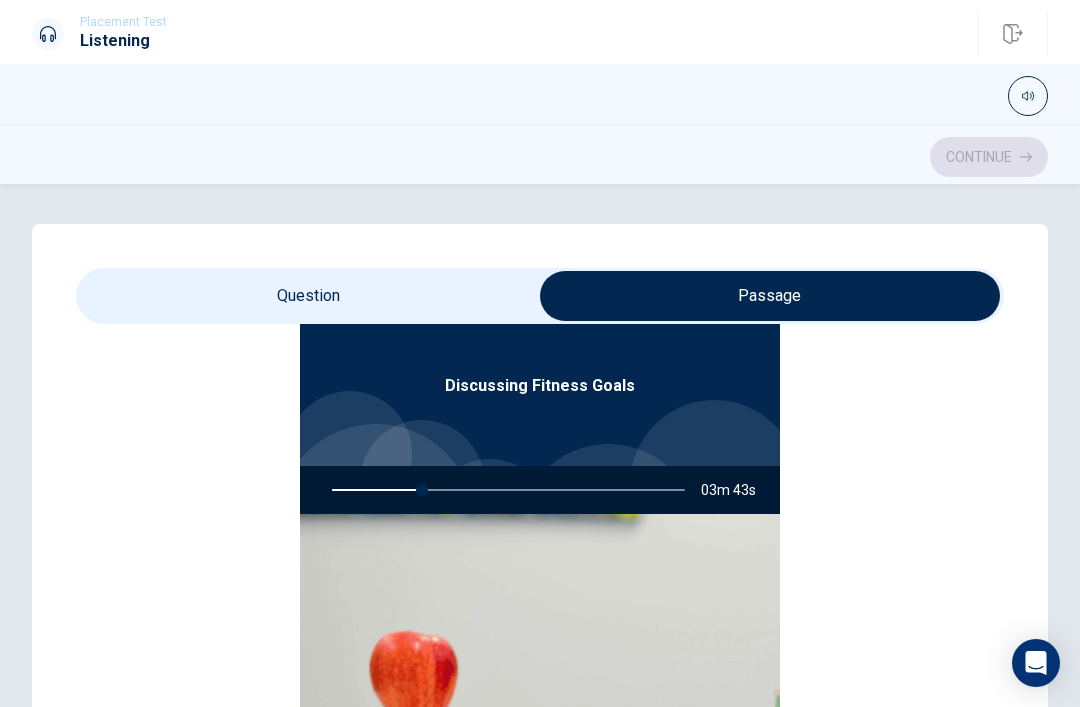 click at bounding box center (770, 296) 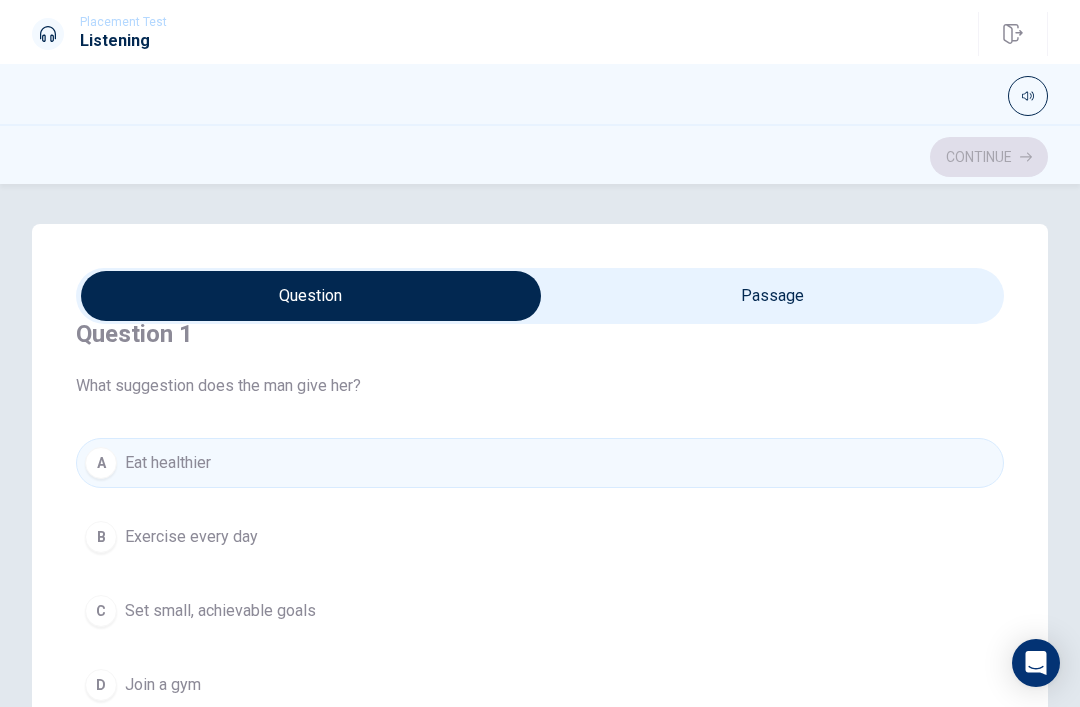 scroll, scrollTop: 55, scrollLeft: 0, axis: vertical 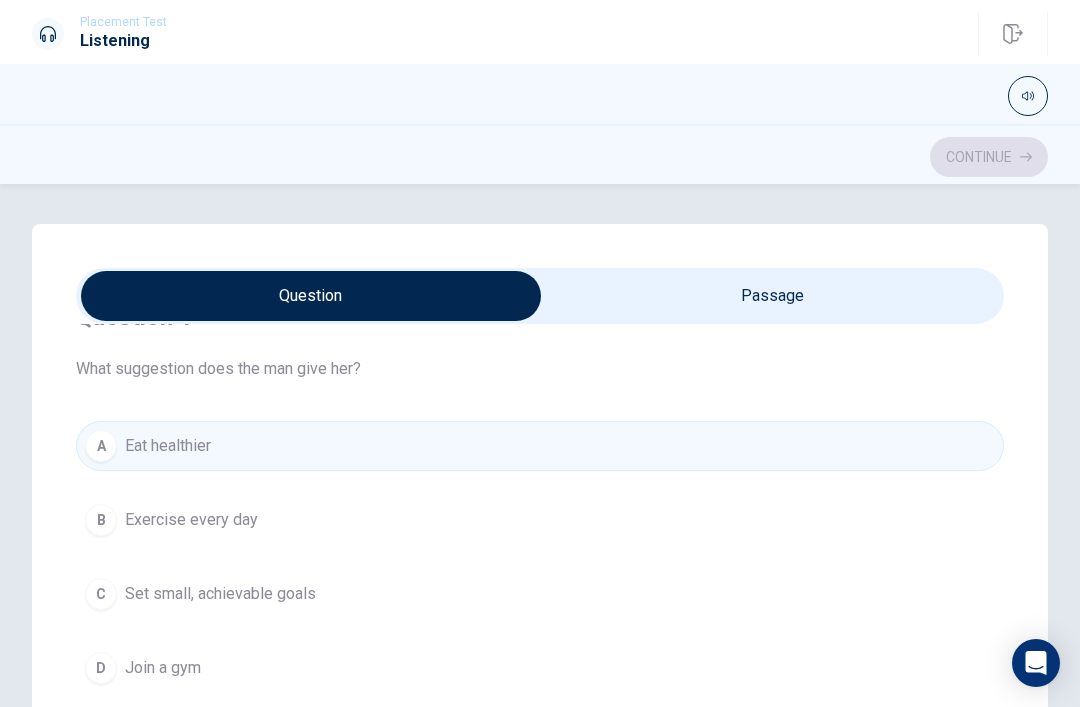 click at bounding box center [1028, 96] 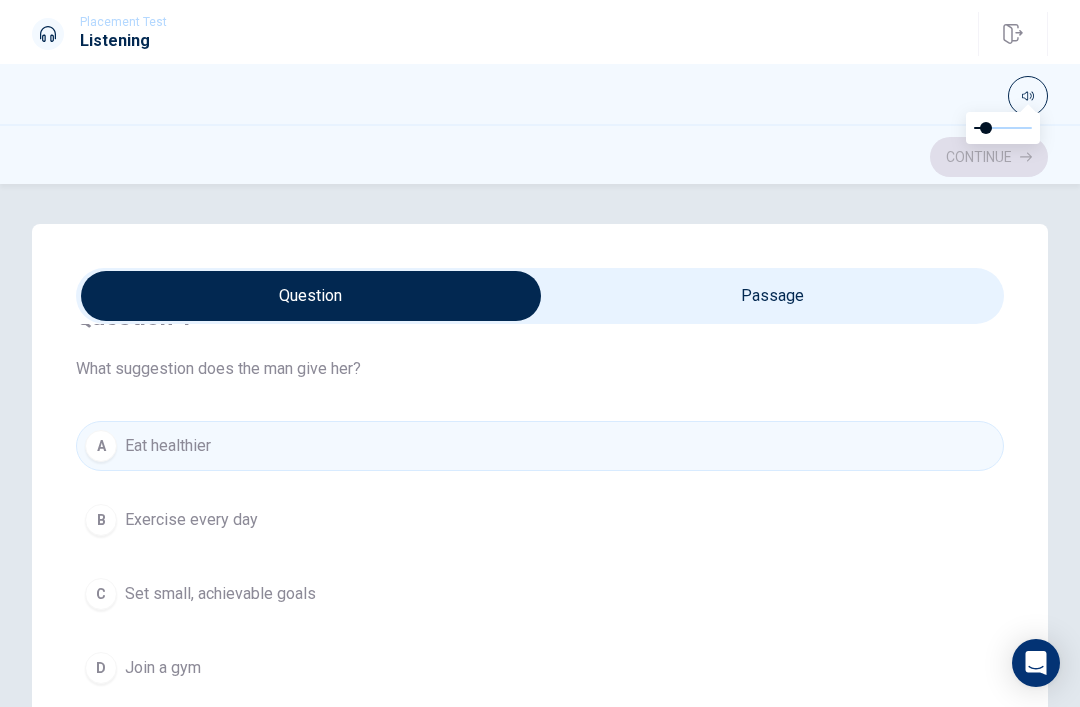 click at bounding box center (986, 128) 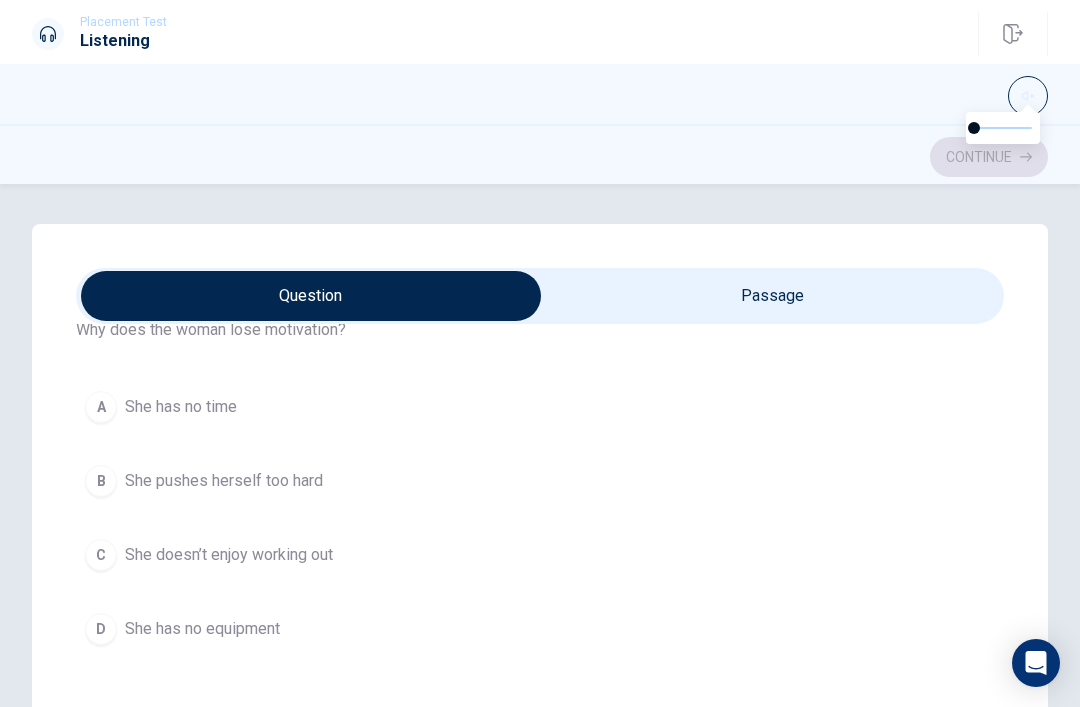 scroll, scrollTop: 1007, scrollLeft: 0, axis: vertical 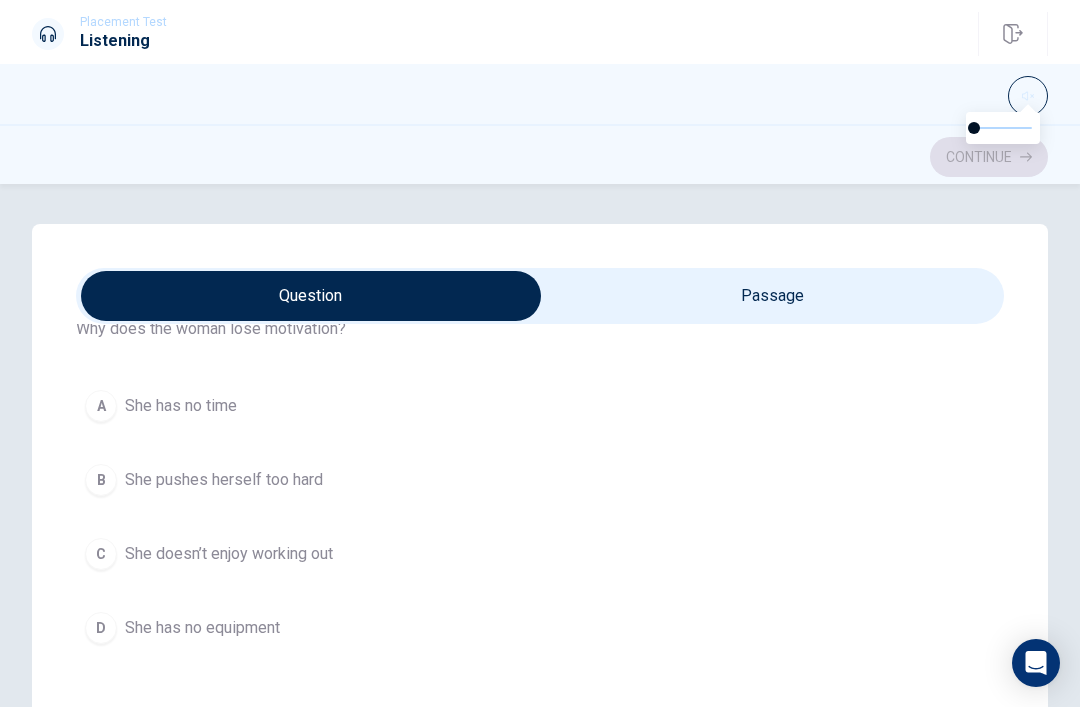 click on "B She pushes herself too hard" at bounding box center [540, 480] 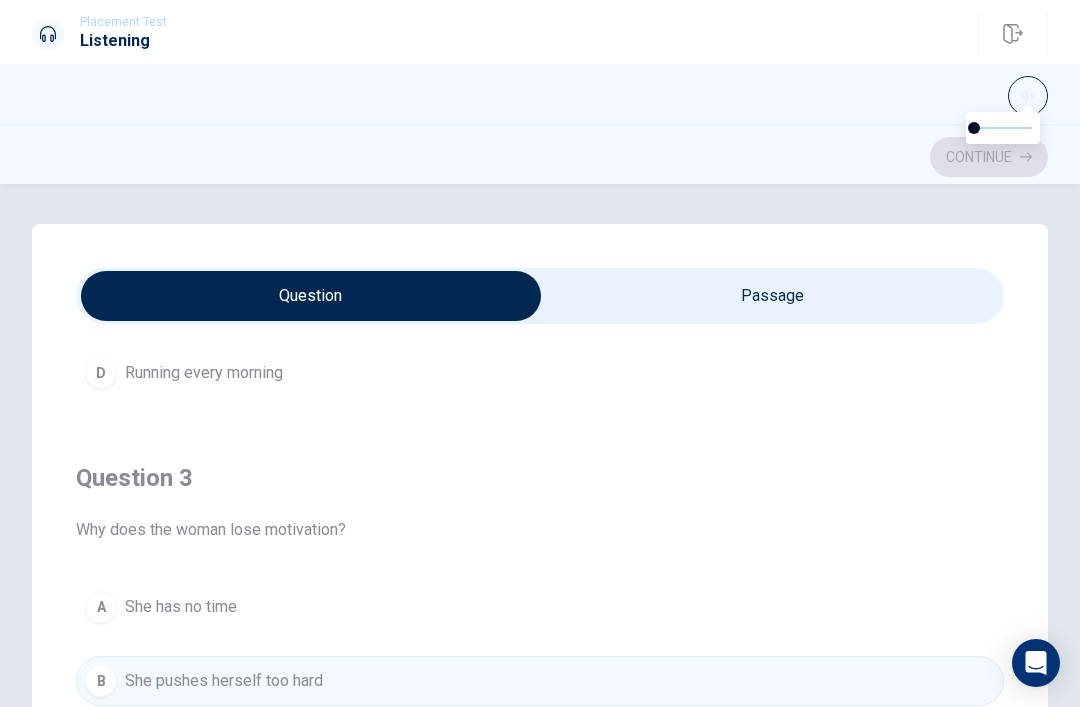 scroll, scrollTop: 545, scrollLeft: 0, axis: vertical 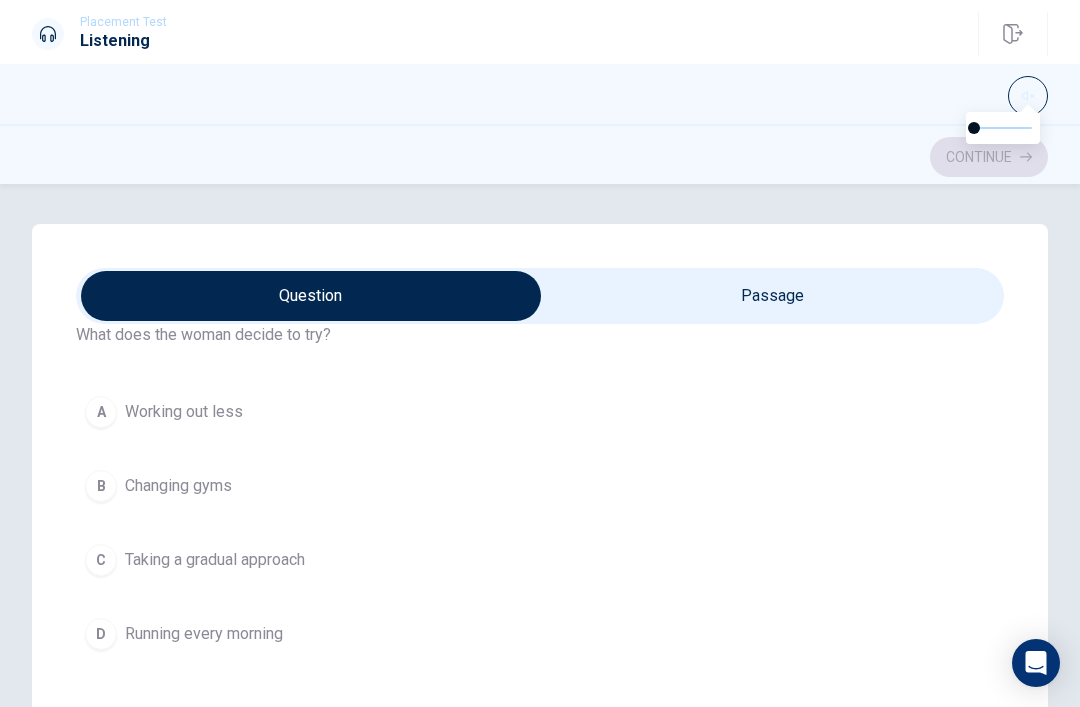 click on "D Running every morning" at bounding box center [540, 634] 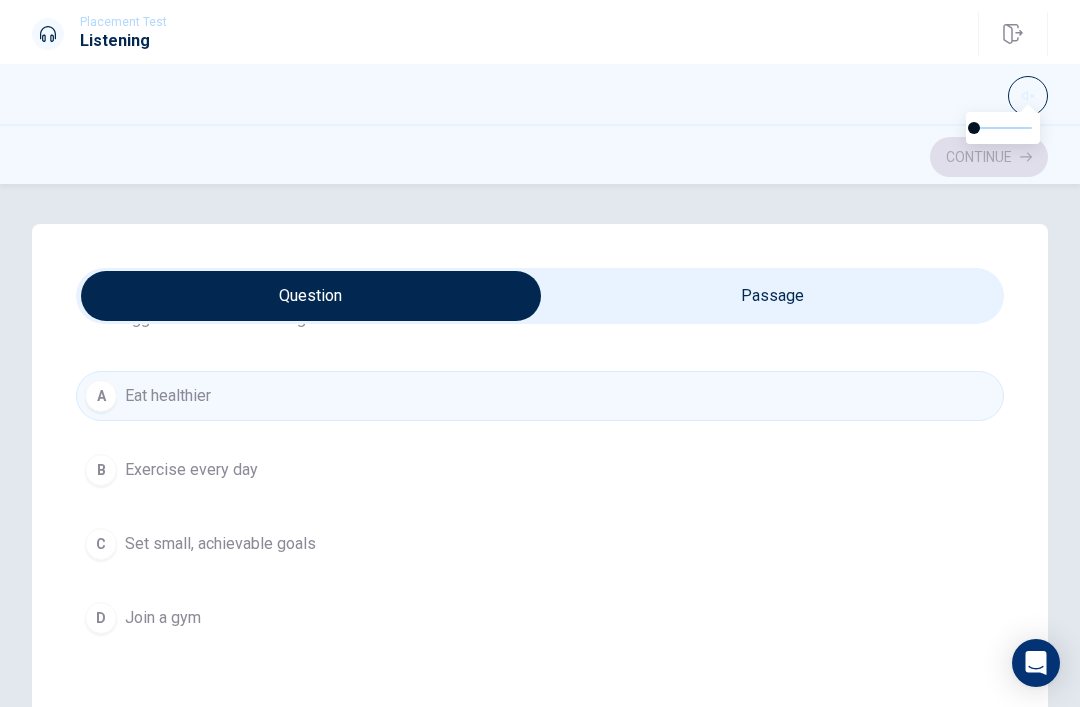 scroll, scrollTop: 98, scrollLeft: 0, axis: vertical 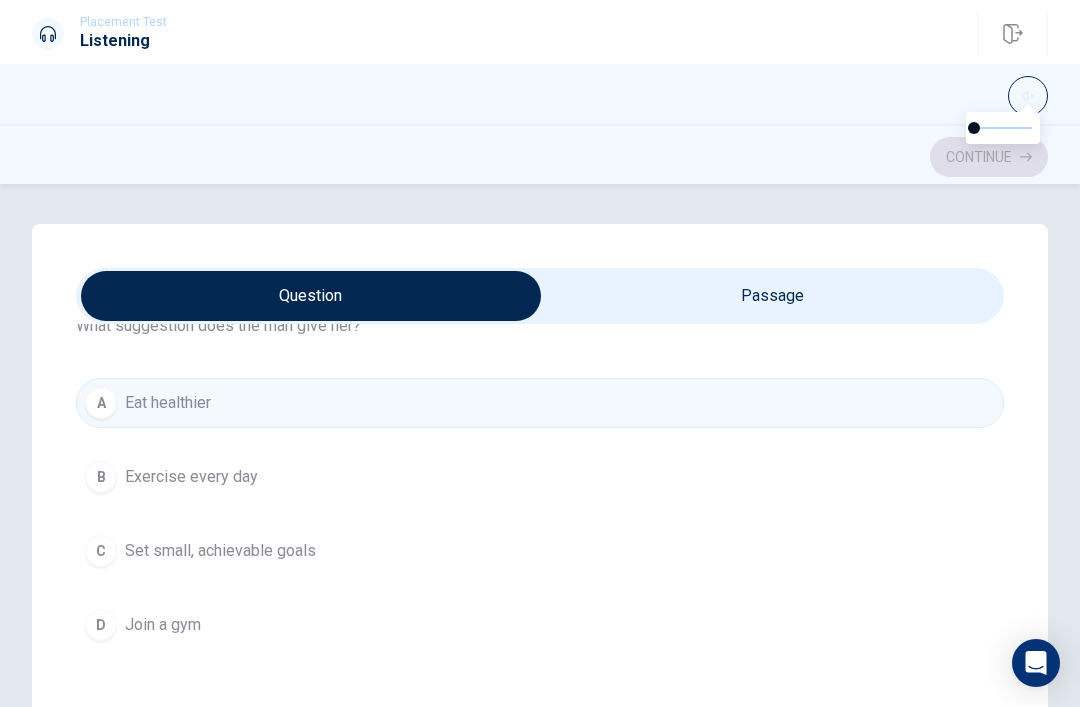 click on "A Eat healthier" at bounding box center (540, 403) 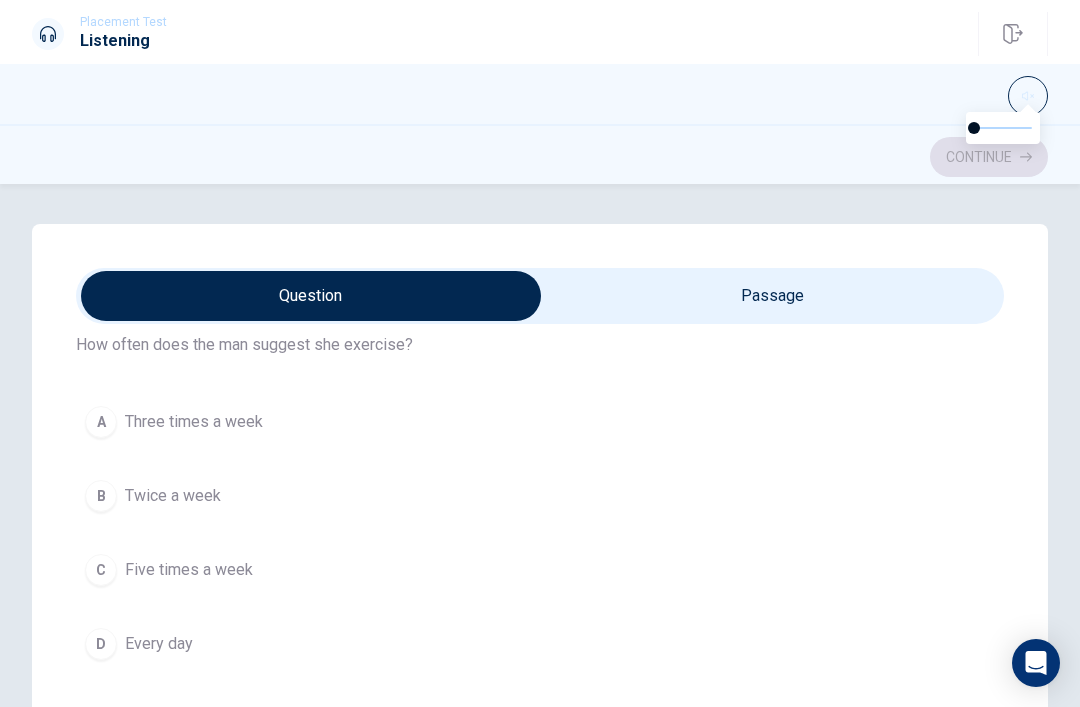 scroll, scrollTop: 1450, scrollLeft: 0, axis: vertical 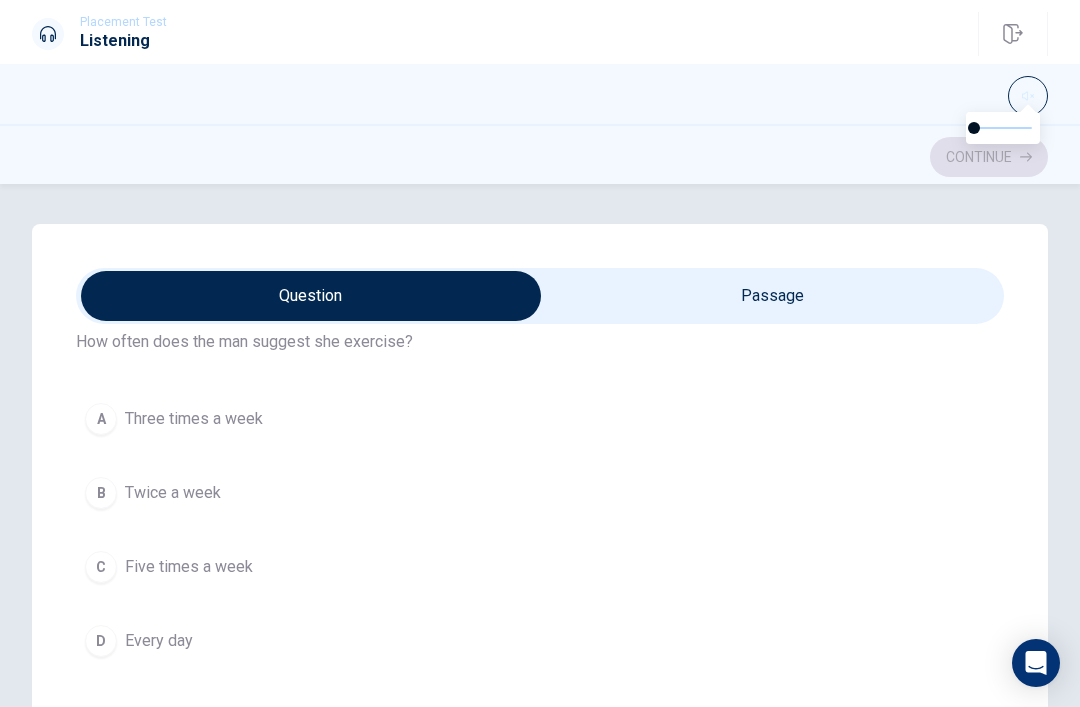 click on "A Three times a week" at bounding box center (540, 419) 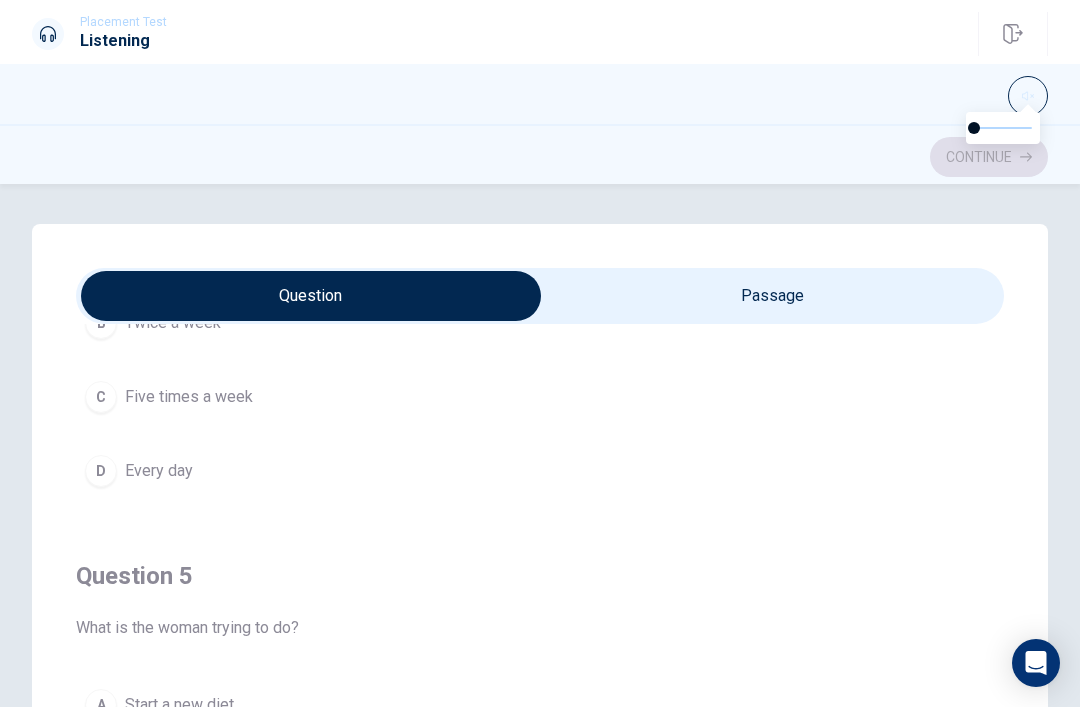 scroll, scrollTop: 1620, scrollLeft: 0, axis: vertical 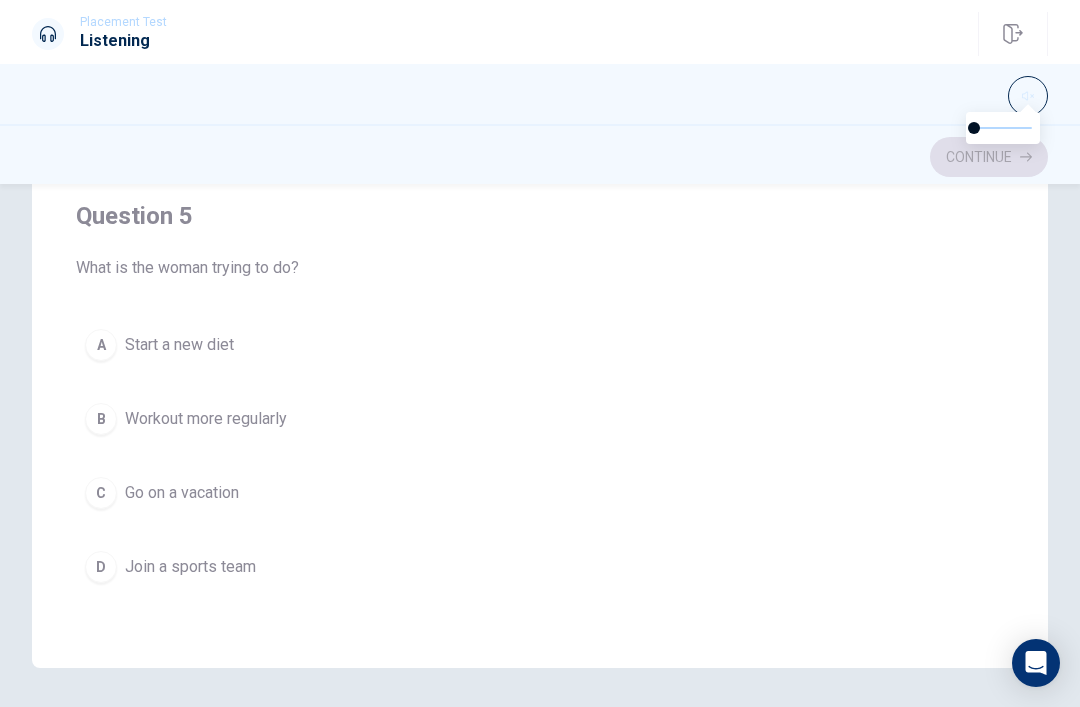 click on "A Start a new diet" at bounding box center [540, 345] 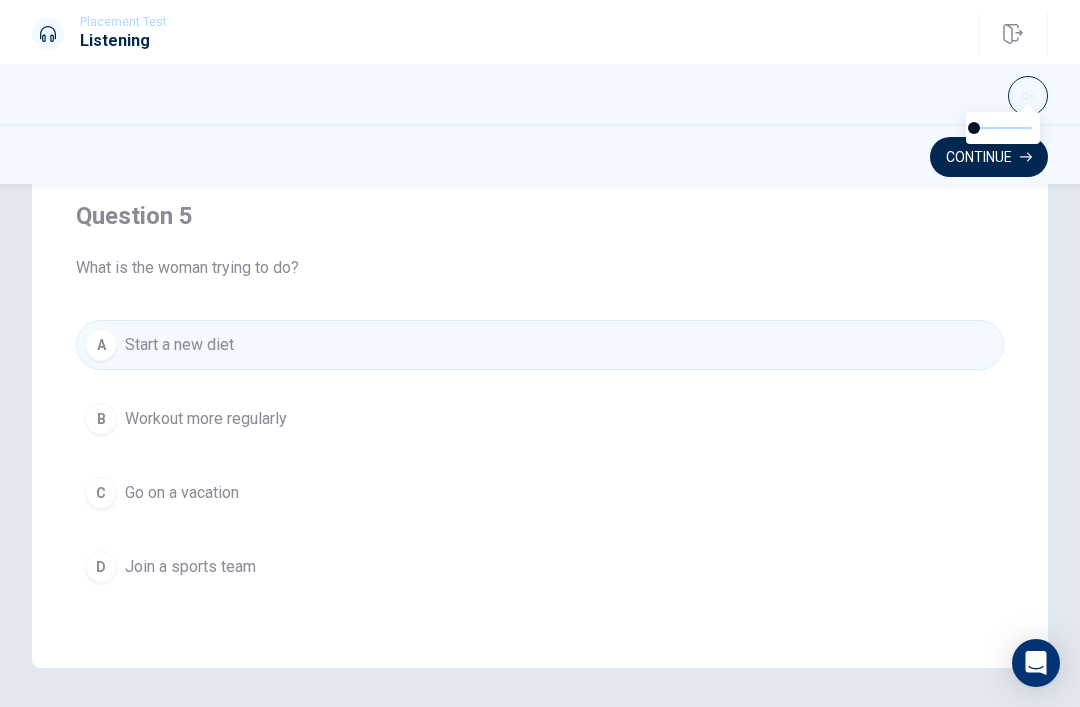 click on "Continue" at bounding box center (989, 157) 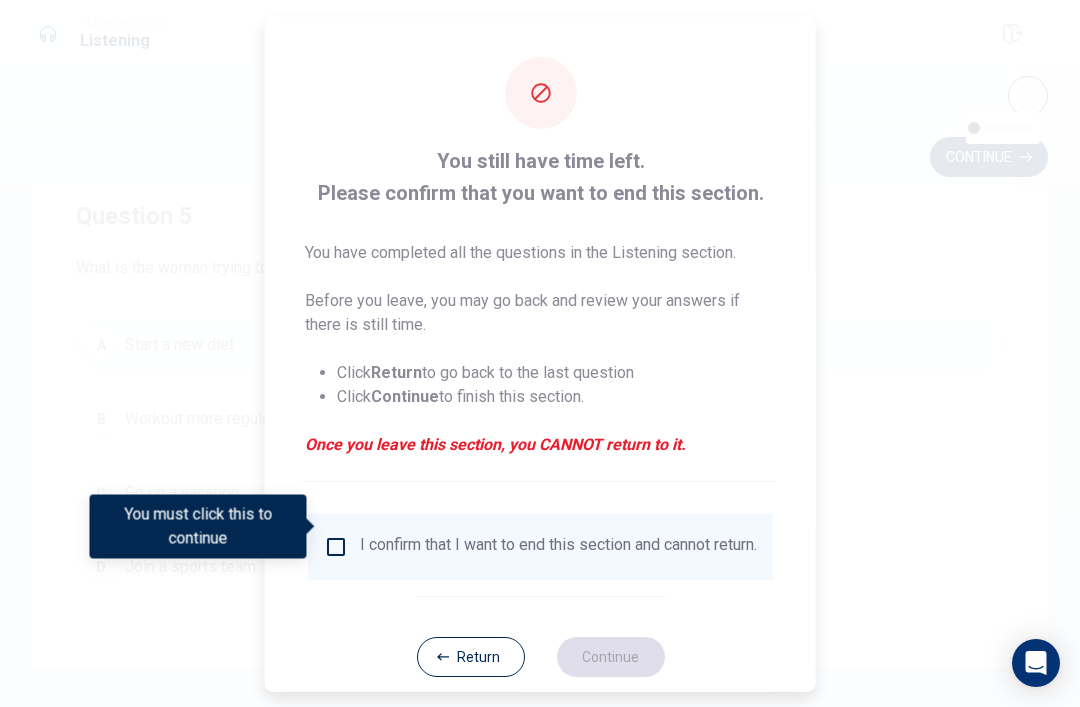 click on "I confirm that I want to end this section and cannot return." at bounding box center [558, 546] 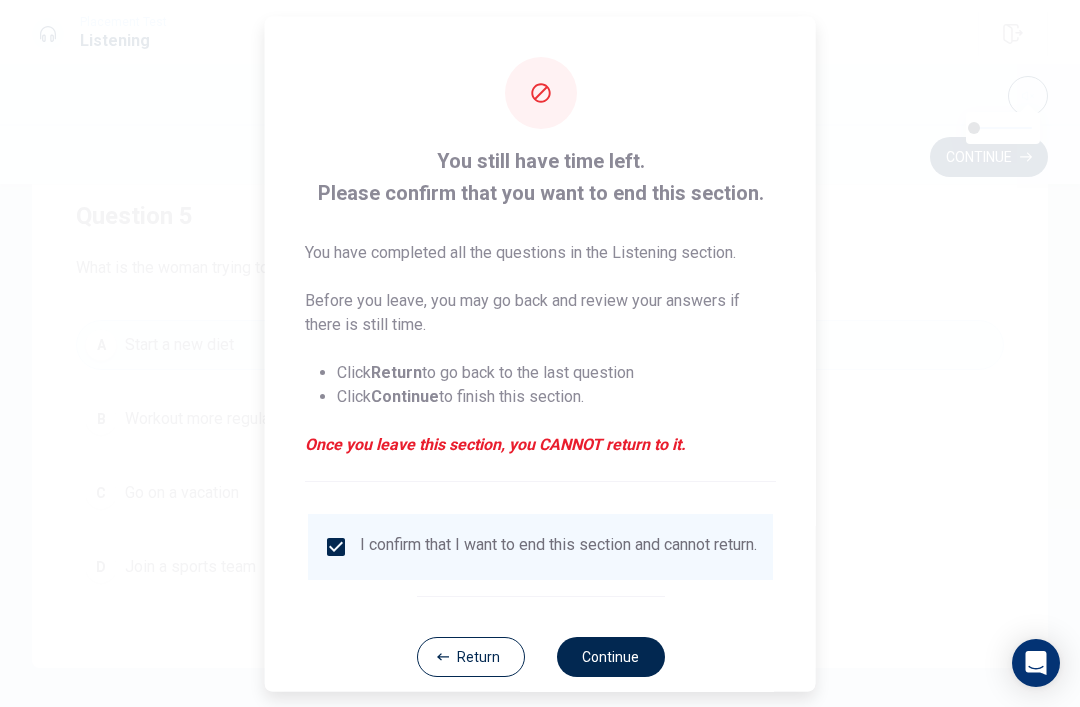 click on "Continue" at bounding box center [610, 656] 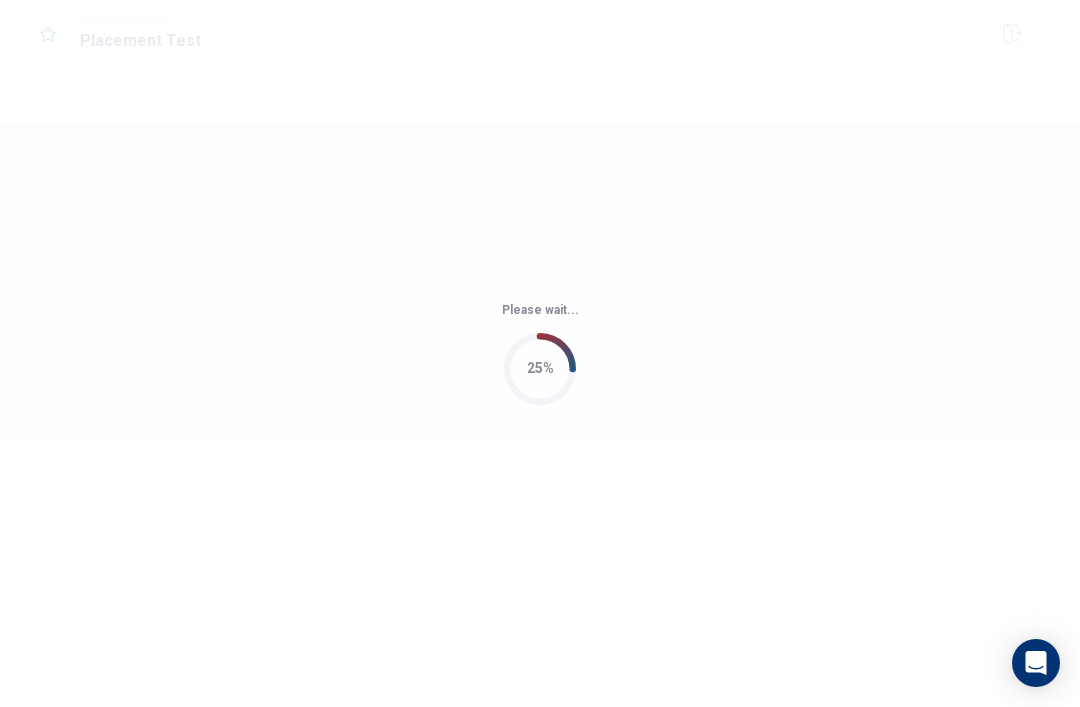 scroll, scrollTop: 0, scrollLeft: 0, axis: both 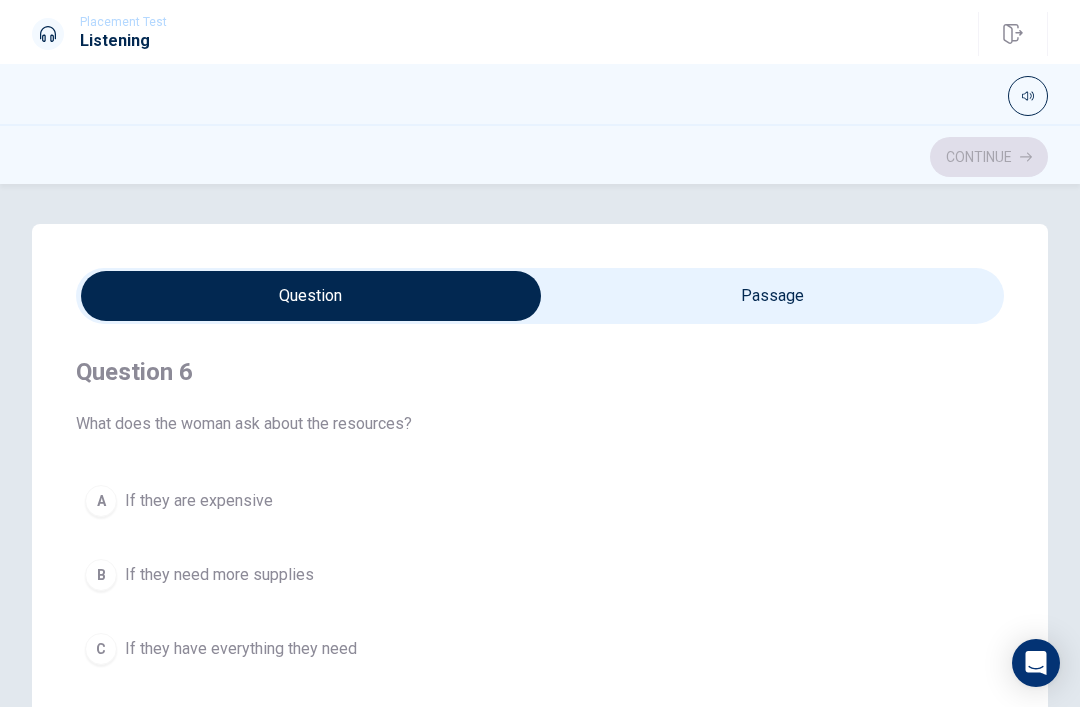 click at bounding box center (311, 296) 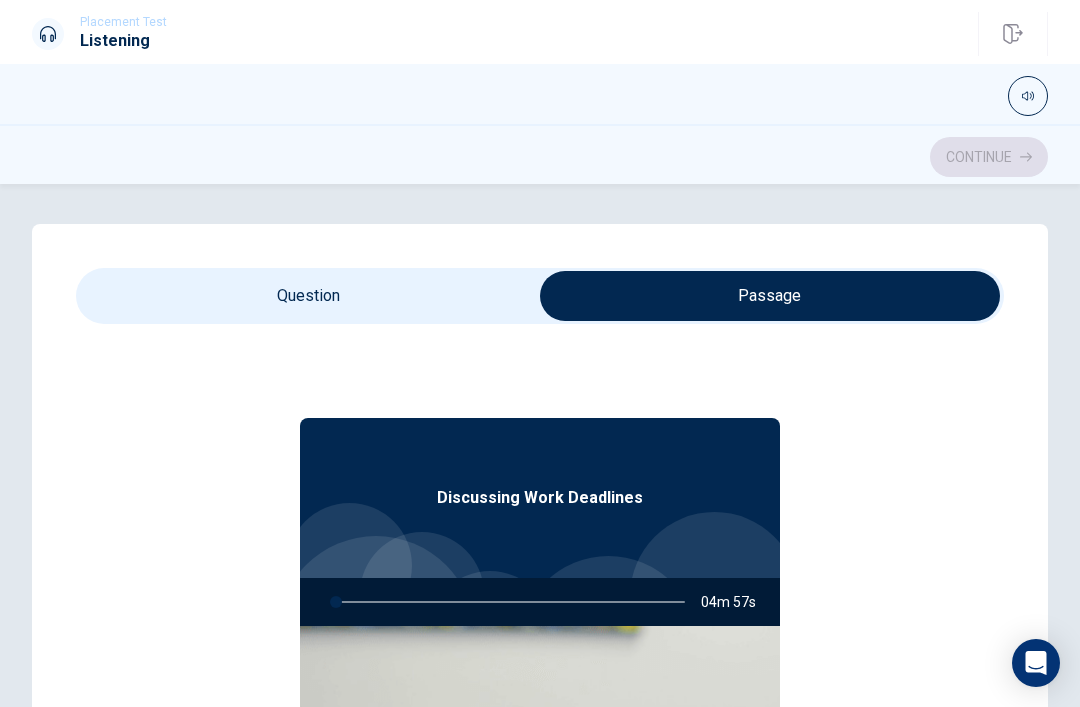 type on "1" 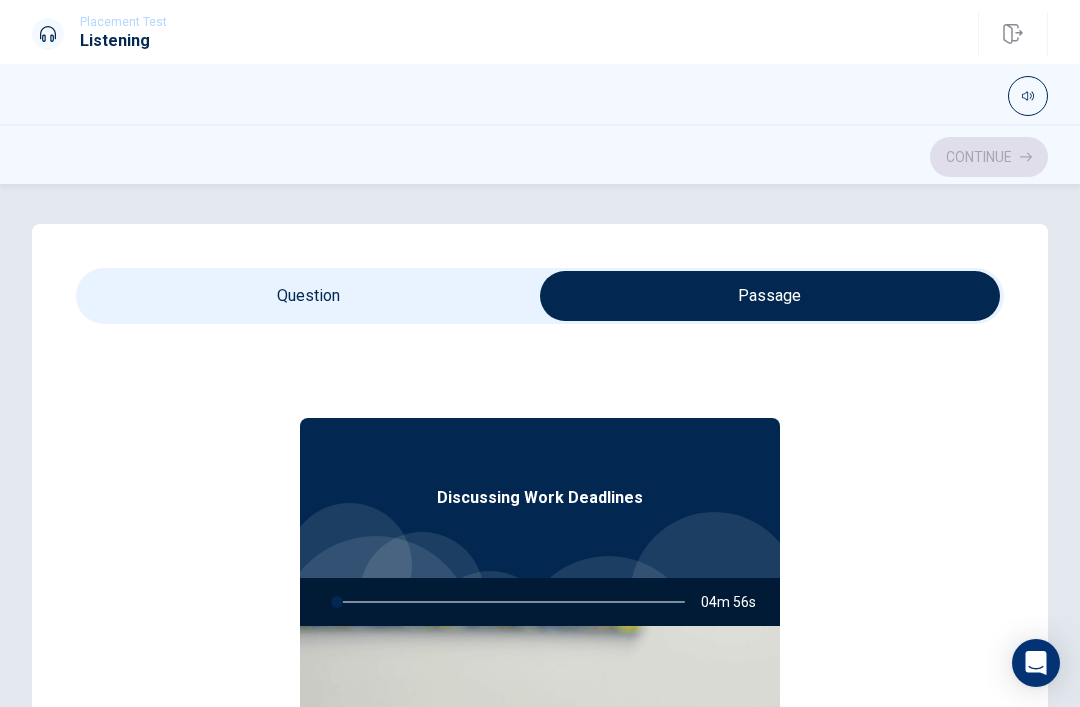 click at bounding box center (770, 296) 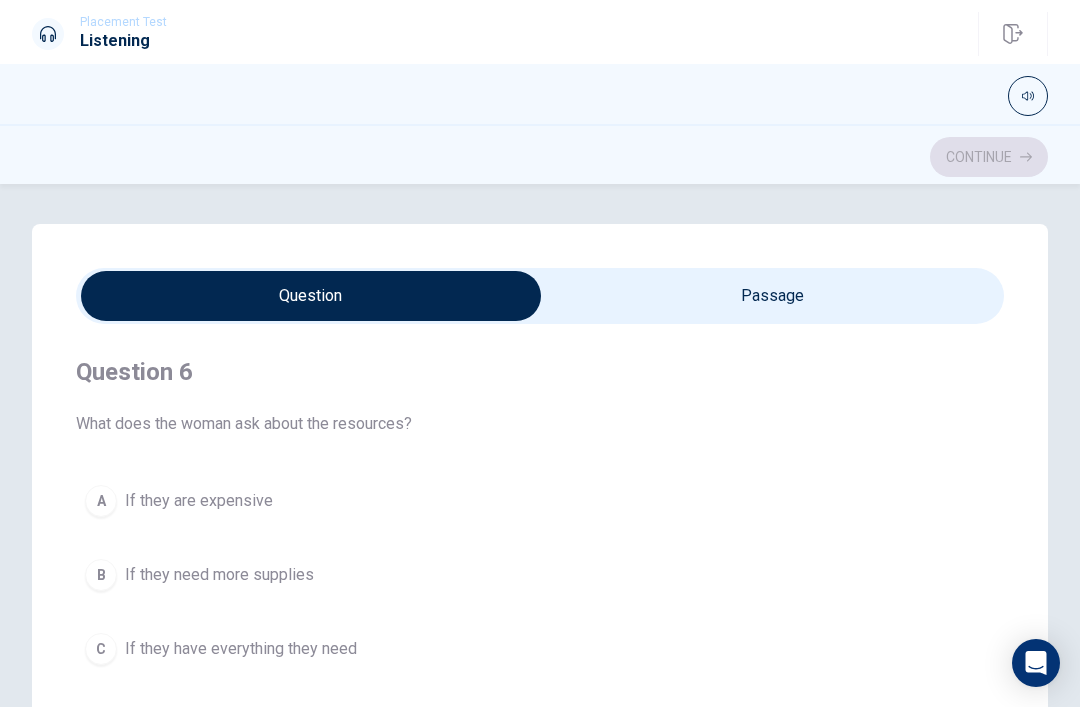 click on "Question Passage Question 6 What does the woman ask about the resources? A If they are expensive B If they need more supplies C If they have everything they need D If they are ordering new supplies Question 7 What does the man think is necessary to complete the project? A Better tools B A different team C More time D More focus Question 8 What does the woman decide to do? A Hire new staff B Work fewer hours C Change the deadline D Stay late some days Question 9 How does the man suggest they meet the deadline? A By getting more resources B By hiring more people C By taking breaks D By working overtime Question 10 How does the woman feel about the project? A Concerned B Excited C Uninterested D Confident Discussing Work Deadlines 03m 57s" at bounding box center [540, 626] 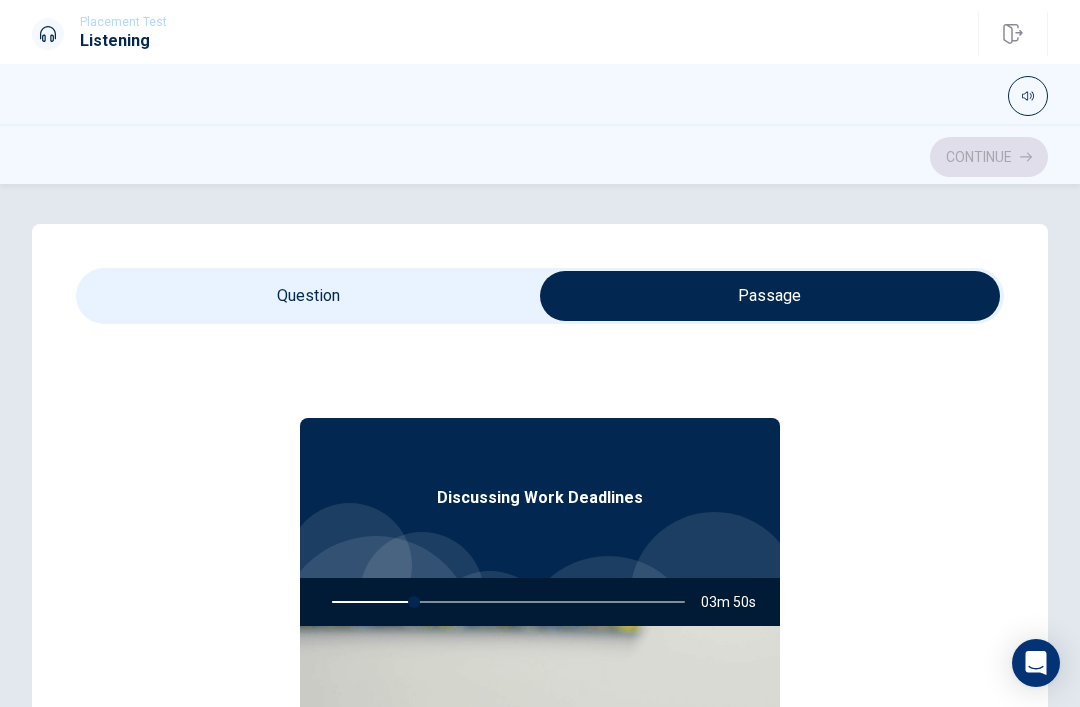 scroll, scrollTop: -2, scrollLeft: 0, axis: vertical 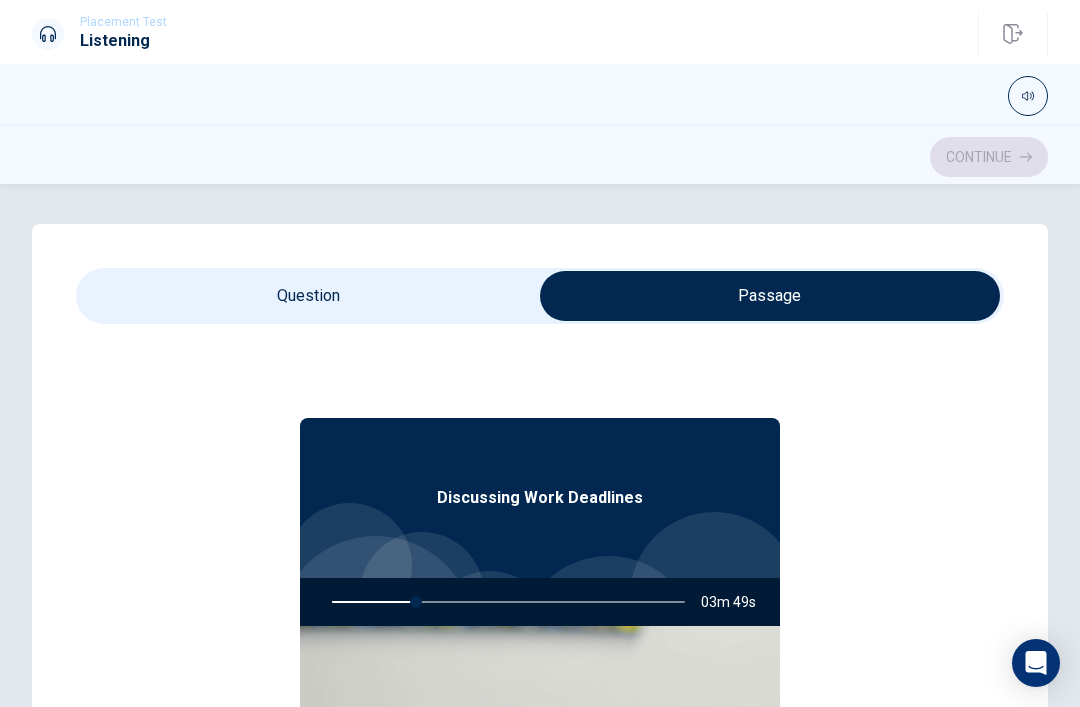 click at bounding box center [770, 296] 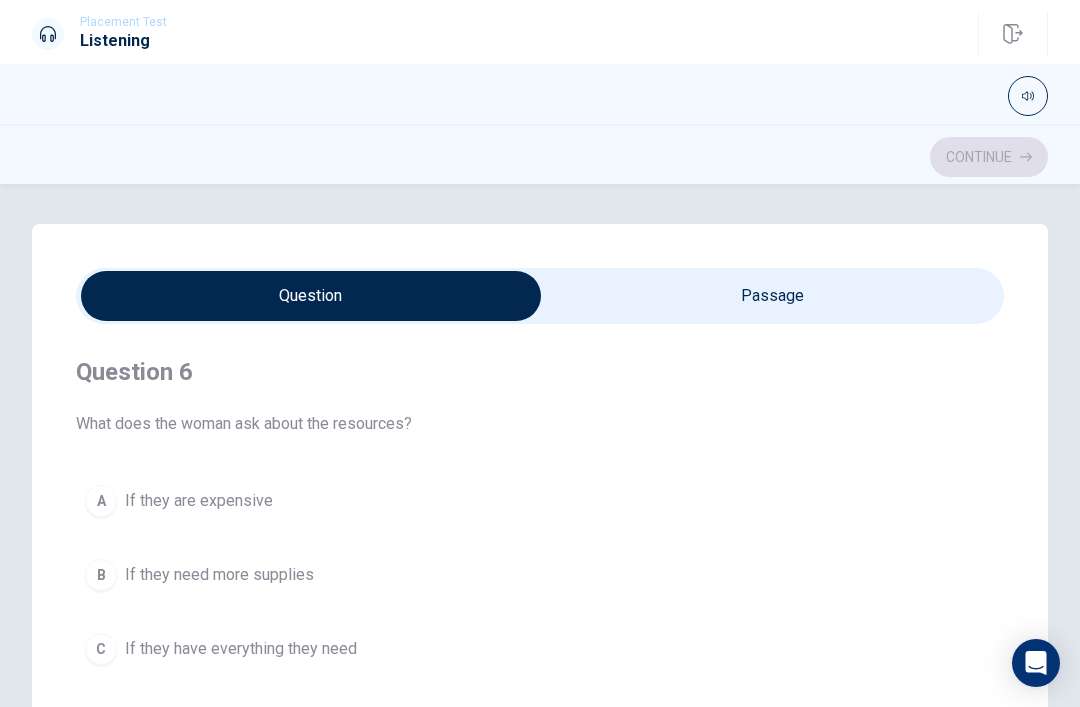 click on "A If they are expensive" at bounding box center [540, 501] 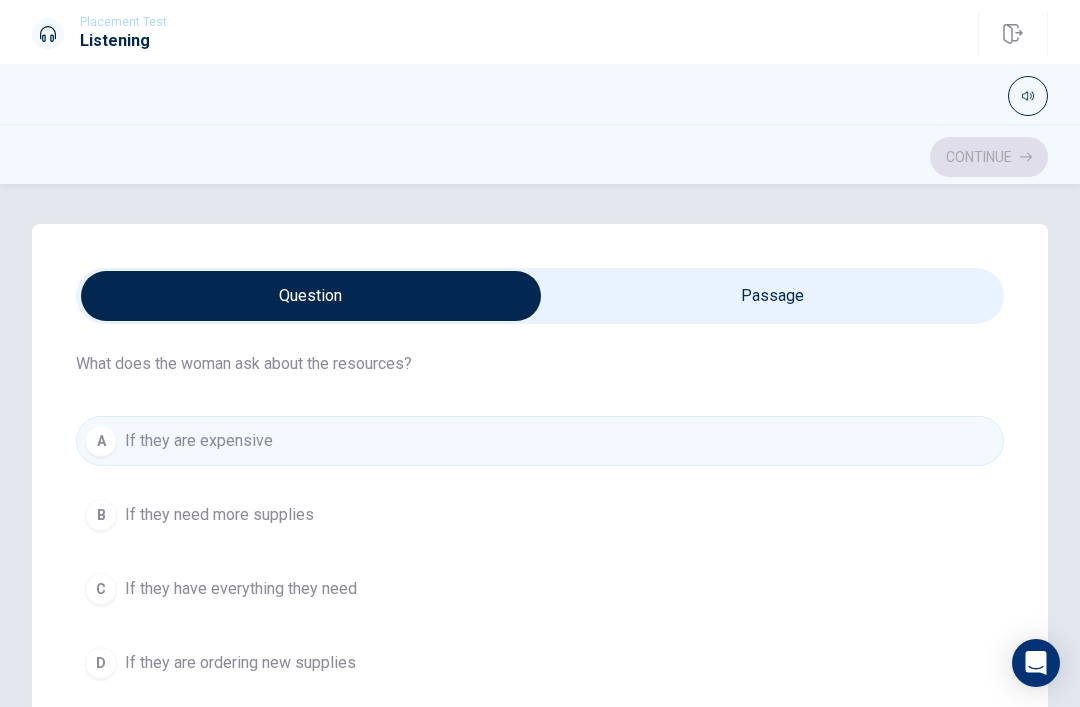 scroll, scrollTop: 59, scrollLeft: 0, axis: vertical 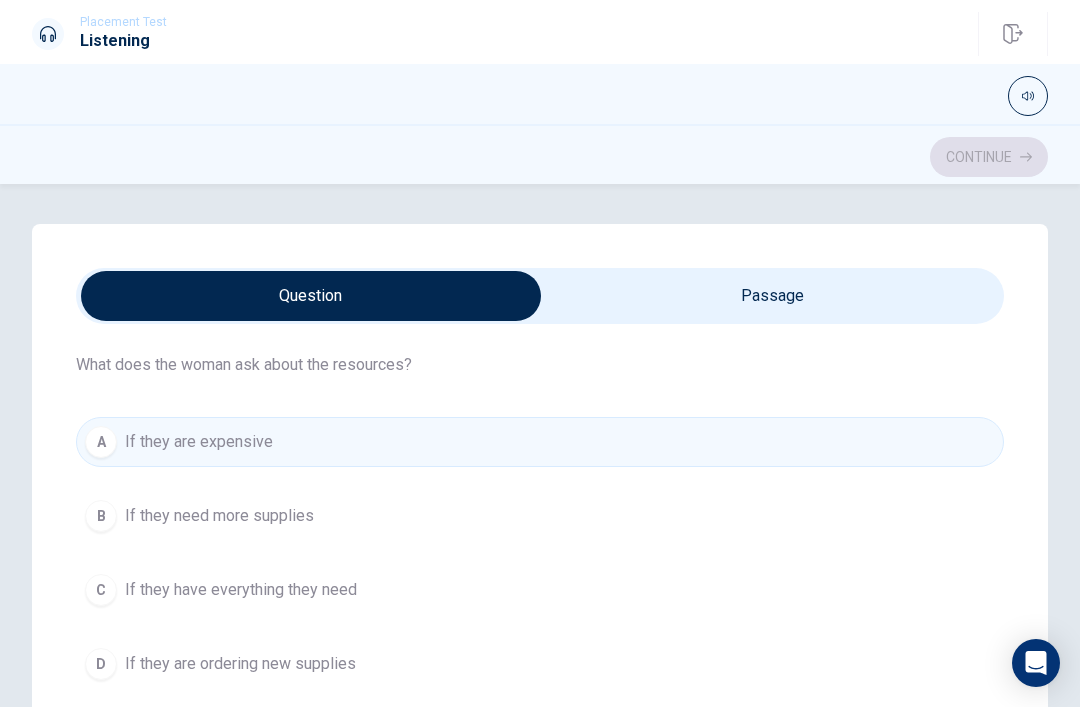 click on "C If they have everything they need" at bounding box center [540, 590] 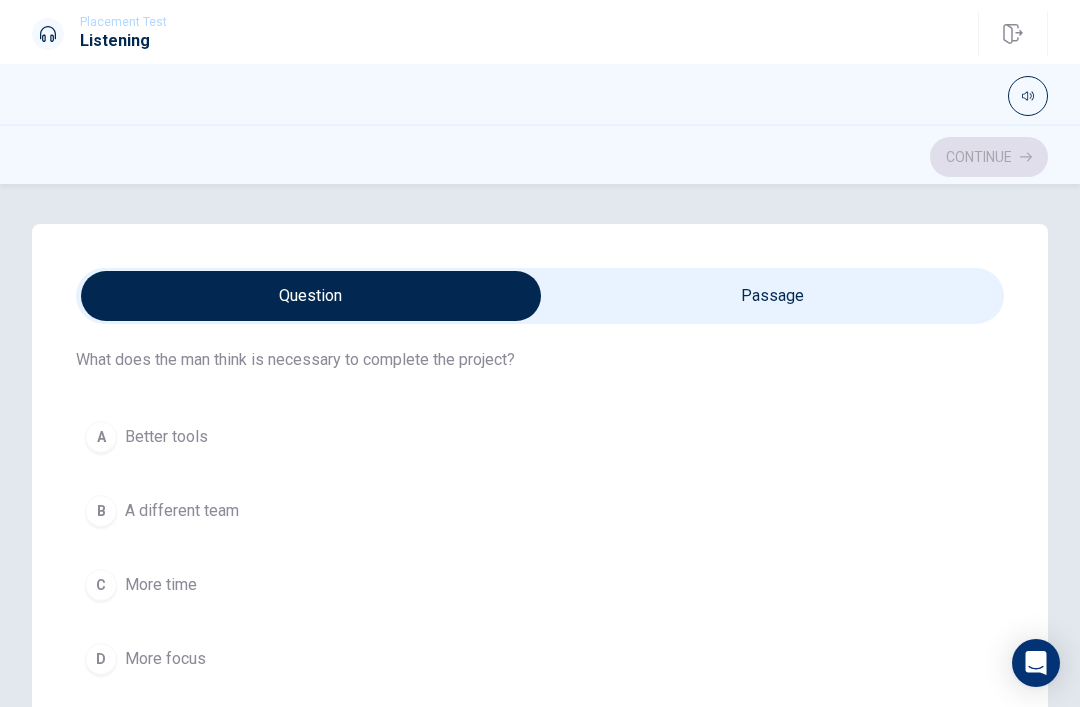 scroll, scrollTop: 521, scrollLeft: 0, axis: vertical 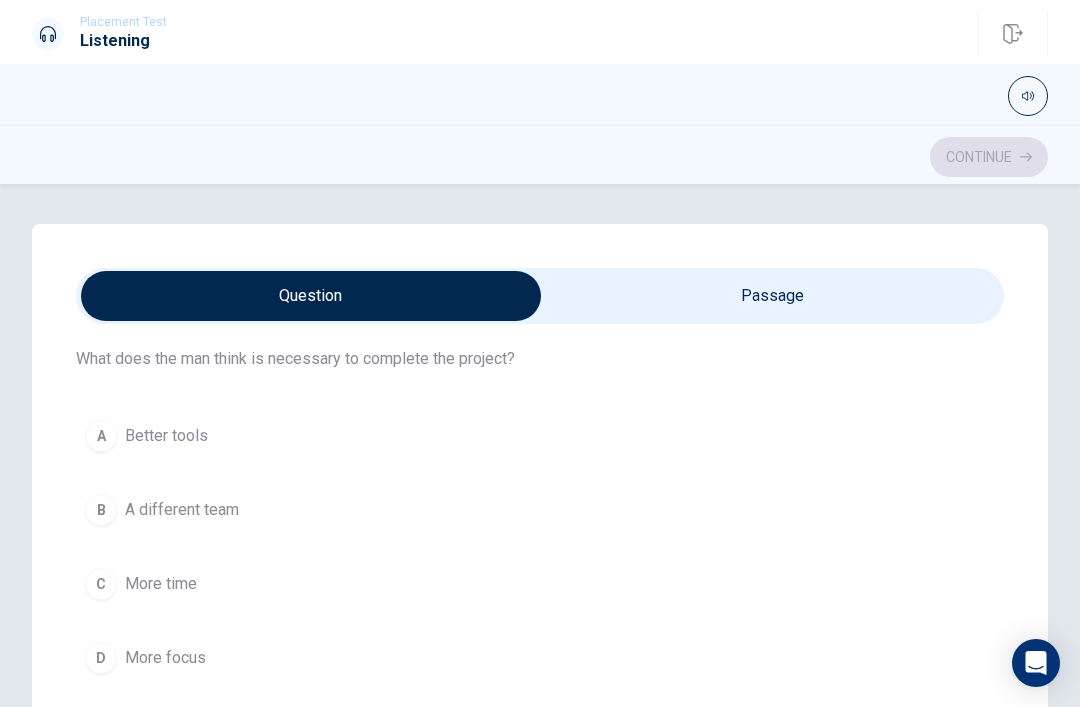 click on "D More focus" at bounding box center (540, 658) 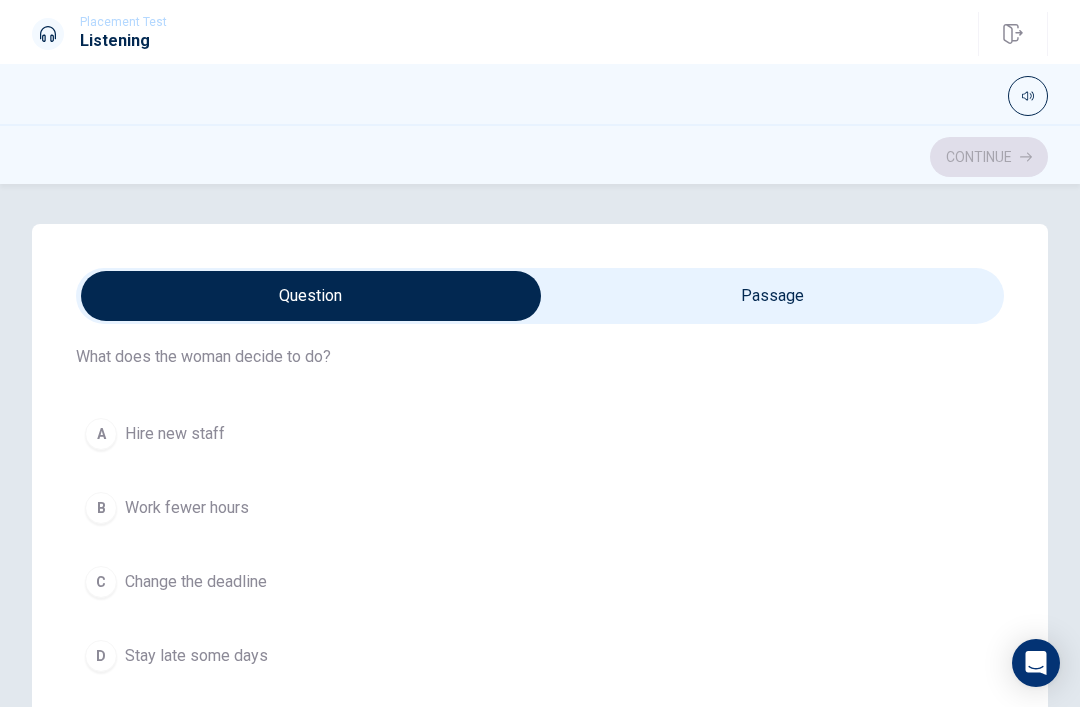 scroll, scrollTop: 989, scrollLeft: 0, axis: vertical 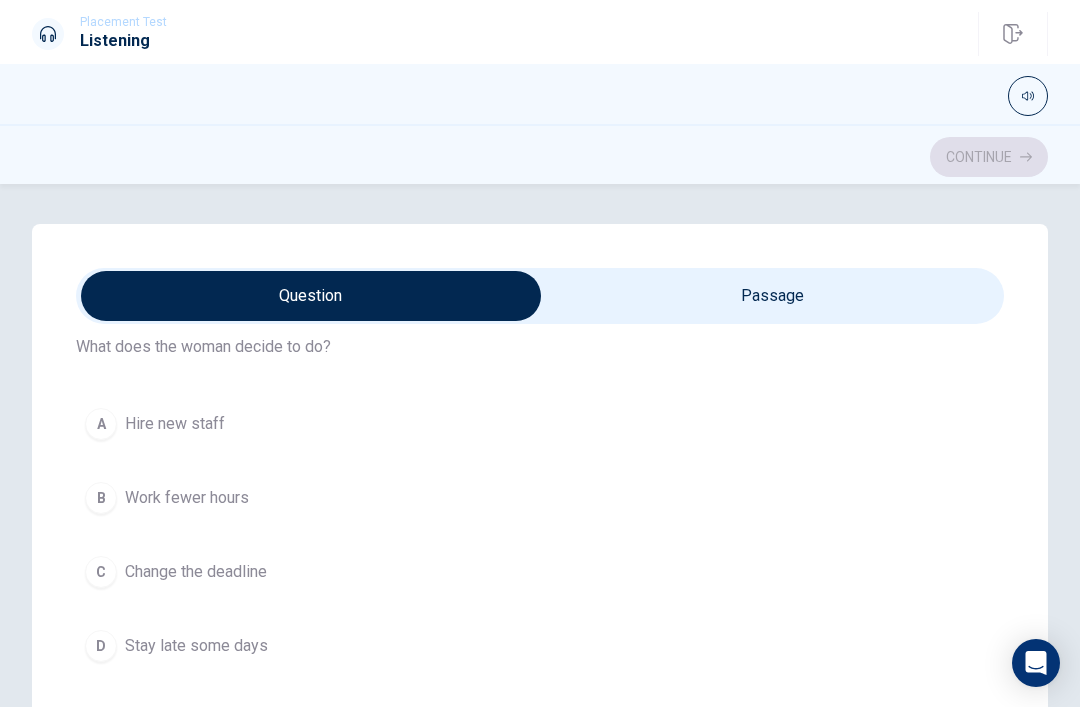 click on "D Stay late some days" at bounding box center (540, 646) 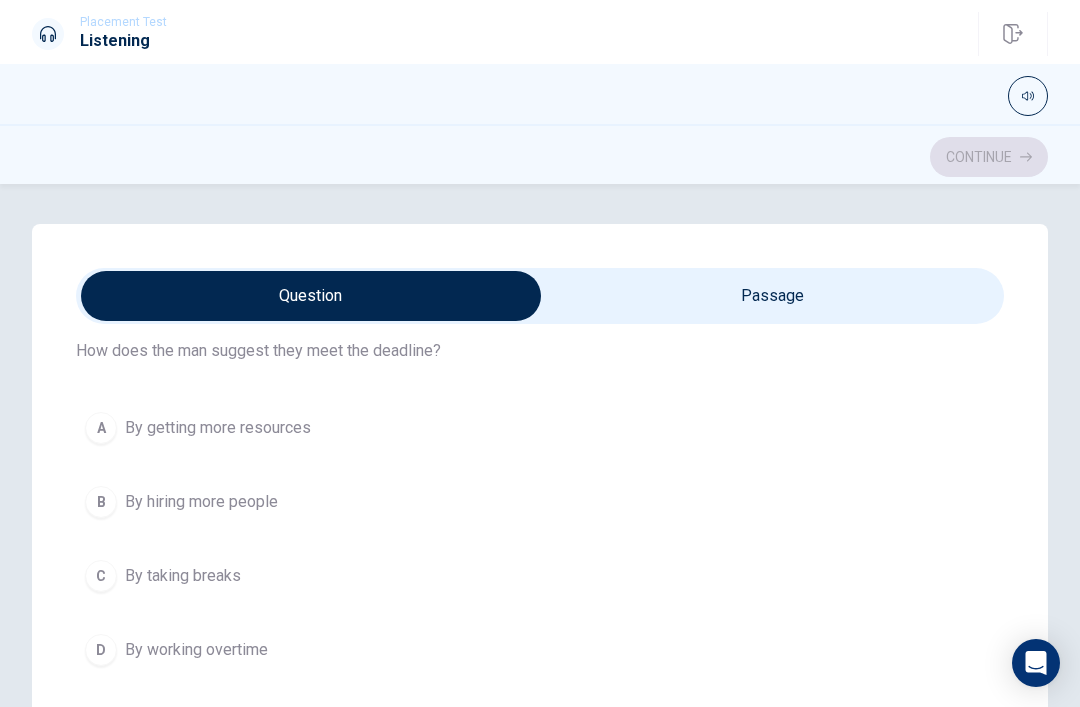 scroll, scrollTop: 1442, scrollLeft: 0, axis: vertical 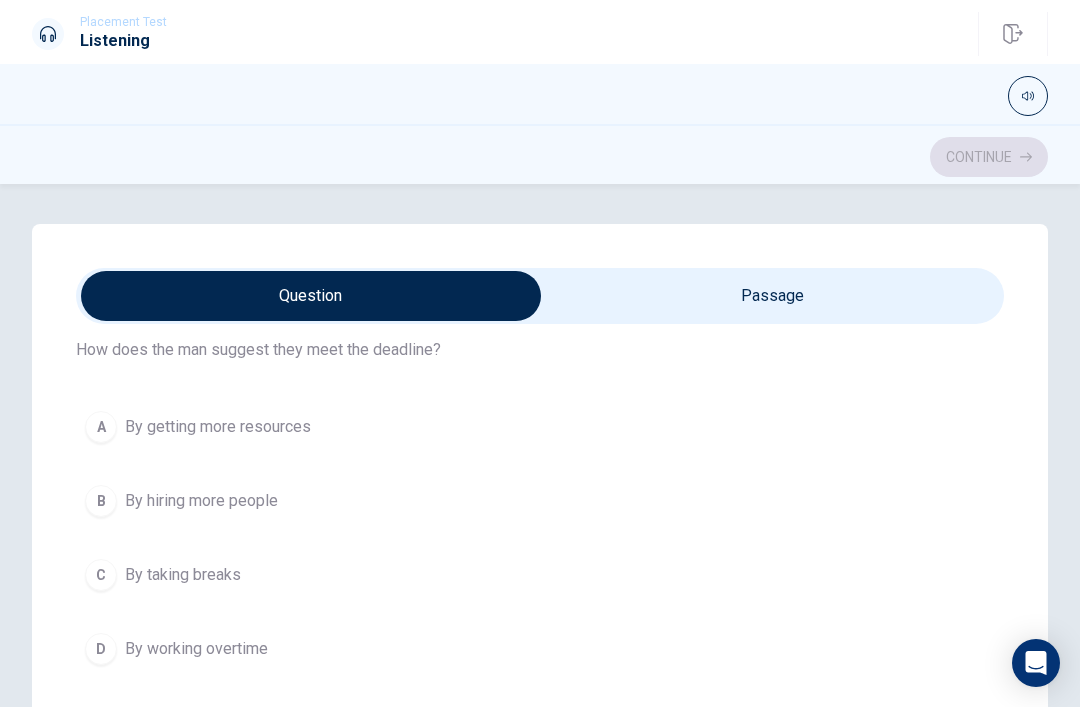 click on "D By working overtime" at bounding box center (540, 649) 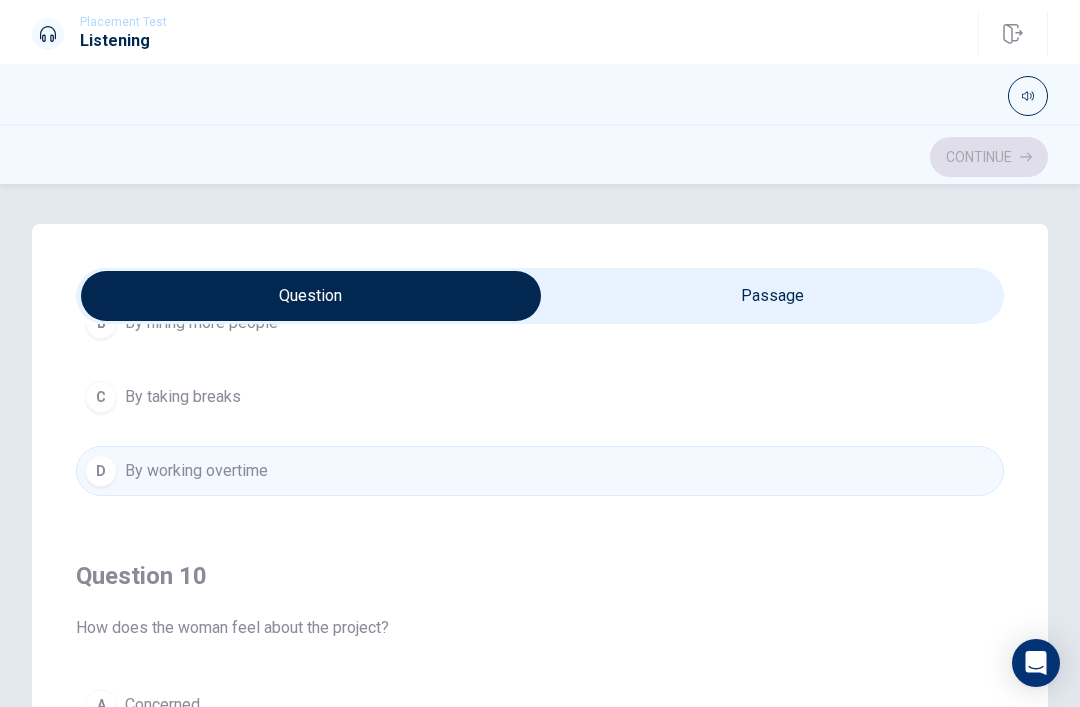 scroll, scrollTop: 1620, scrollLeft: 0, axis: vertical 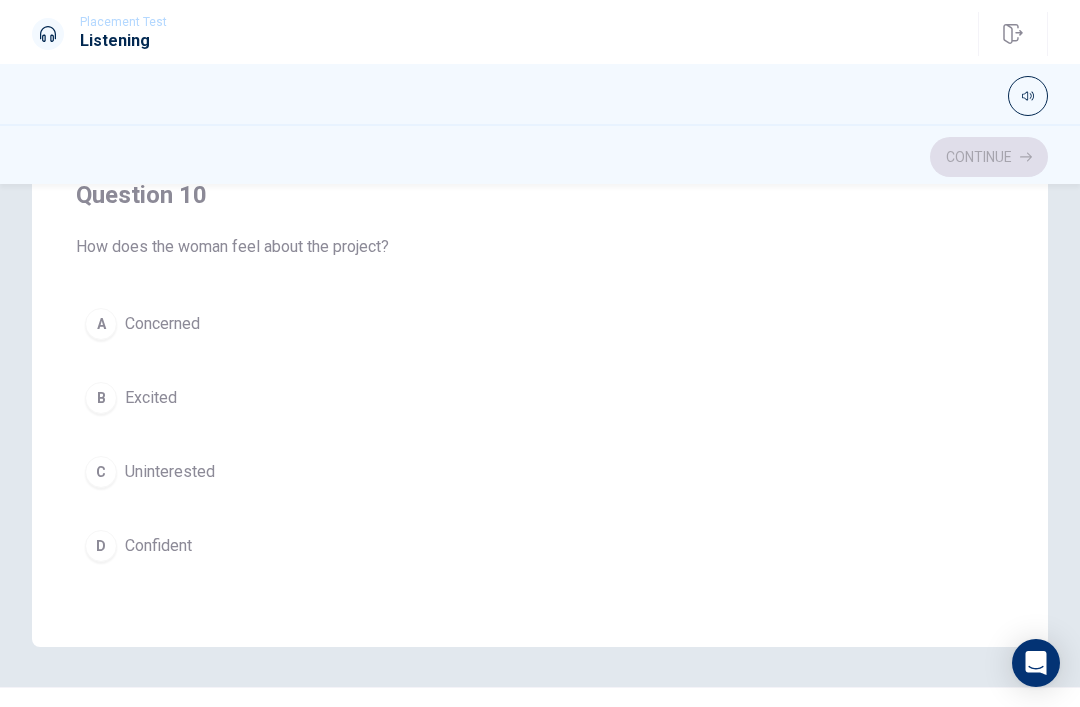 click on "B Excited" at bounding box center (540, 398) 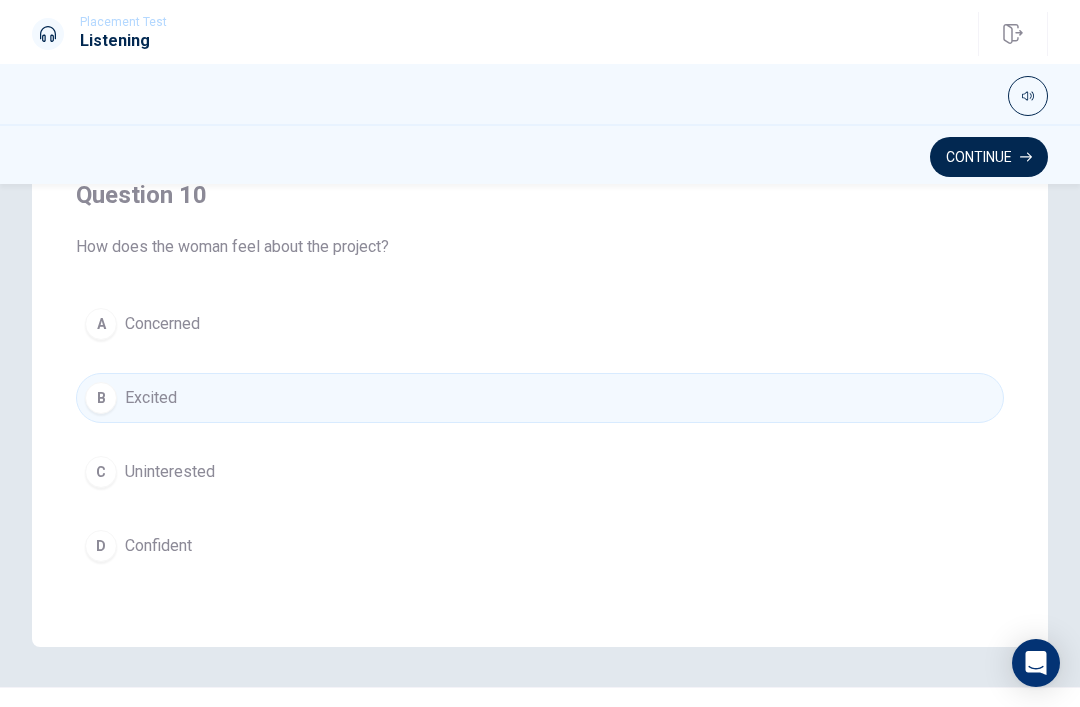 click on "Continue" at bounding box center (989, 157) 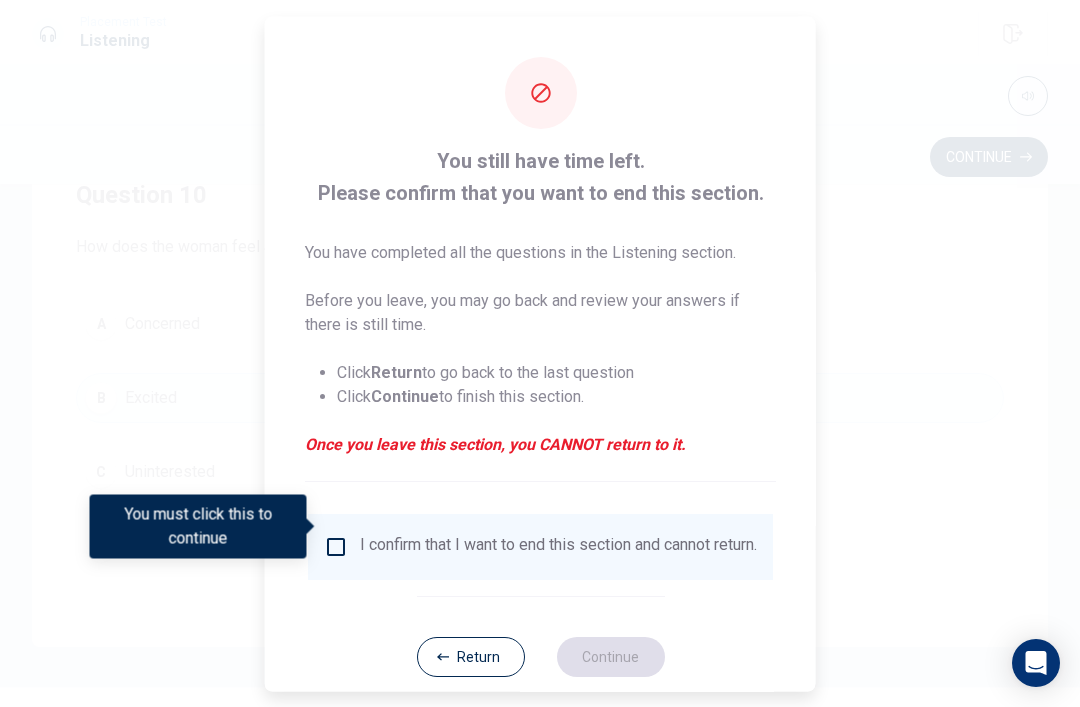click on "I confirm that I want to end this section and cannot return." at bounding box center [558, 546] 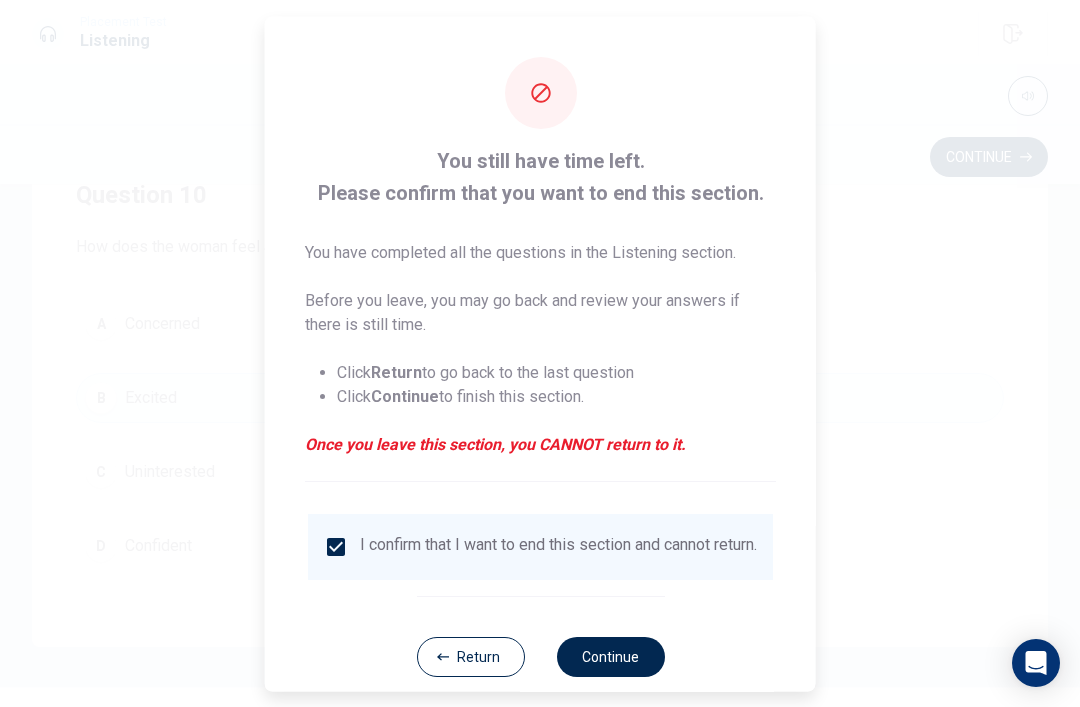 click on "Continue" at bounding box center (610, 656) 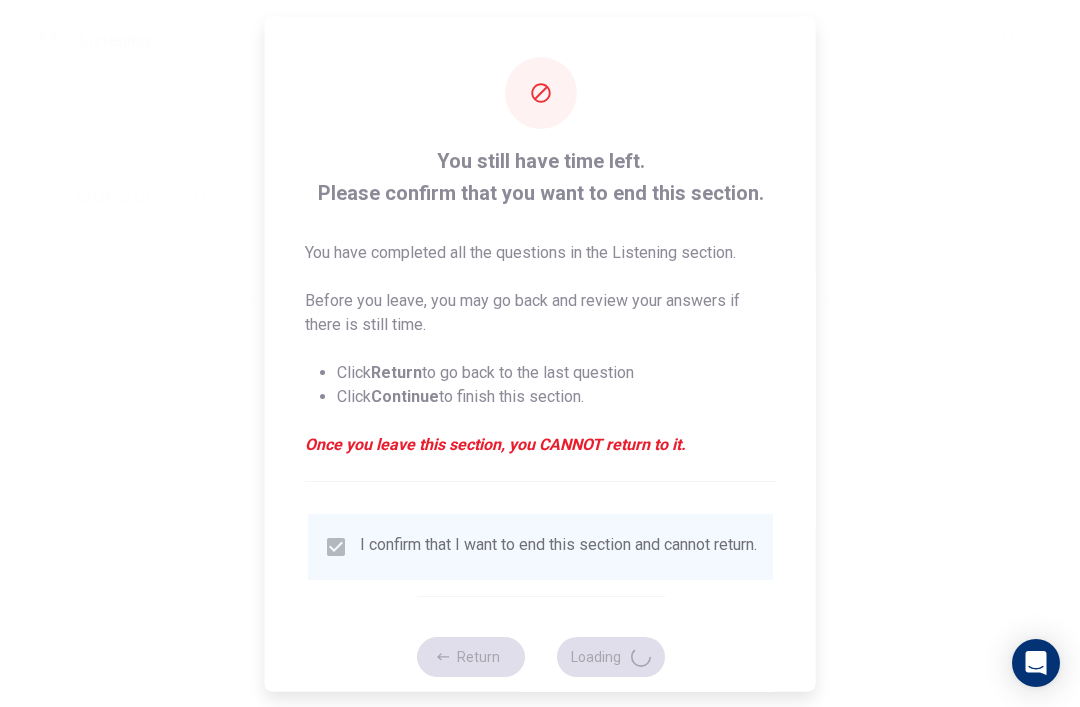 scroll, scrollTop: 0, scrollLeft: 0, axis: both 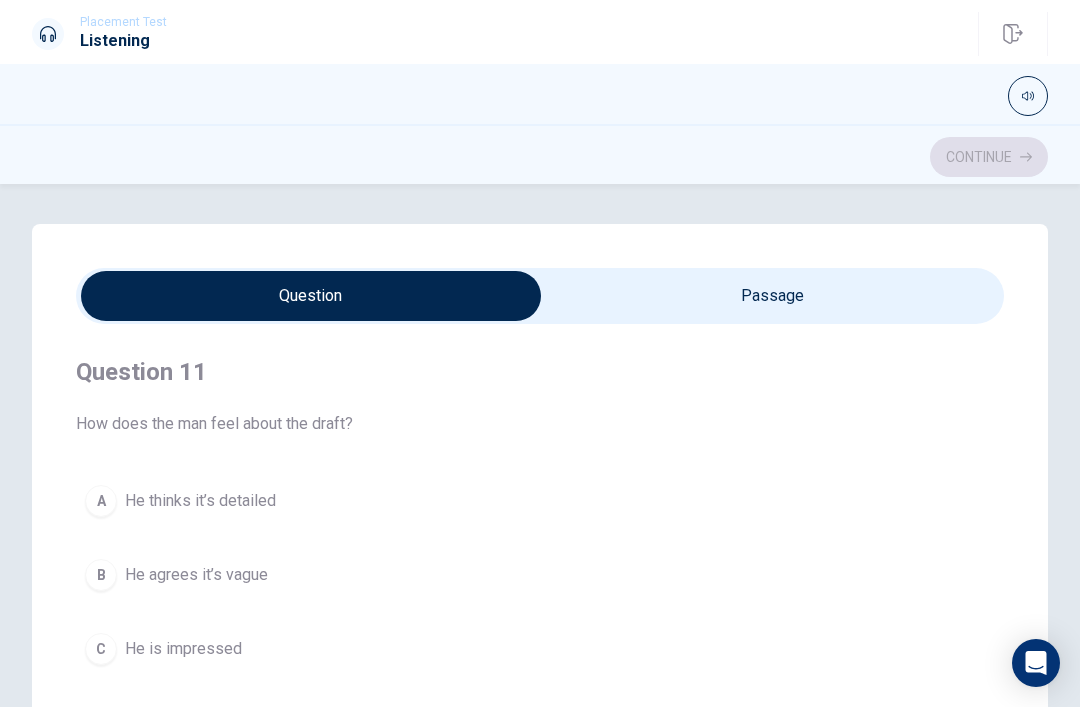 click on "Question 11 How does the man feel about the draft?" at bounding box center (540, 396) 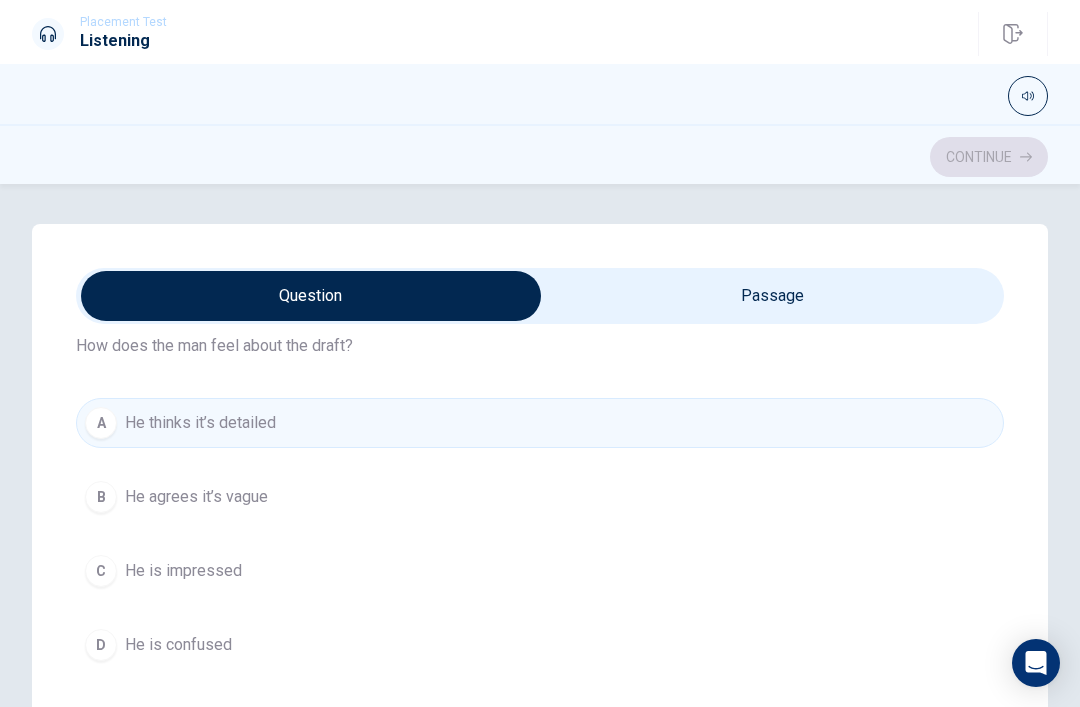 scroll, scrollTop: 81, scrollLeft: 0, axis: vertical 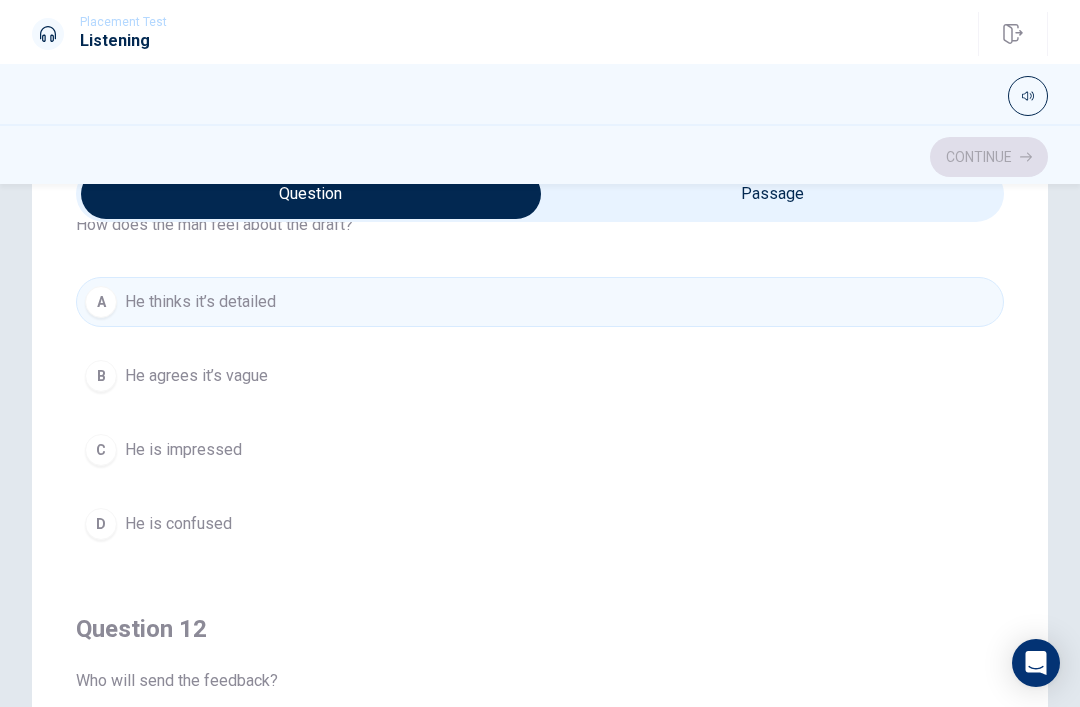 type on "24" 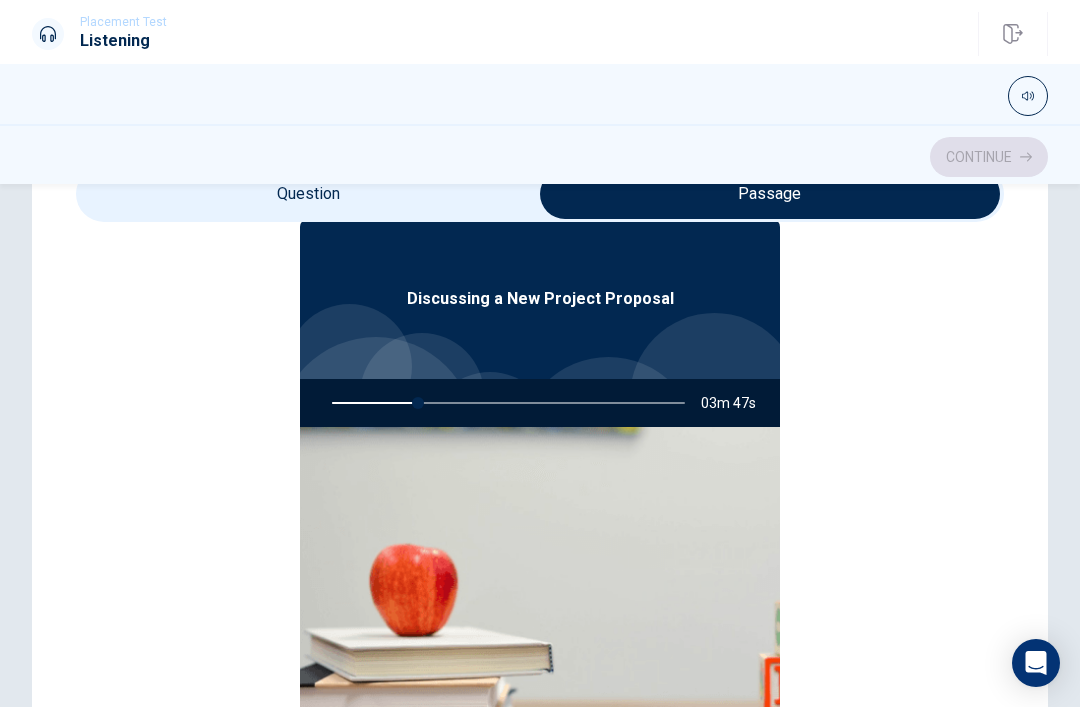 click at bounding box center [714, 397] 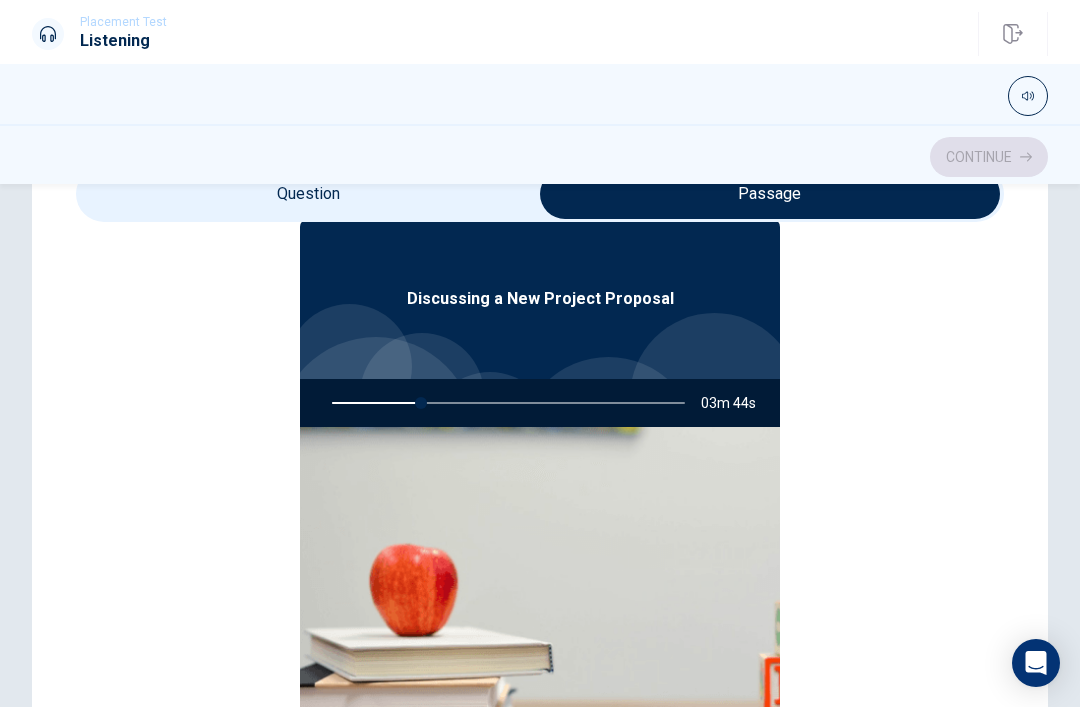 type on "25" 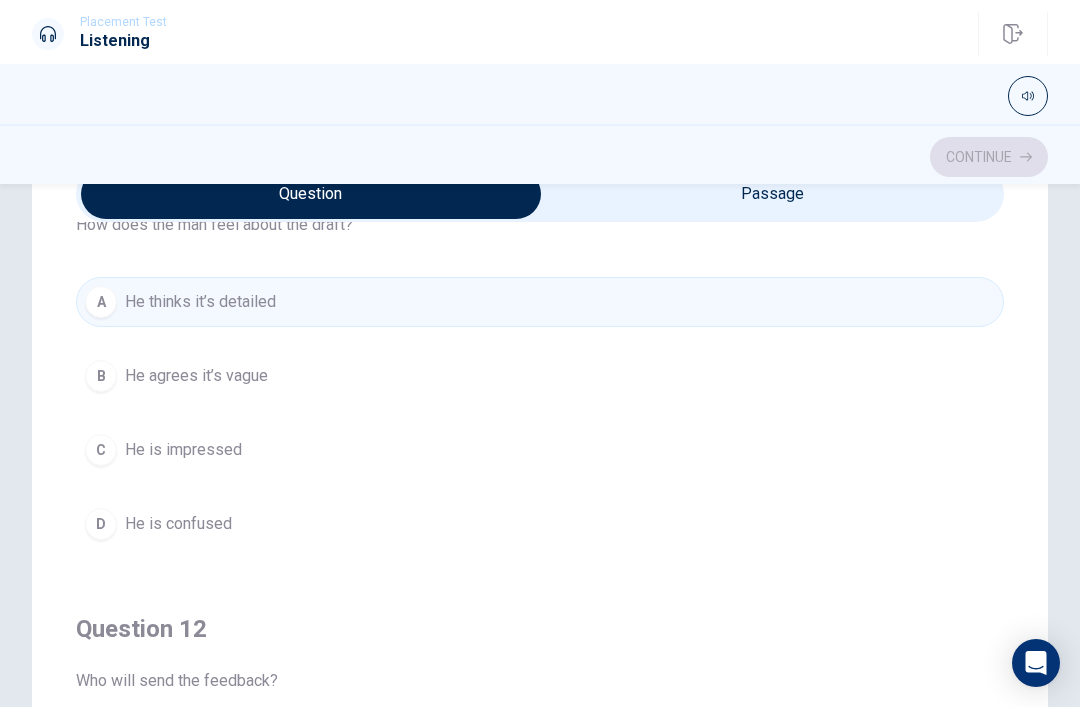 click on "B He agrees it’s vague" at bounding box center (540, 376) 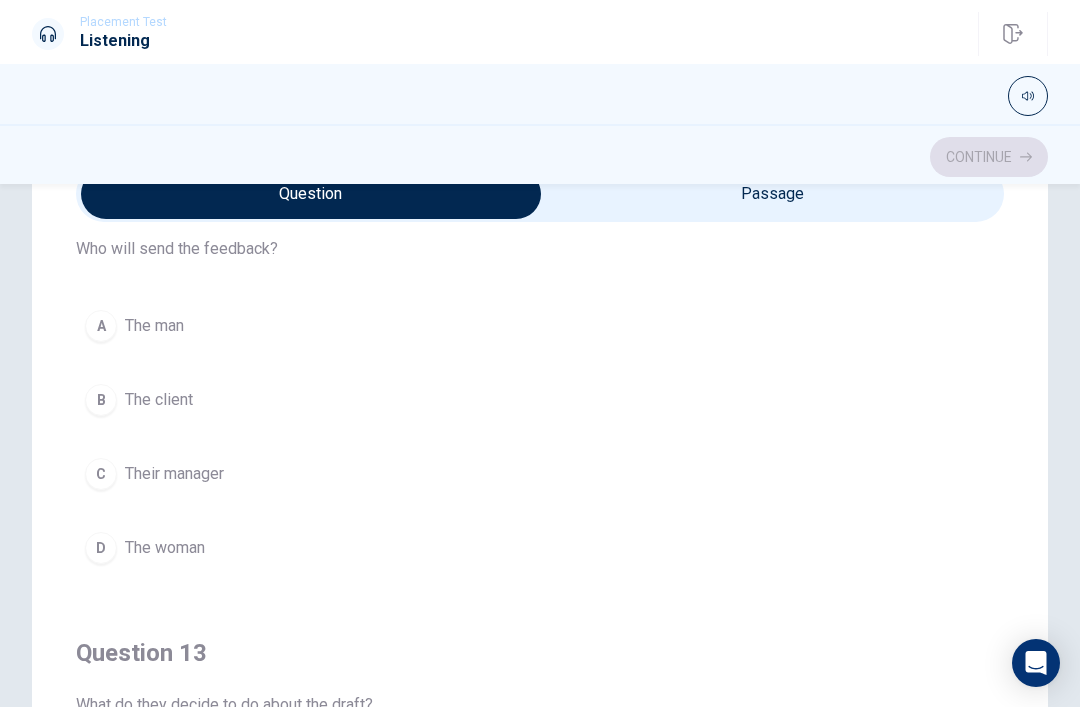 scroll, scrollTop: 532, scrollLeft: 0, axis: vertical 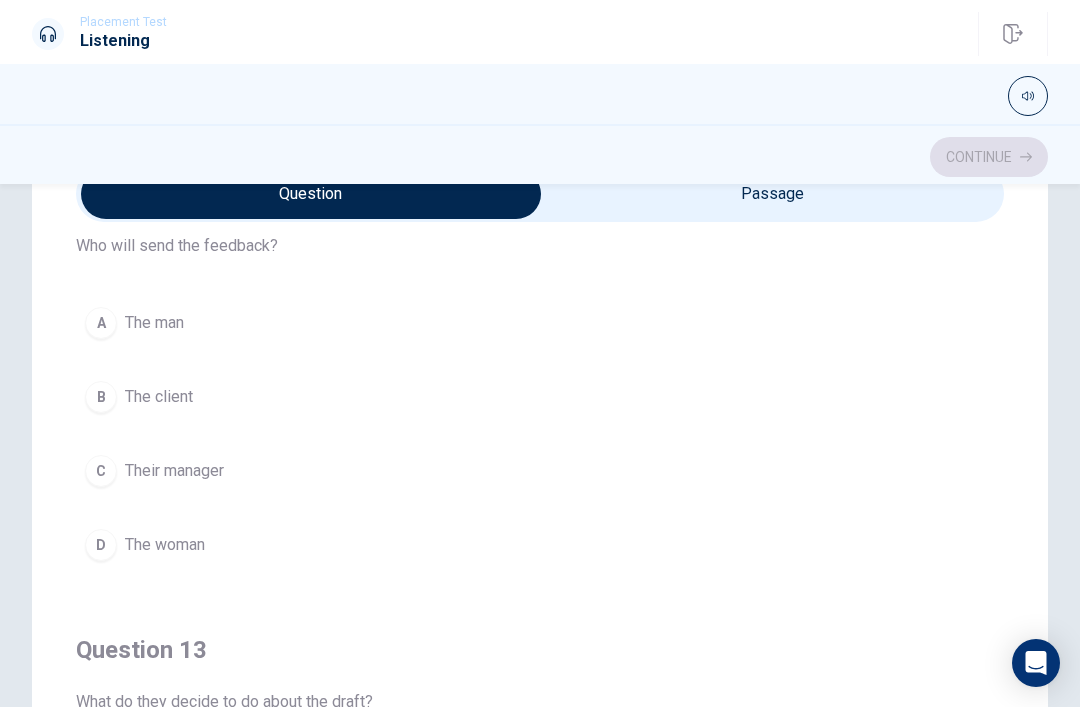 click on "A The man" at bounding box center [540, 323] 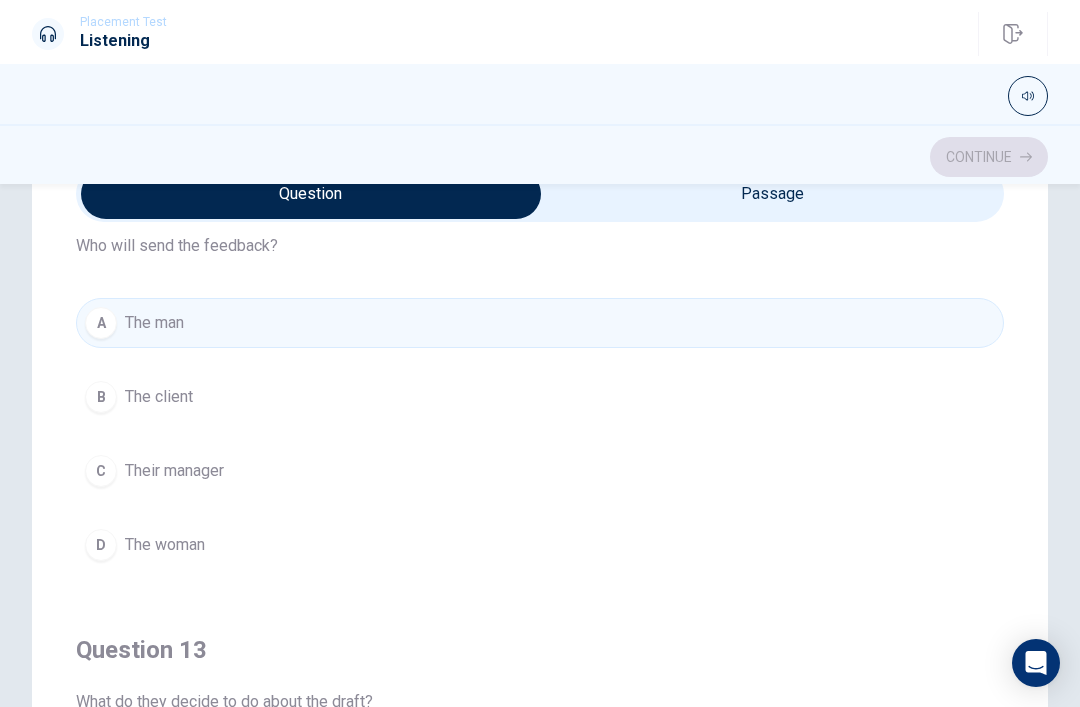 click on "B The client" at bounding box center (540, 397) 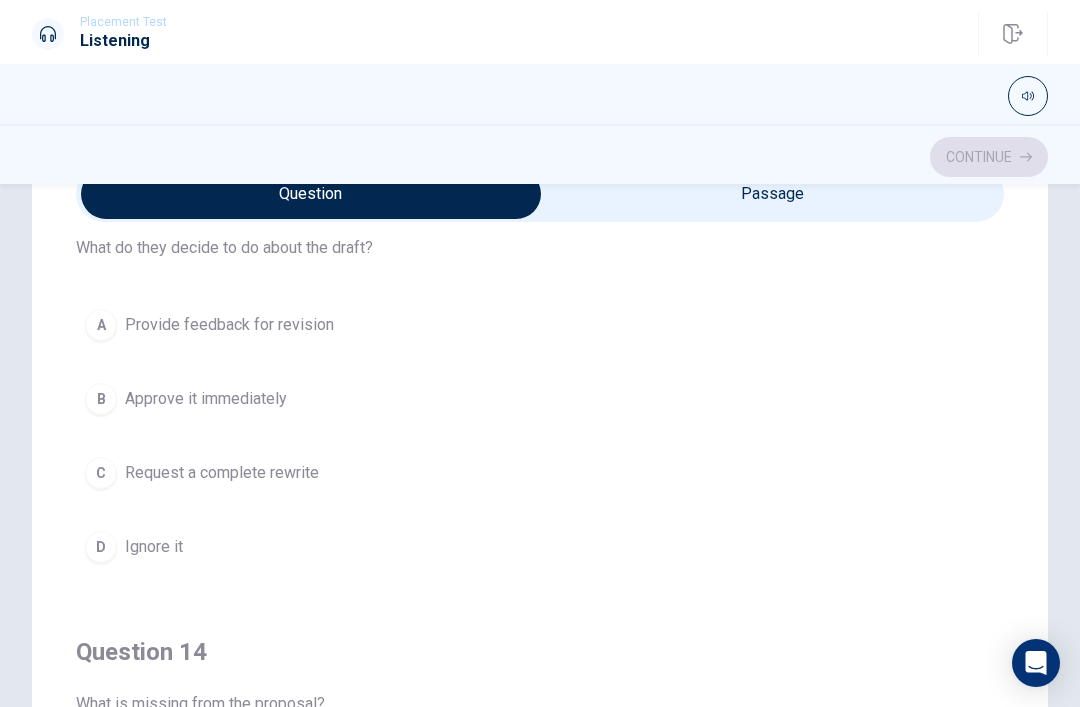 scroll, scrollTop: 957, scrollLeft: 0, axis: vertical 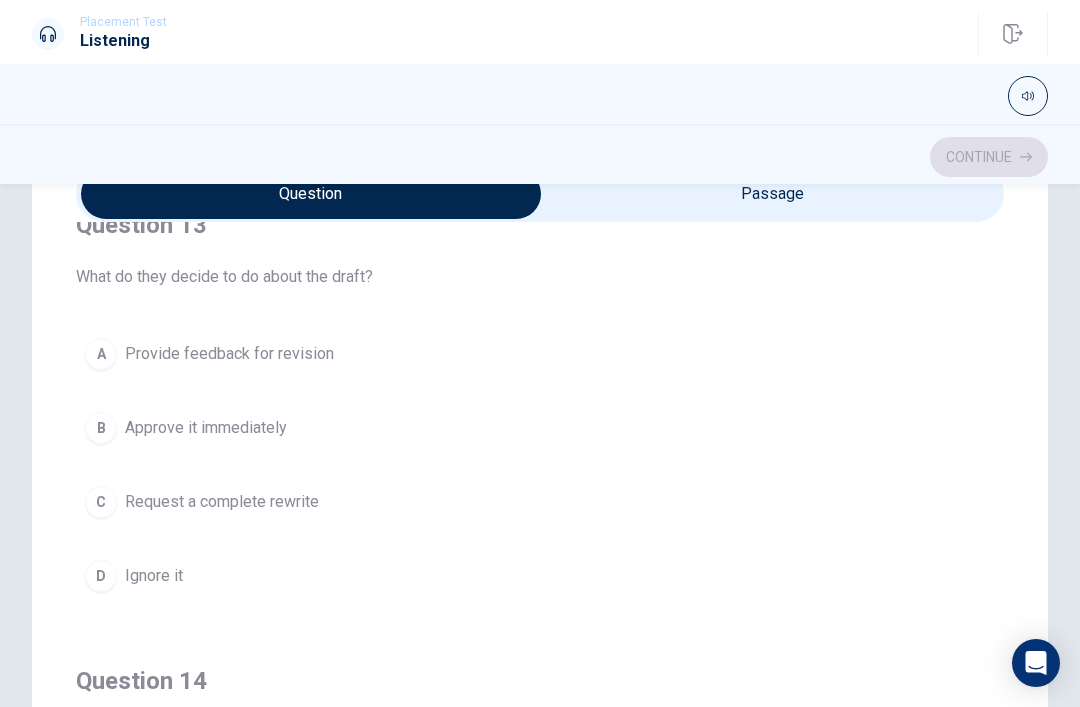 click on "A Provide feedback for revision" at bounding box center [540, 354] 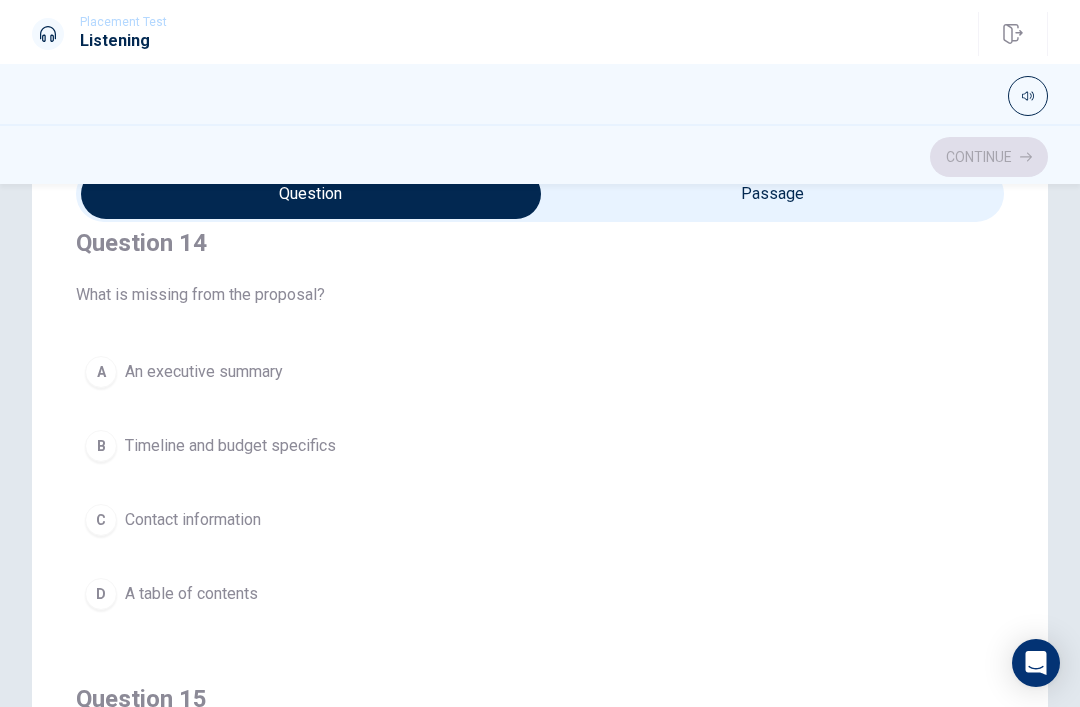 scroll, scrollTop: 1376, scrollLeft: 0, axis: vertical 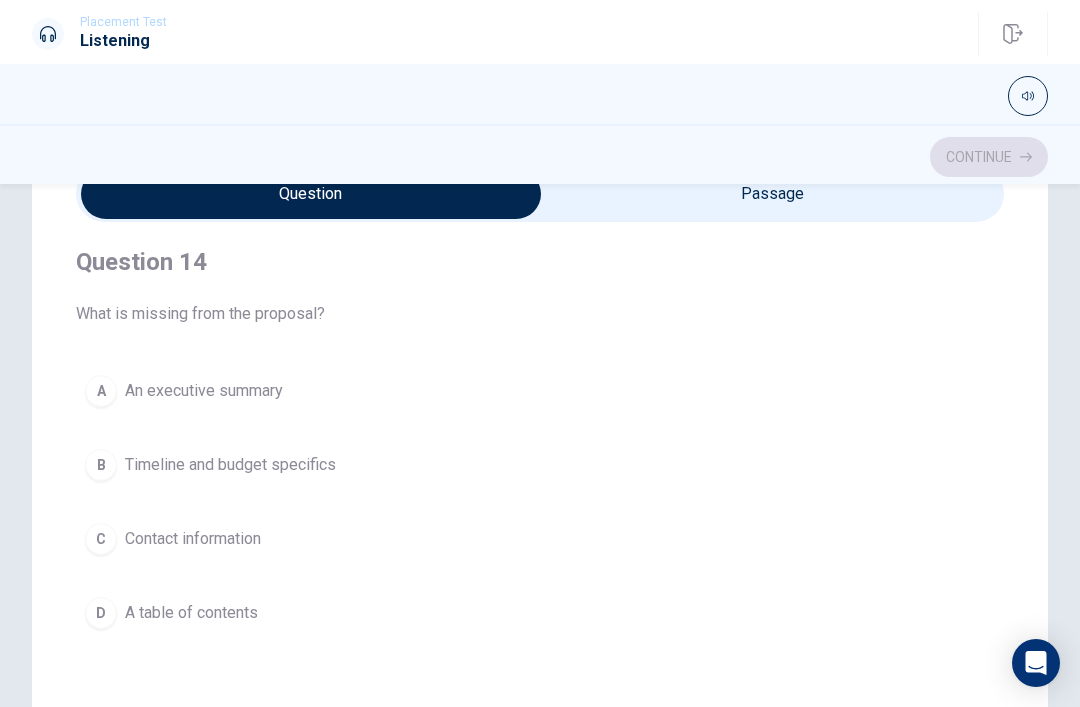 click on "A An executive summary" at bounding box center [540, 391] 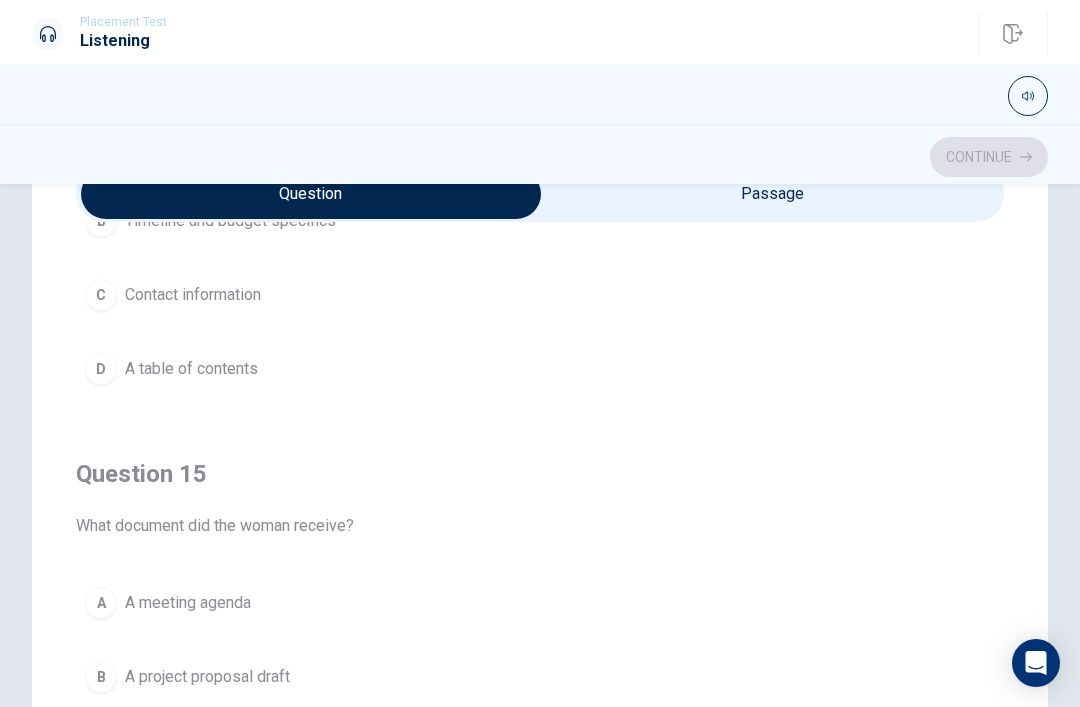 scroll, scrollTop: 1620, scrollLeft: 0, axis: vertical 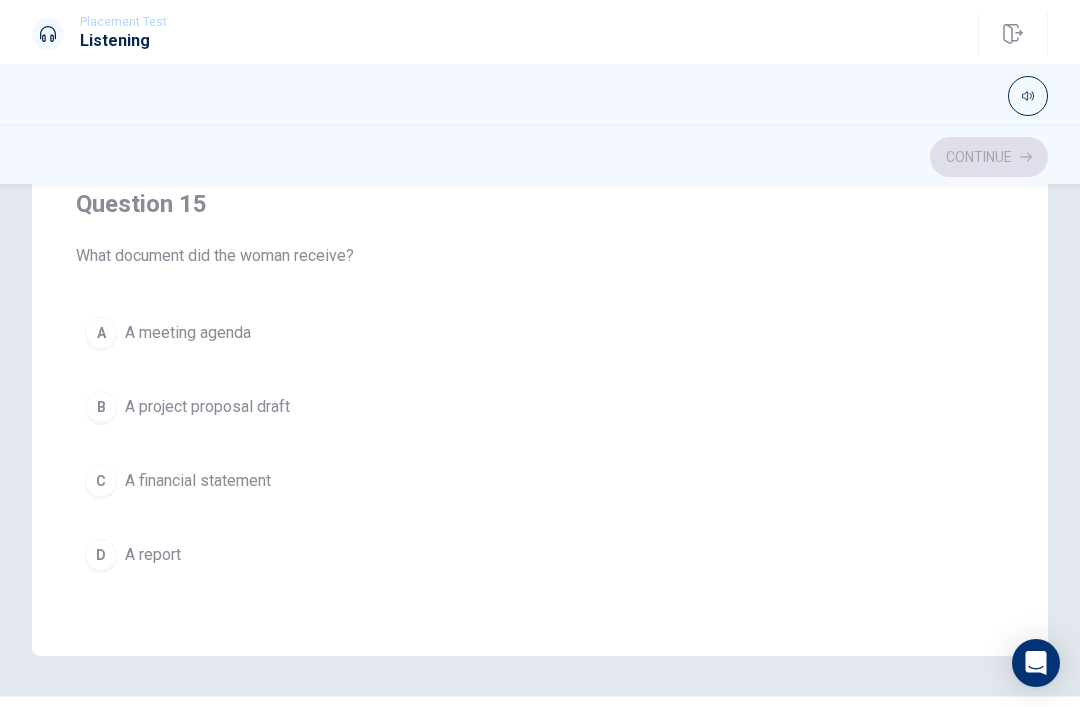 click on "D A report" at bounding box center (540, 555) 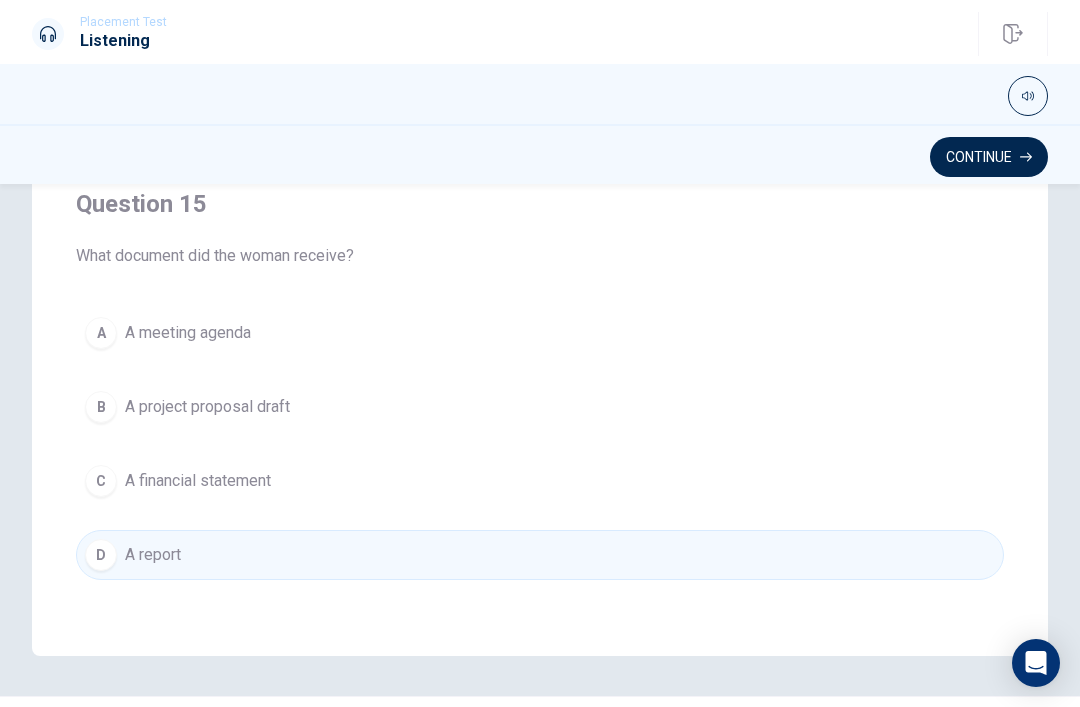 click on "A A meeting agenda B A project proposal draft C A financial statement D A report" at bounding box center [540, 444] 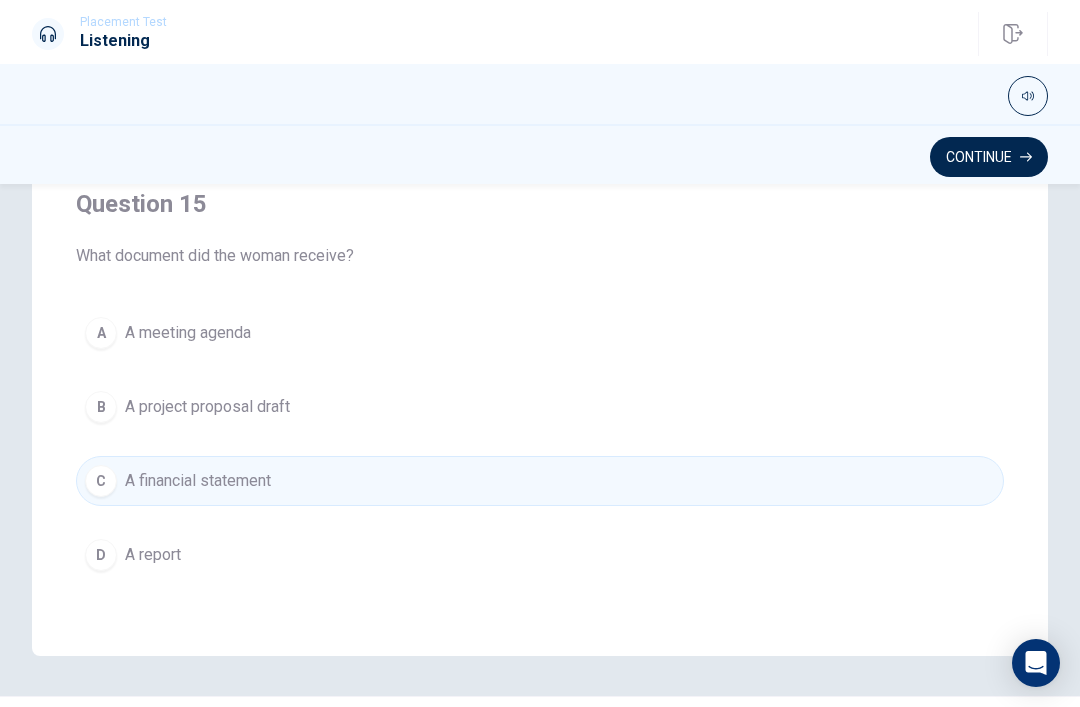 click on "Continue" at bounding box center [989, 157] 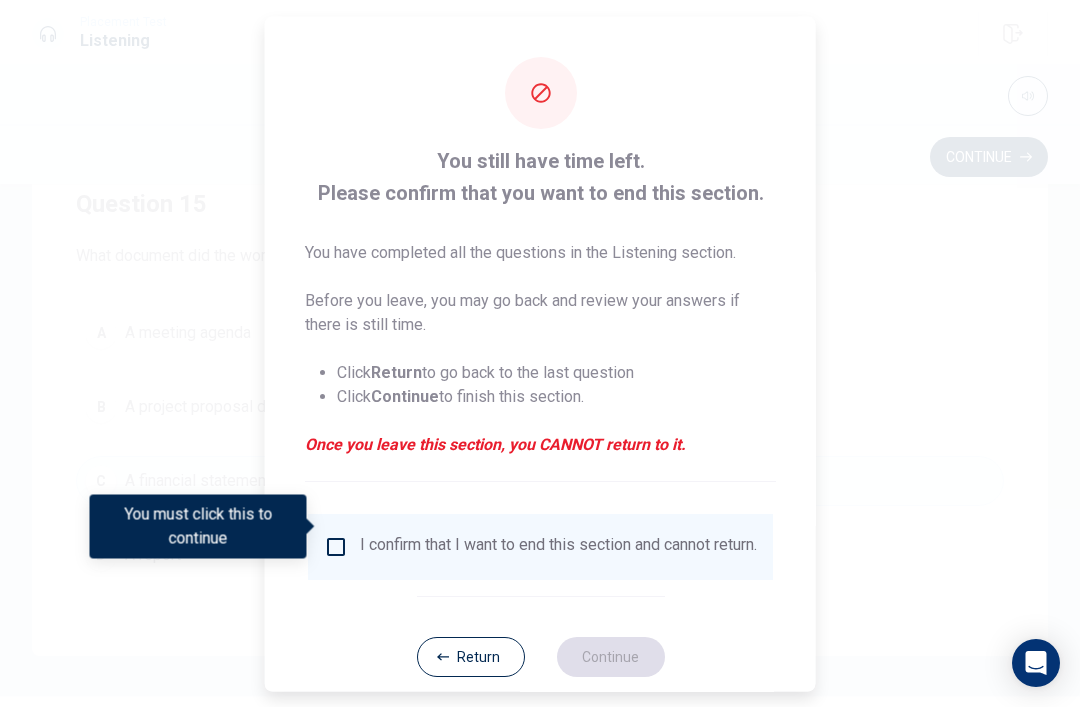 click on "I confirm that I want to end this section and cannot return." at bounding box center (558, 546) 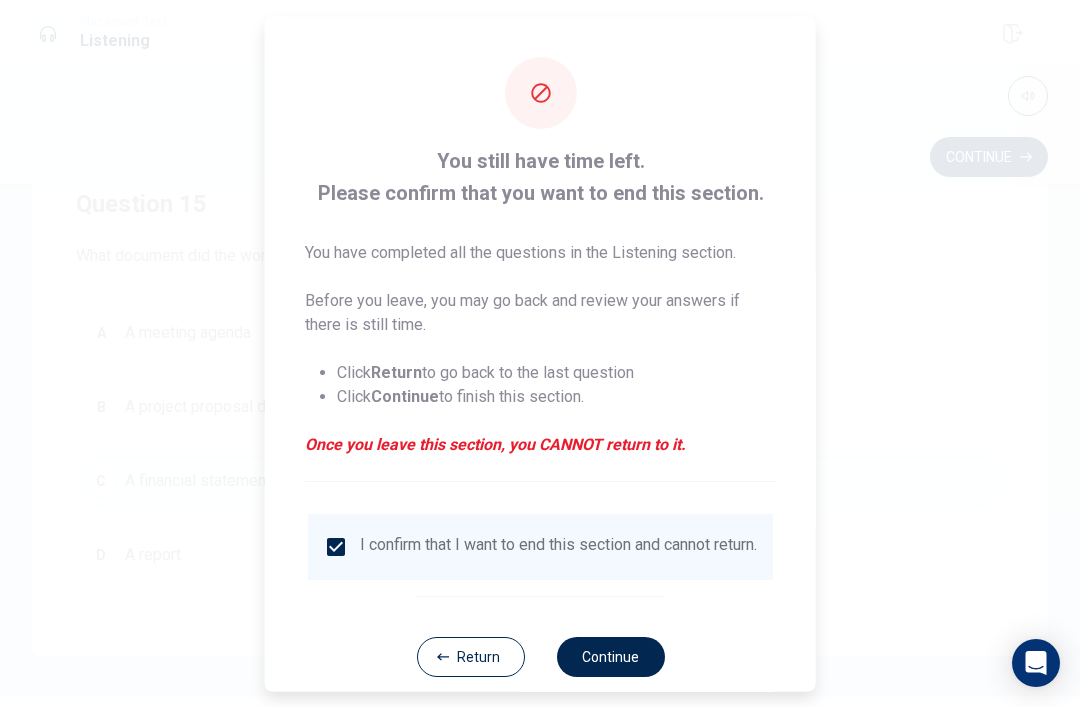 click on "Continue" at bounding box center (610, 656) 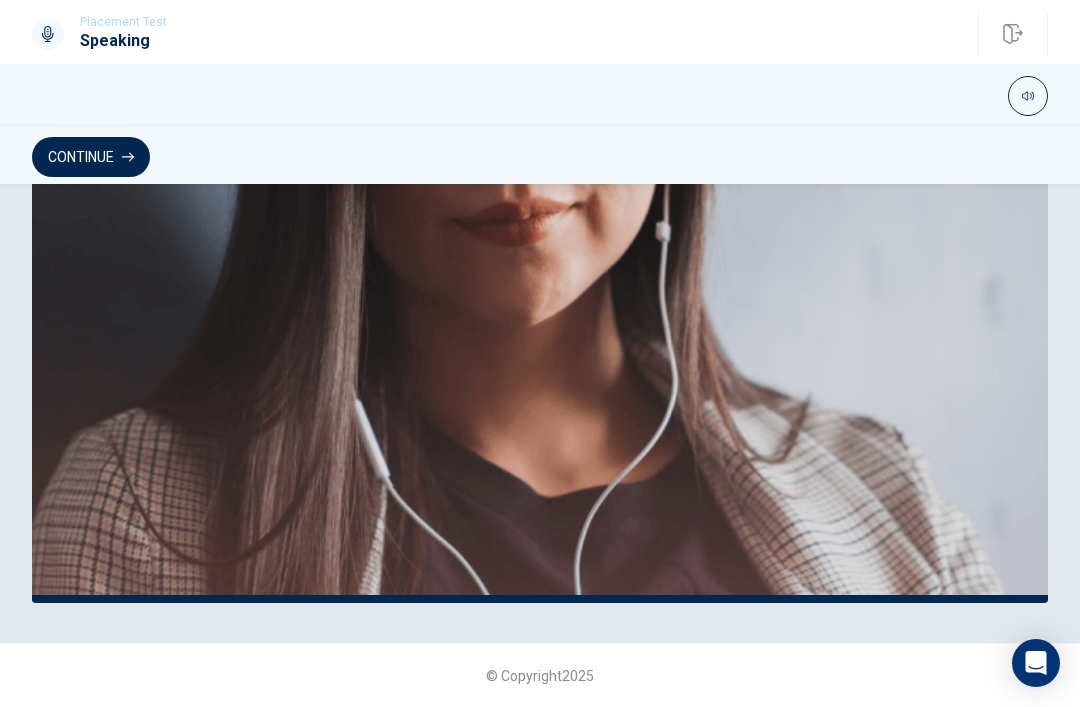 scroll, scrollTop: 493, scrollLeft: 0, axis: vertical 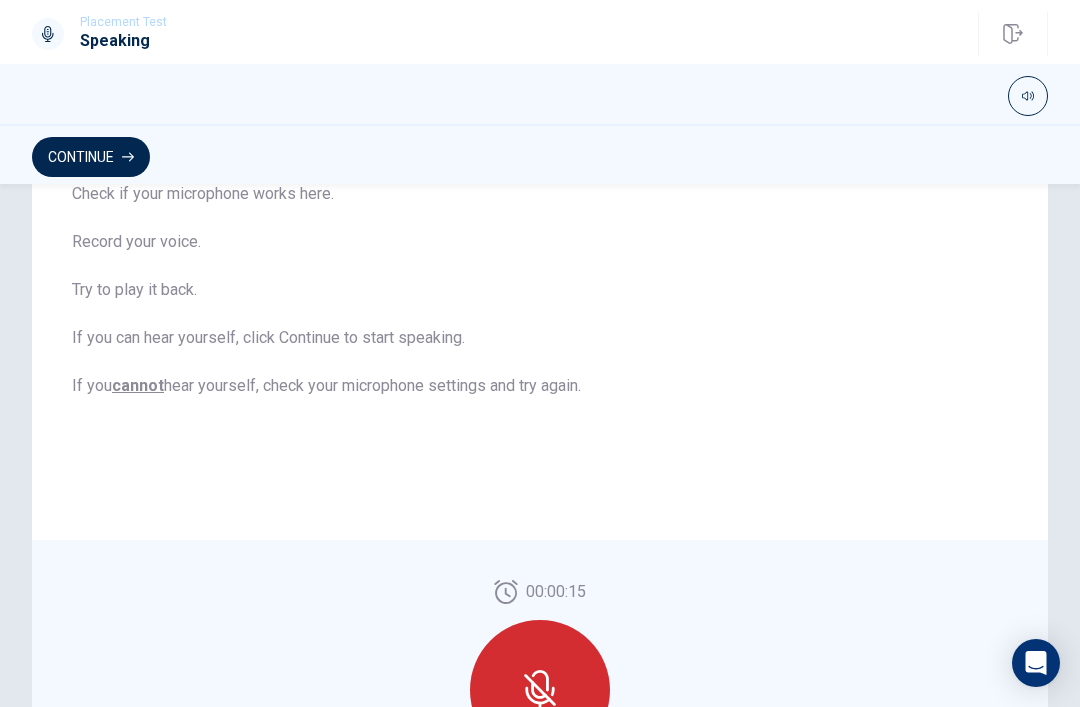 click at bounding box center [540, 690] 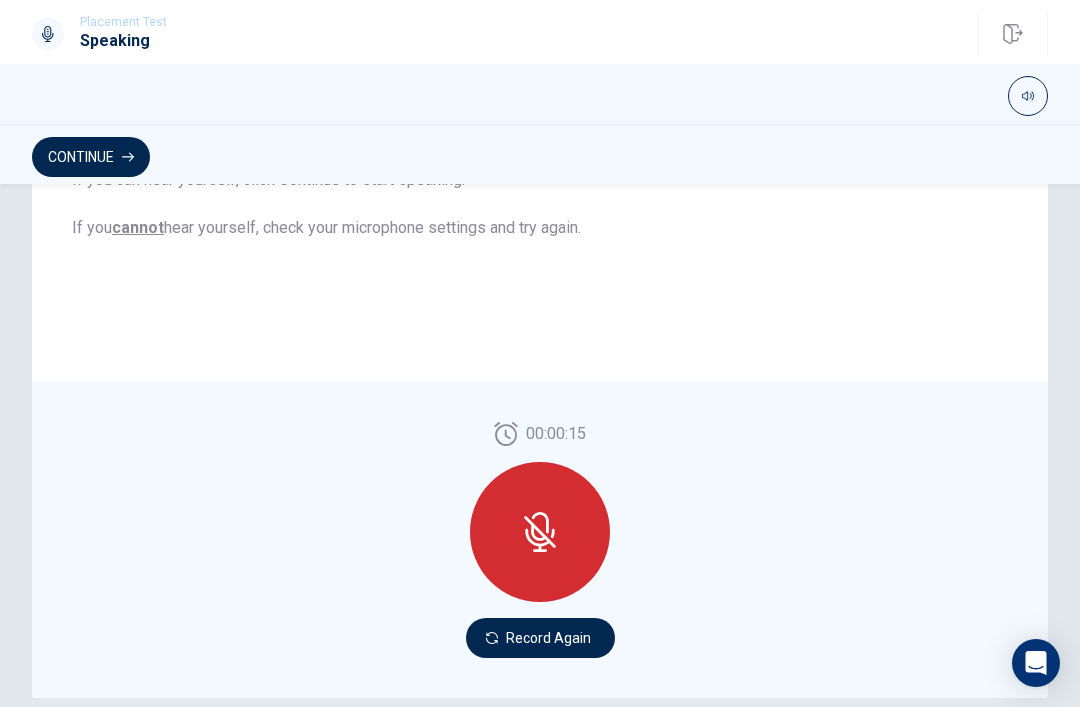 scroll, scrollTop: 406, scrollLeft: 0, axis: vertical 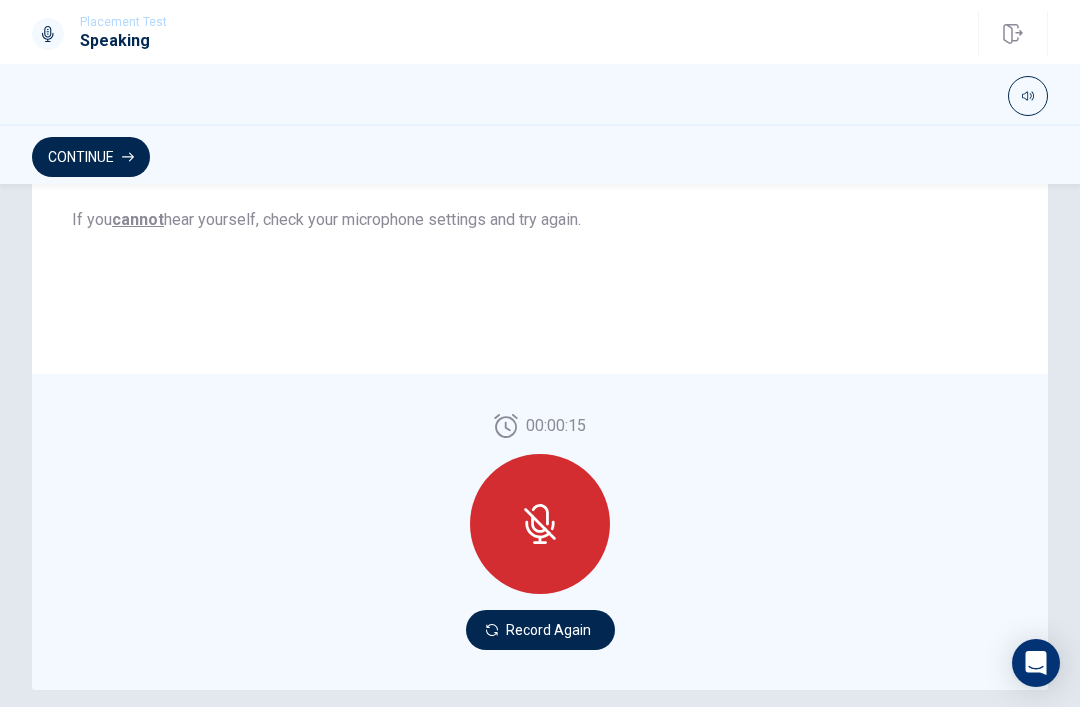 click on "Record Again" at bounding box center (540, 630) 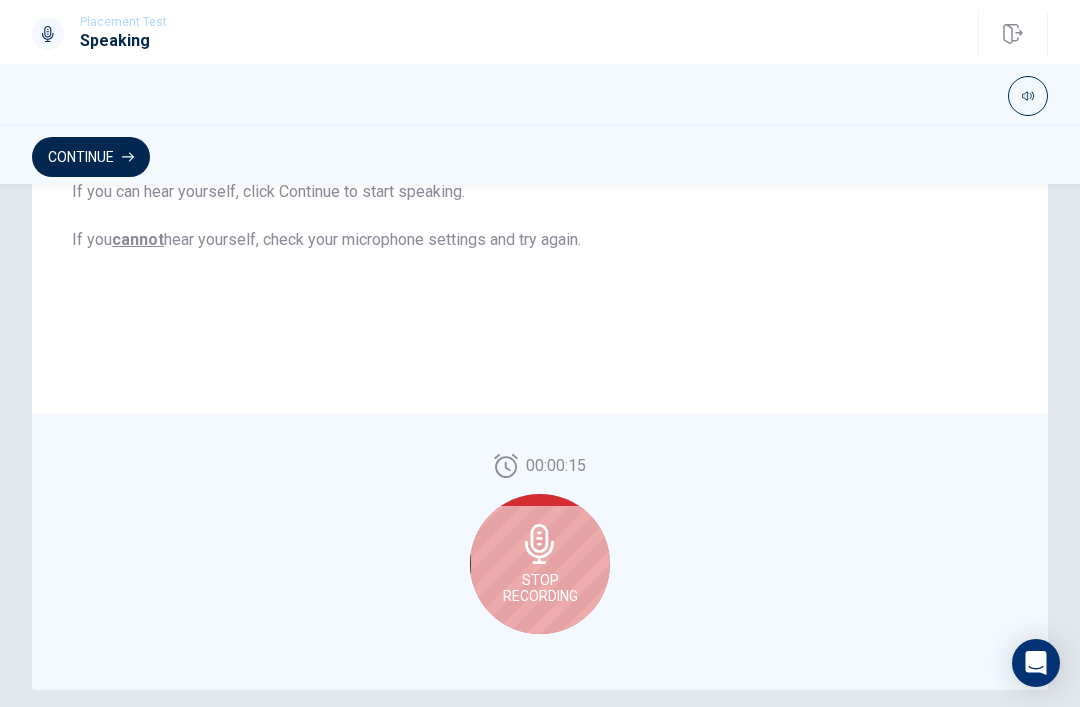 click on "Stop   Recording" at bounding box center (540, 564) 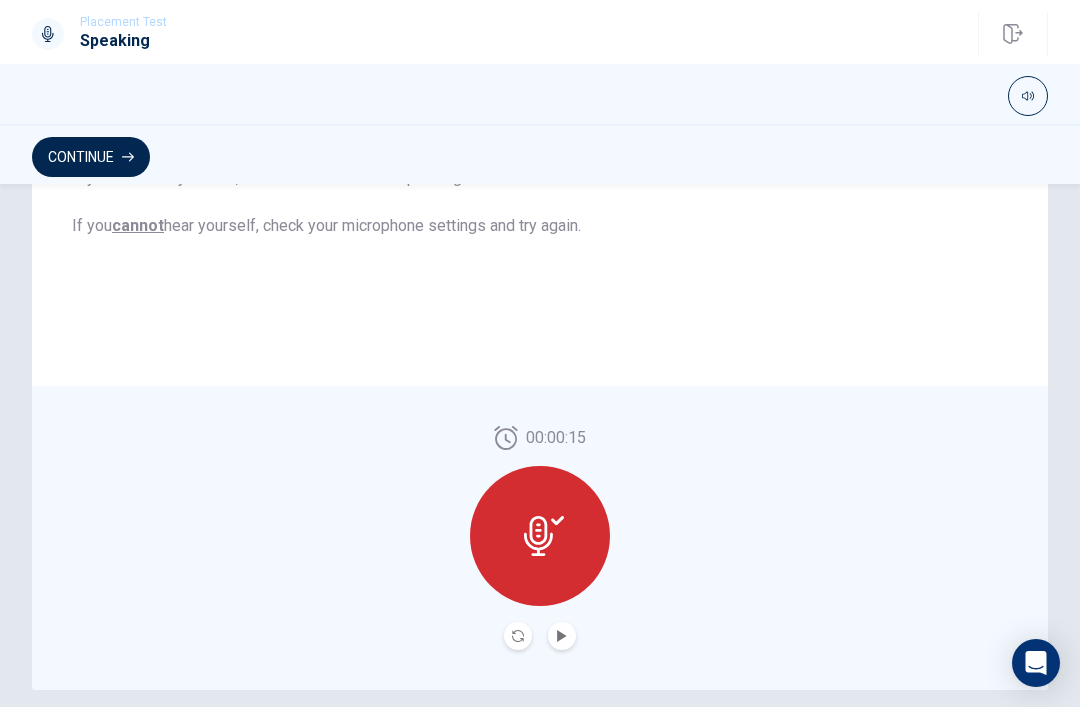 click at bounding box center [540, 536] 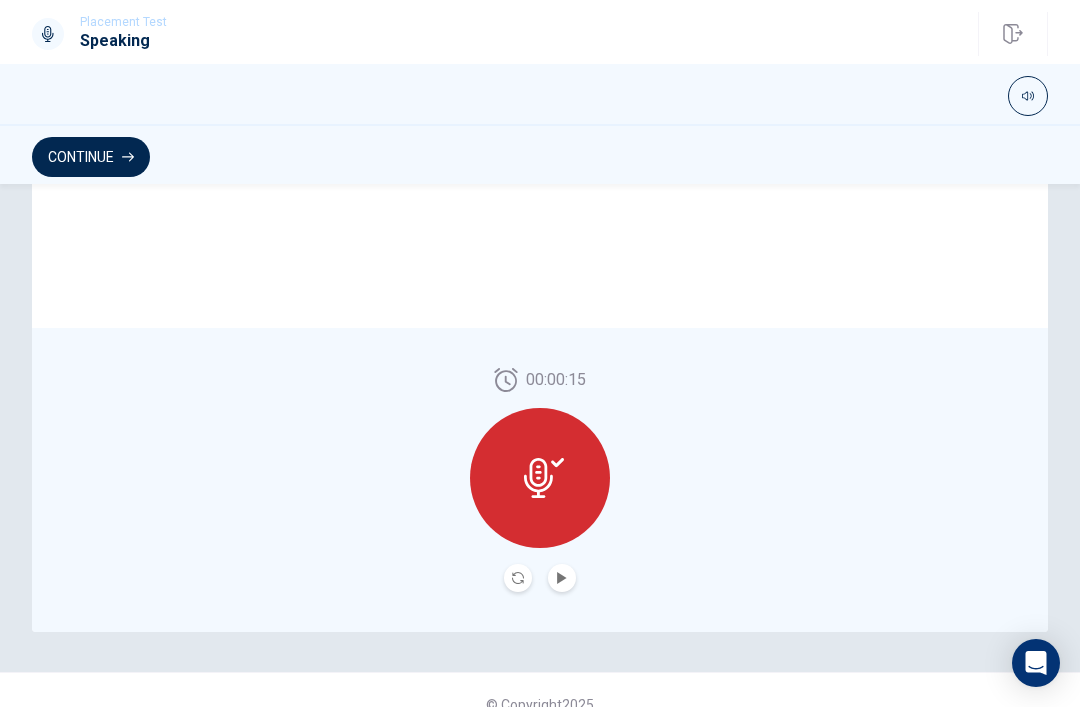 scroll, scrollTop: 462, scrollLeft: 0, axis: vertical 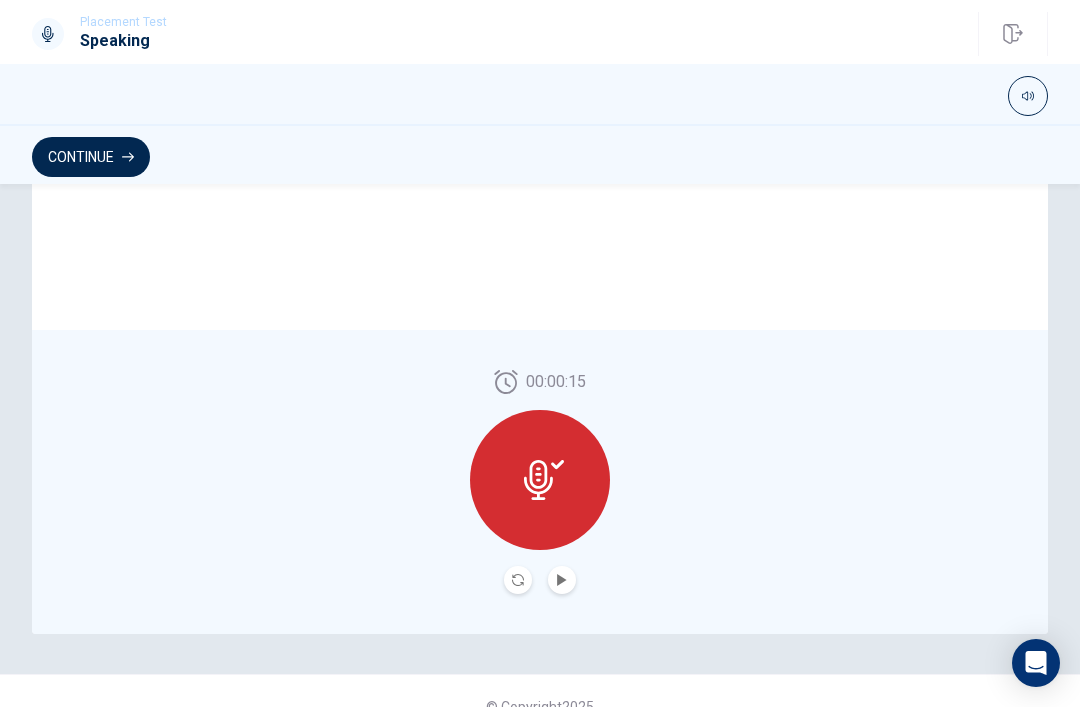 click 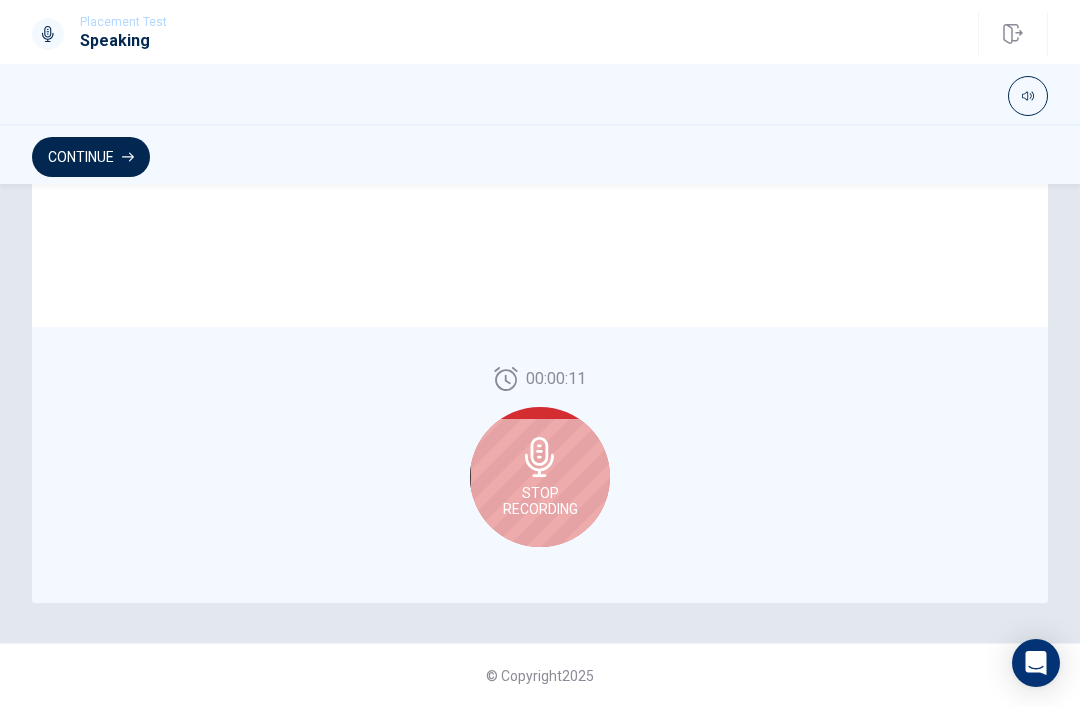 scroll, scrollTop: 493, scrollLeft: 0, axis: vertical 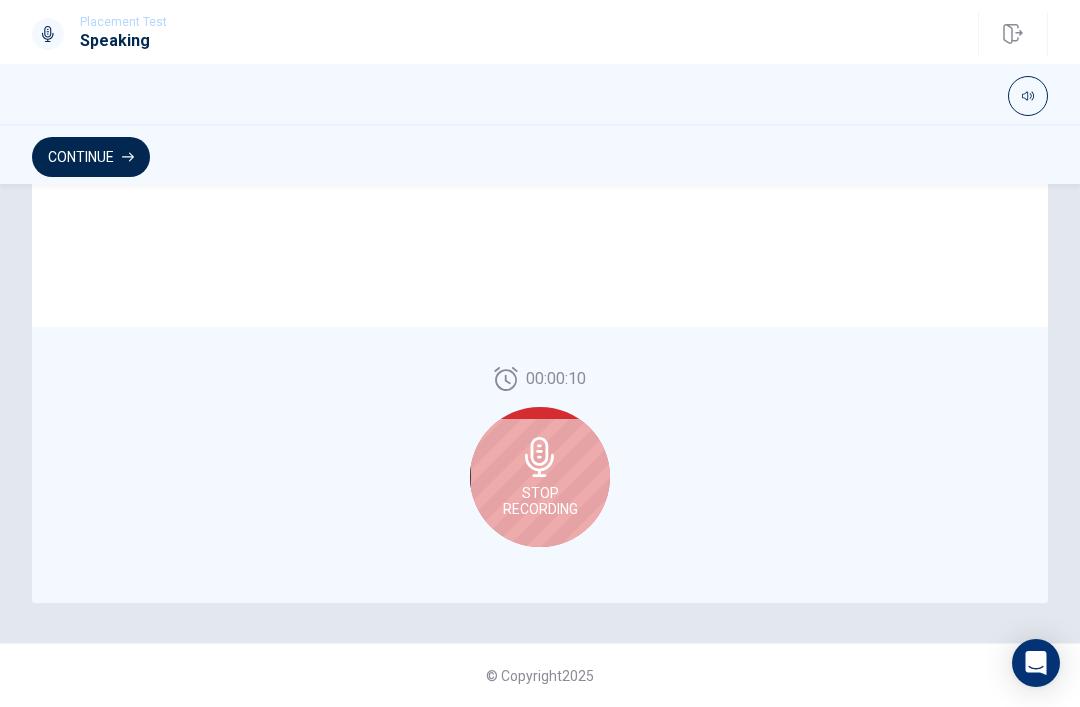 click on "Stop   Recording" at bounding box center [540, 501] 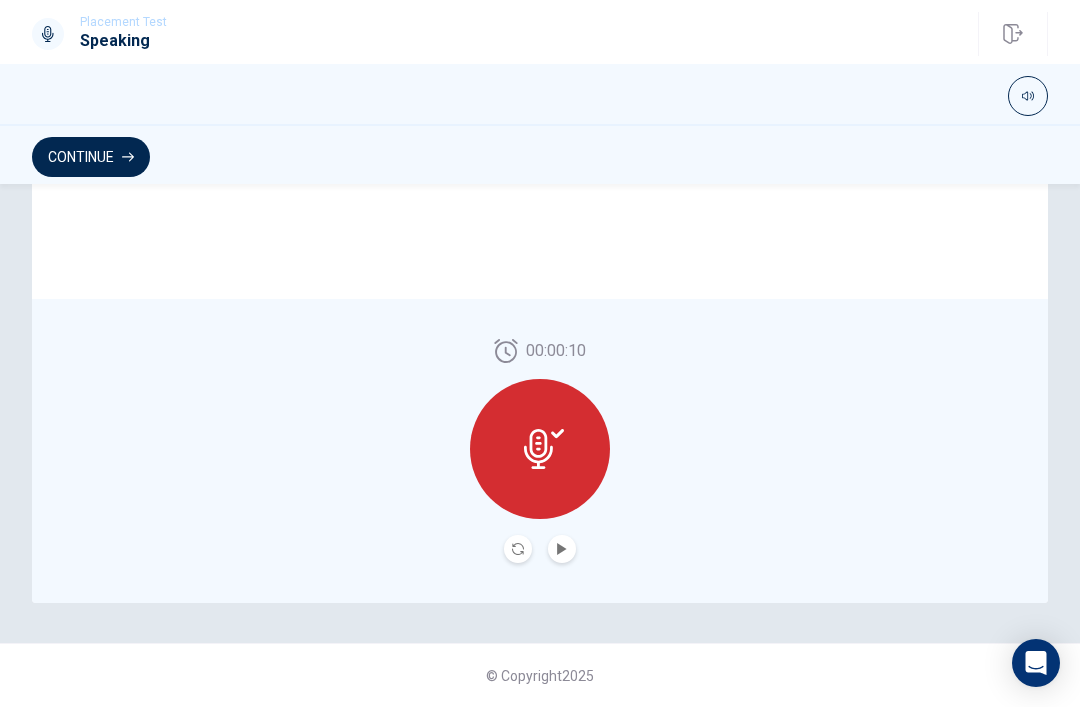 click 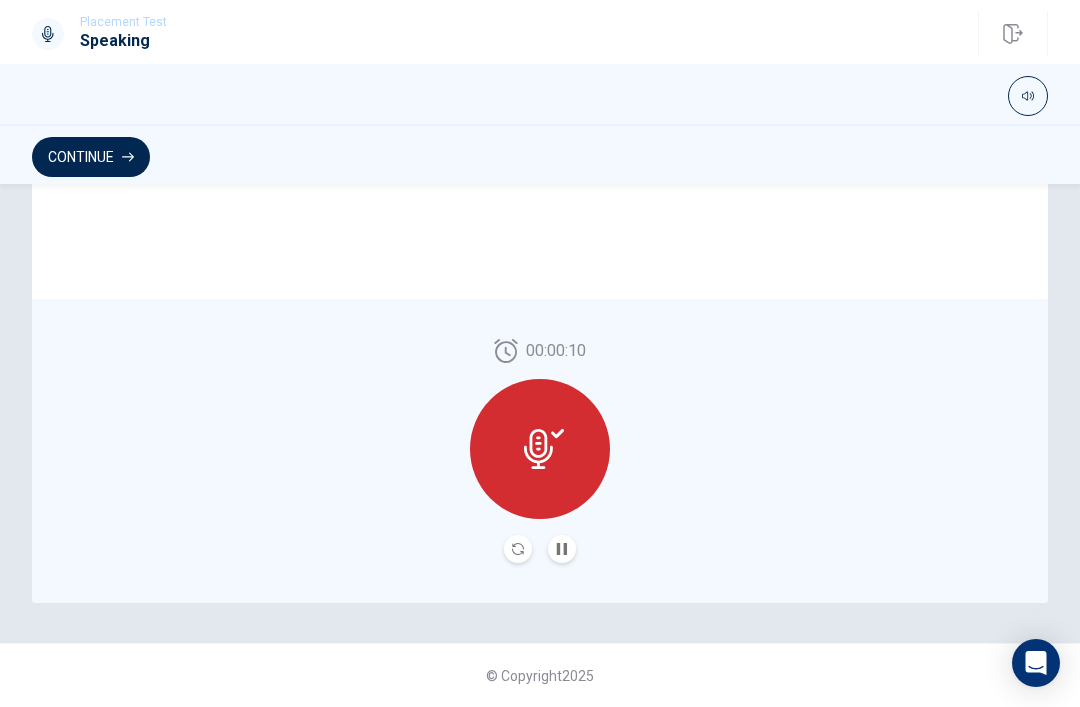 click on "Continue" at bounding box center [91, 157] 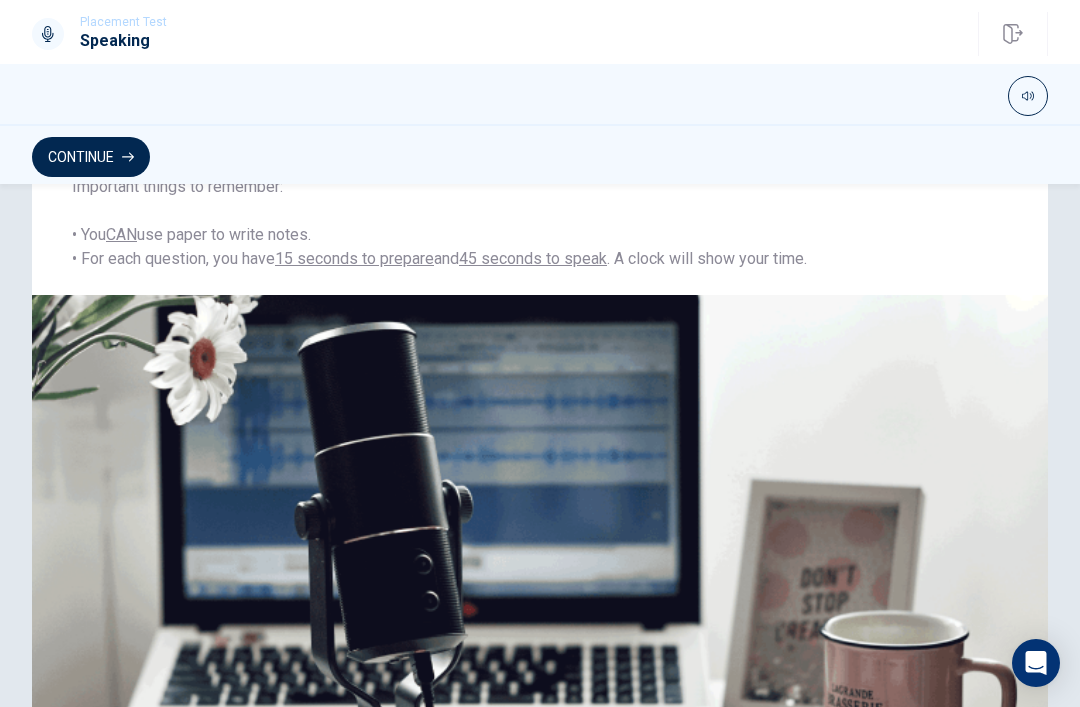 scroll, scrollTop: 389, scrollLeft: 0, axis: vertical 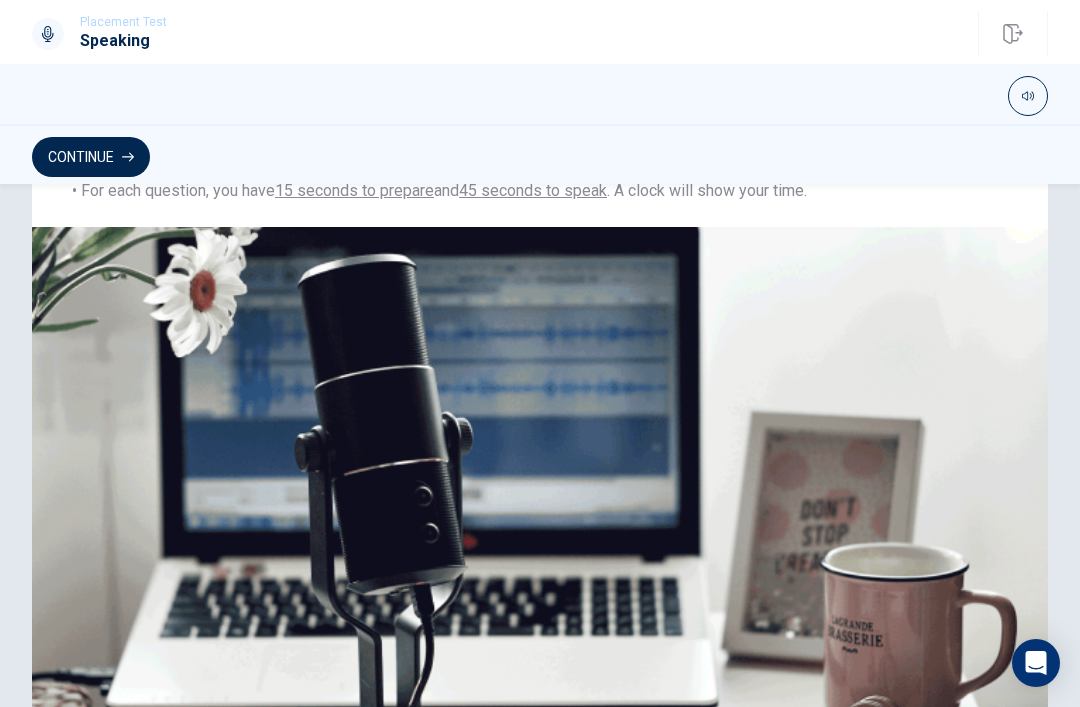 click on "Continue" at bounding box center (91, 157) 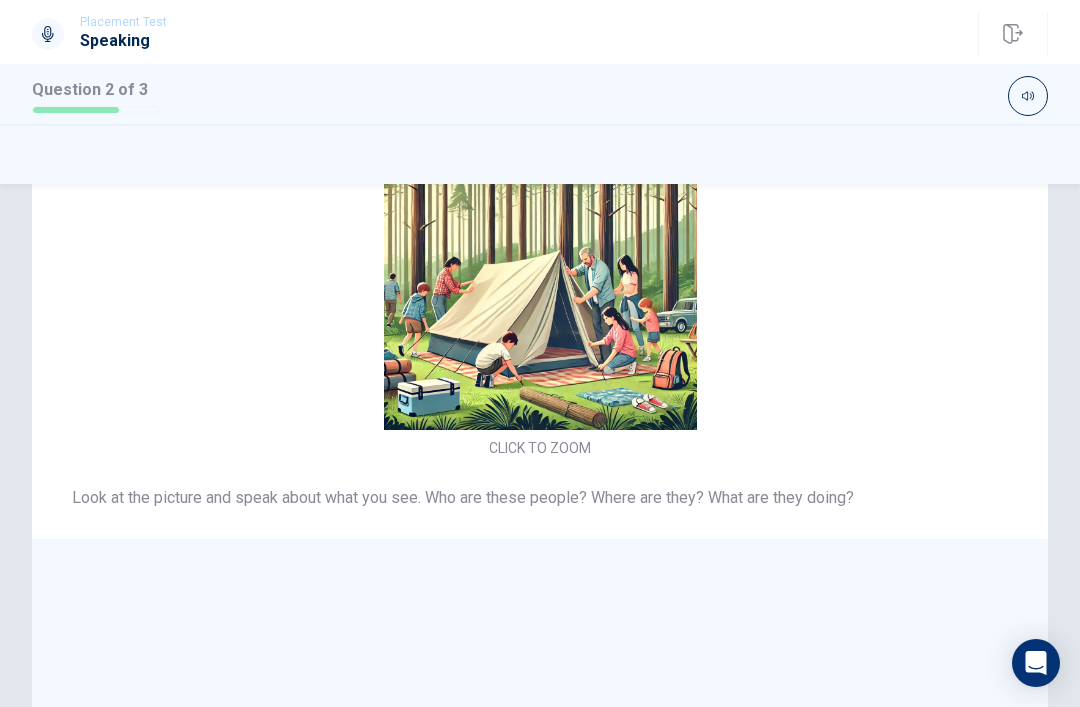 scroll, scrollTop: 1, scrollLeft: 0, axis: vertical 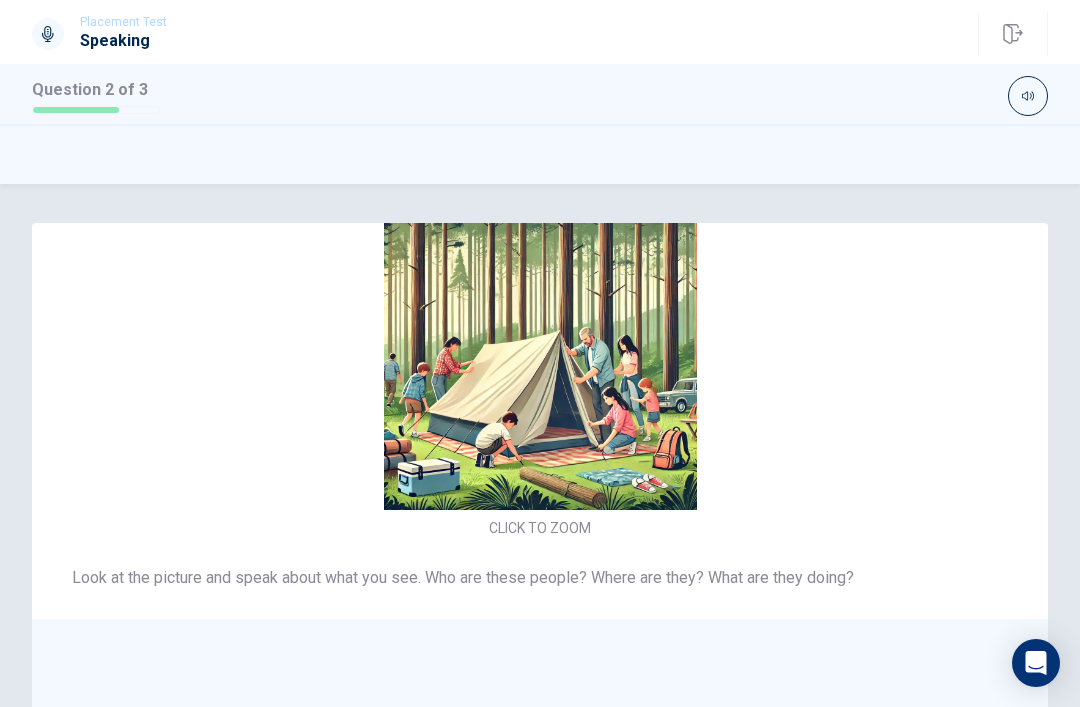 click on "CLICK TO ZOOM" at bounding box center [540, 369] 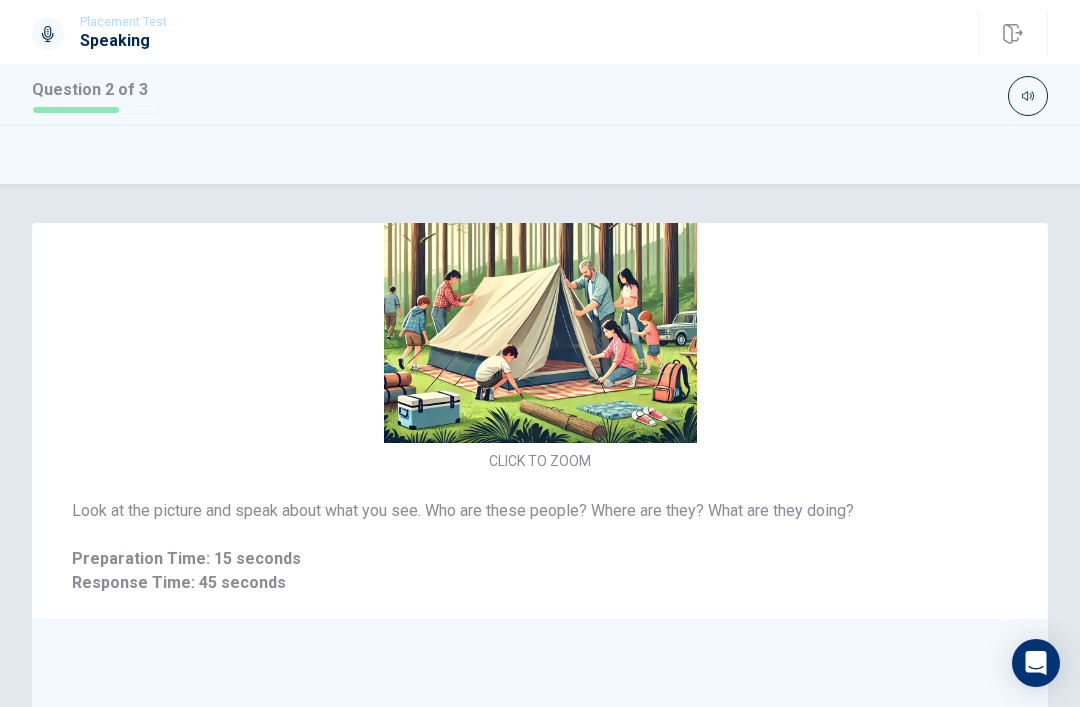 scroll, scrollTop: 67, scrollLeft: 0, axis: vertical 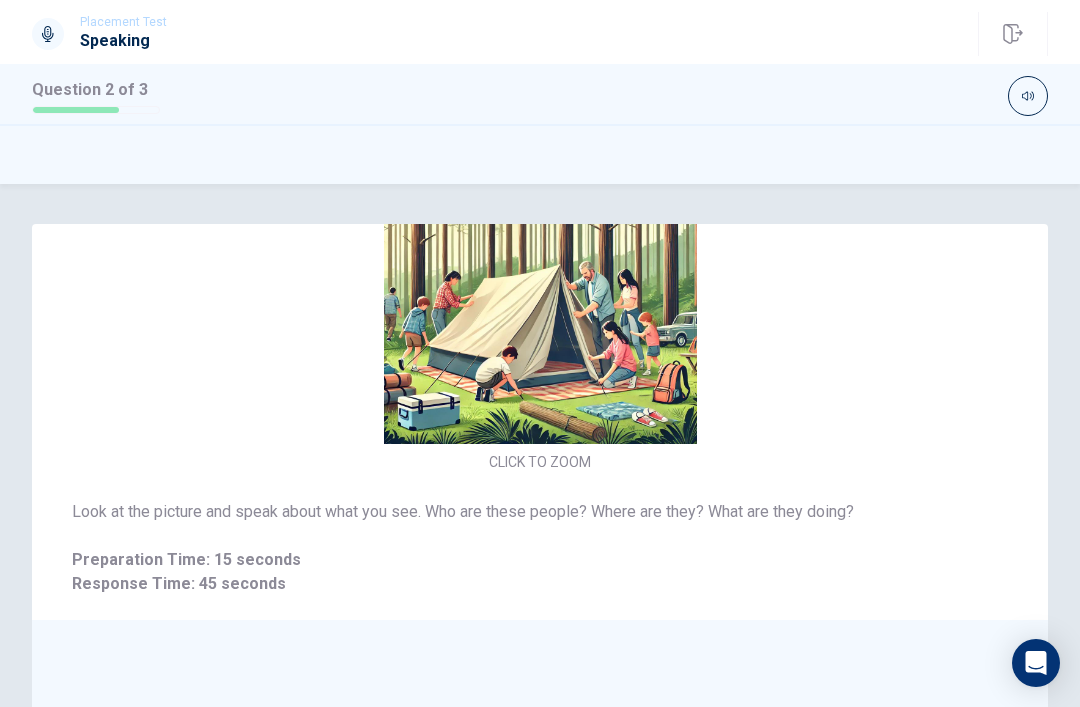 click on "CLICK TO ZOOM" at bounding box center [540, 303] 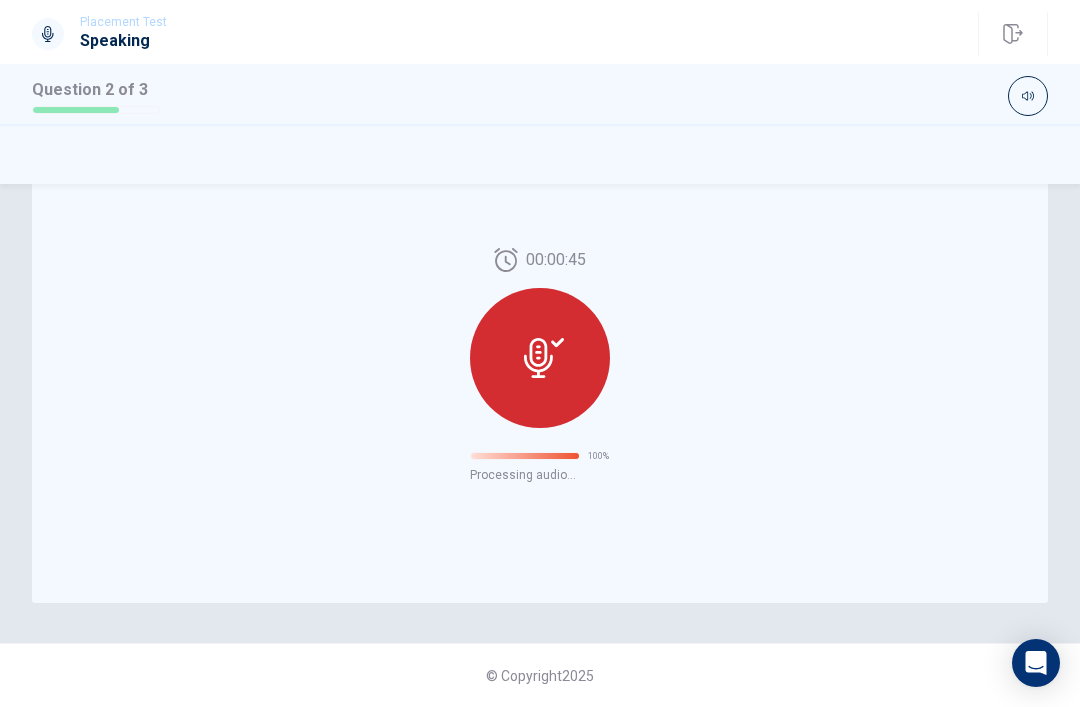 scroll, scrollTop: 493, scrollLeft: 0, axis: vertical 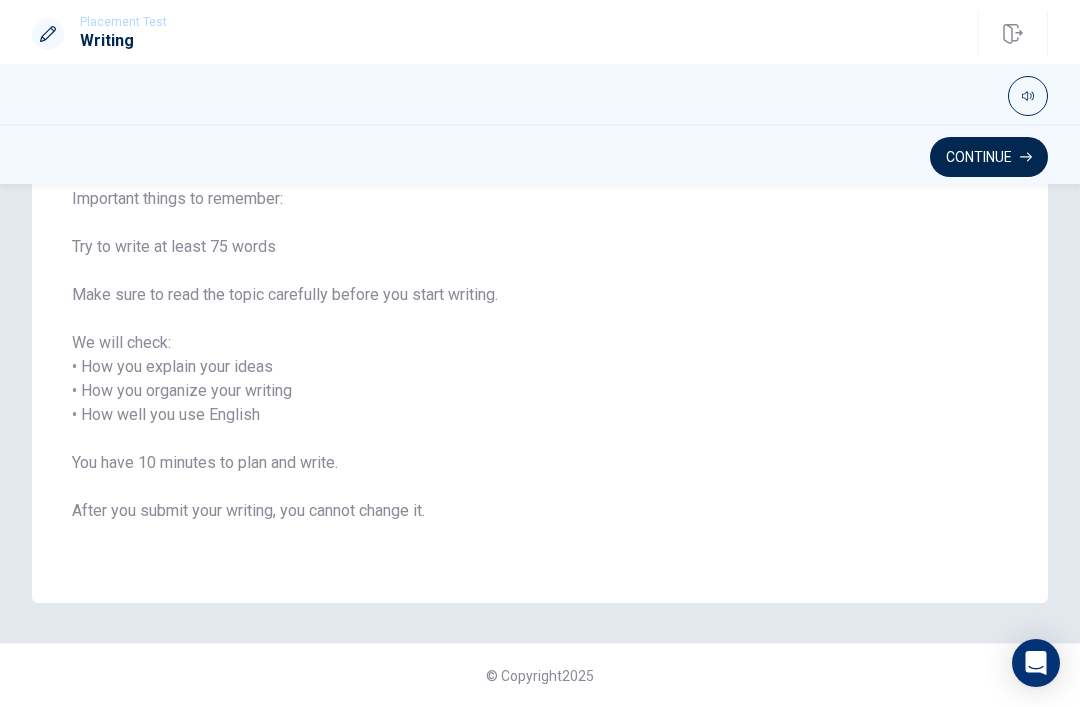 click on "Continue" at bounding box center (989, 157) 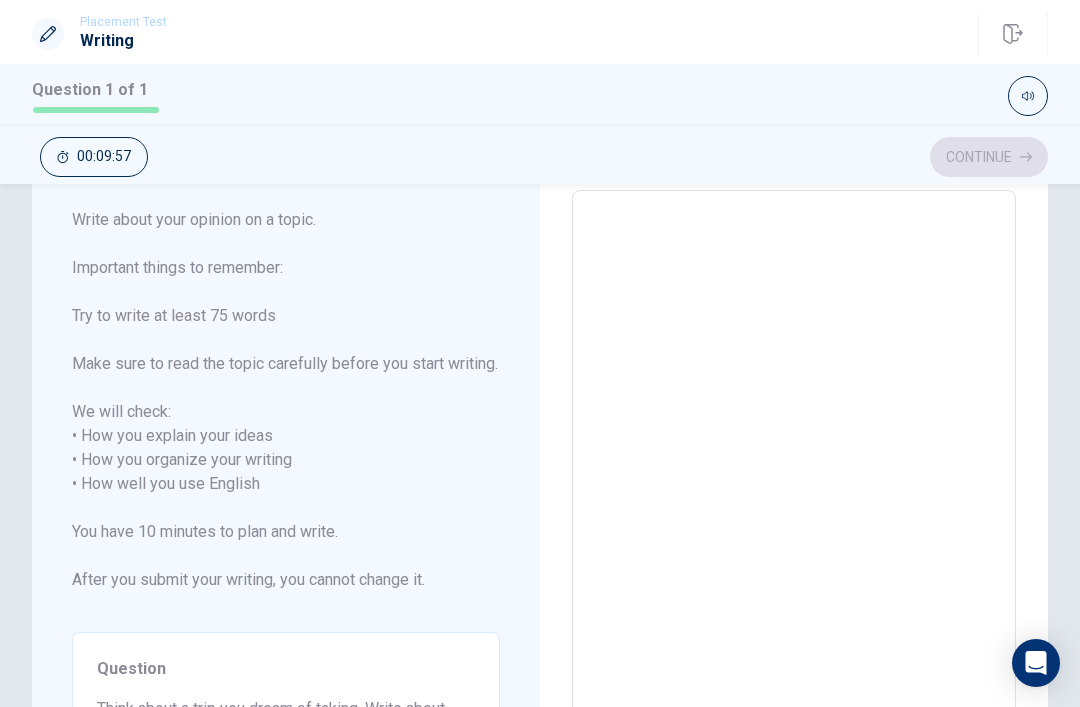 scroll, scrollTop: 0, scrollLeft: 0, axis: both 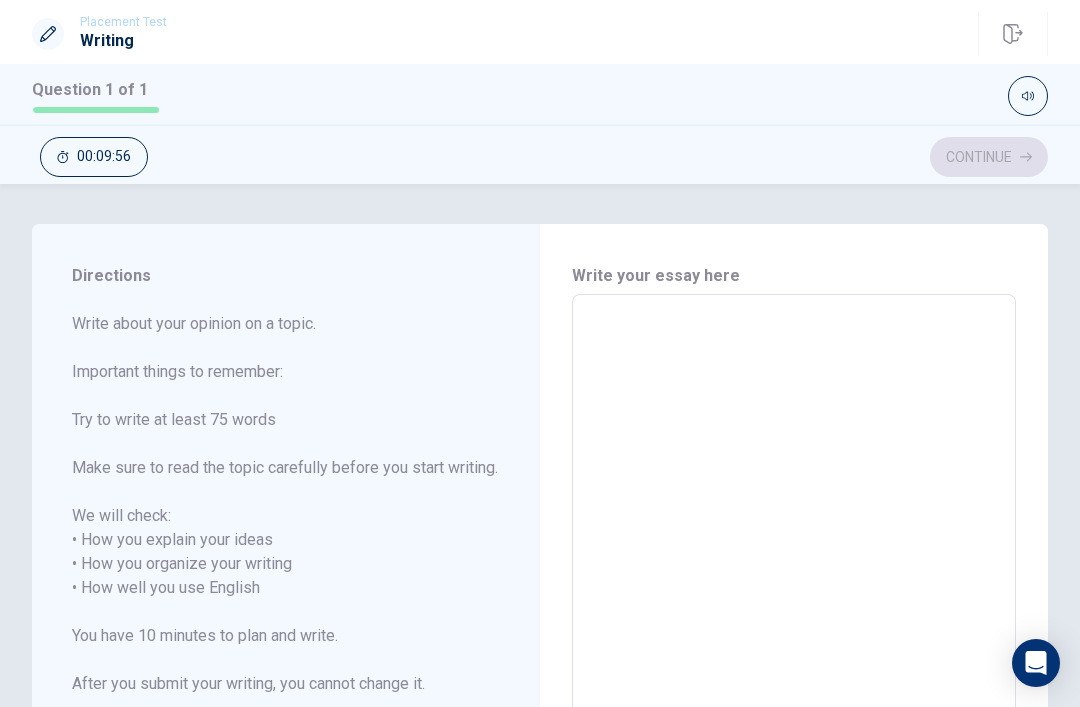 click at bounding box center [794, 600] 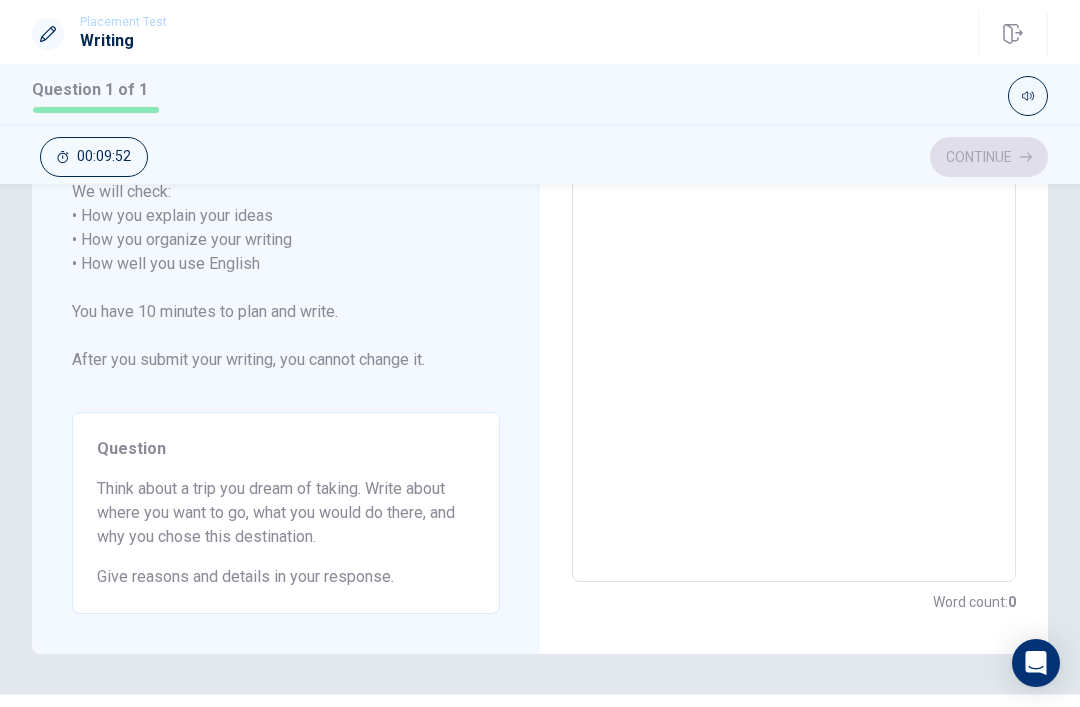 scroll, scrollTop: 363, scrollLeft: 0, axis: vertical 